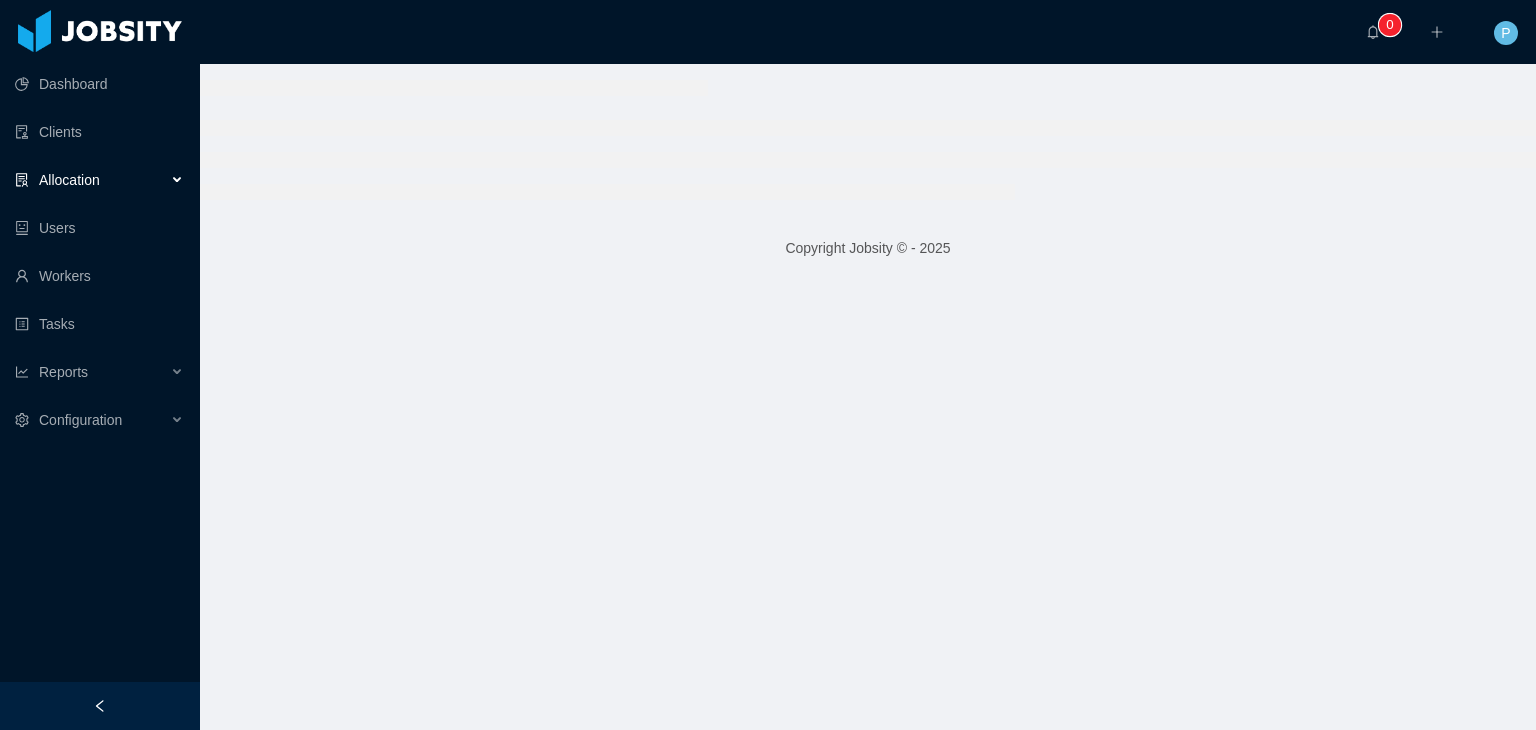 scroll, scrollTop: 0, scrollLeft: 0, axis: both 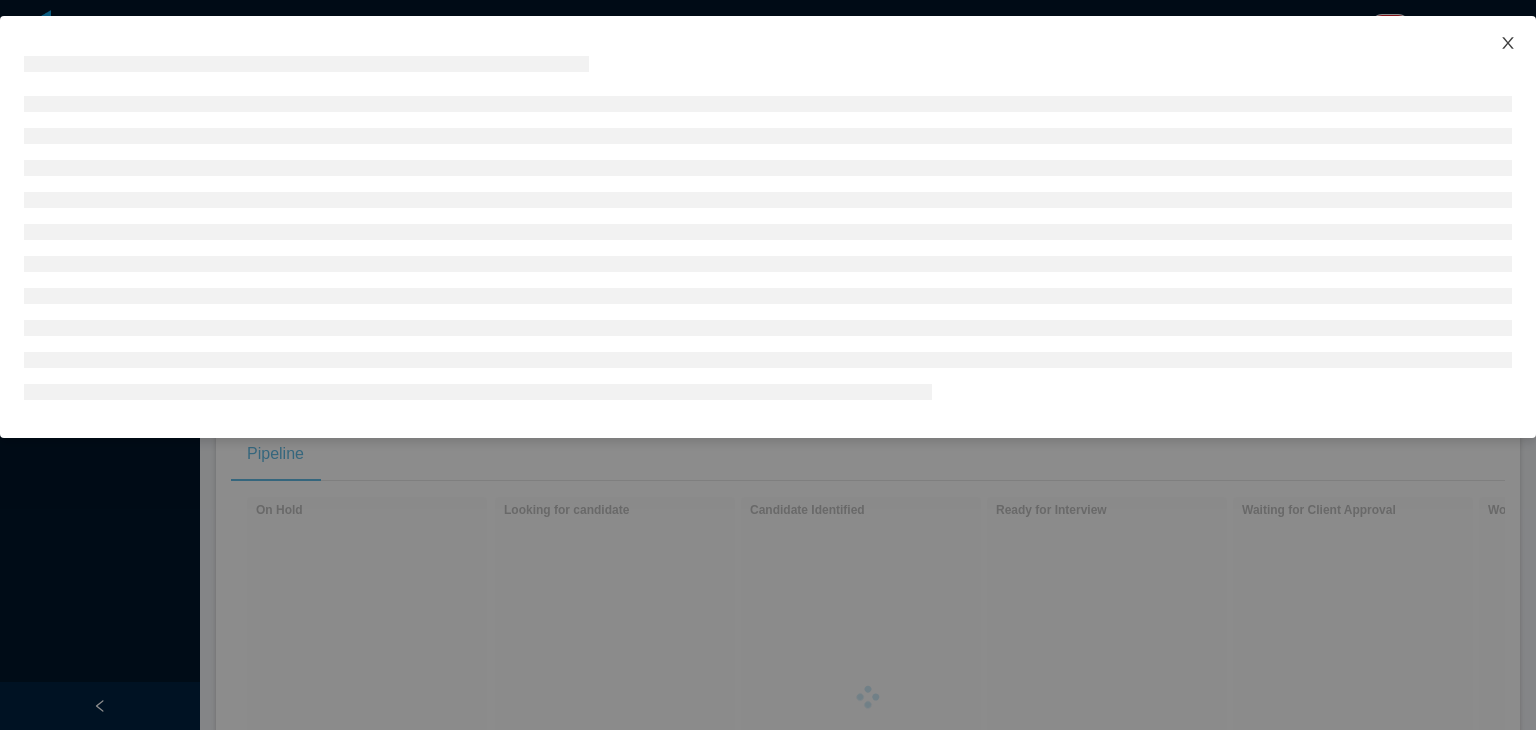 click 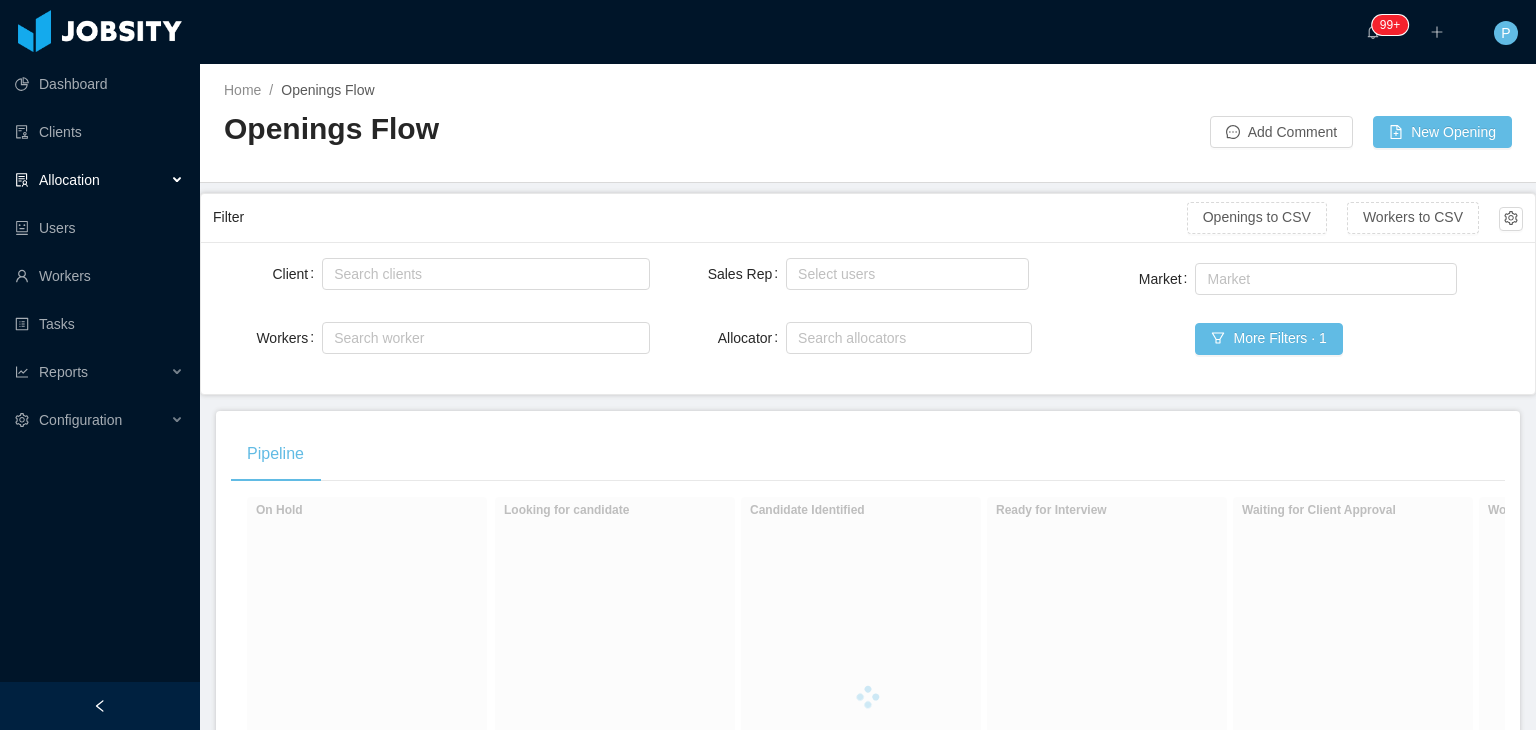 click on "Home / Openings Flow / Openings Flow Add Comment New Opening" at bounding box center [868, 123] 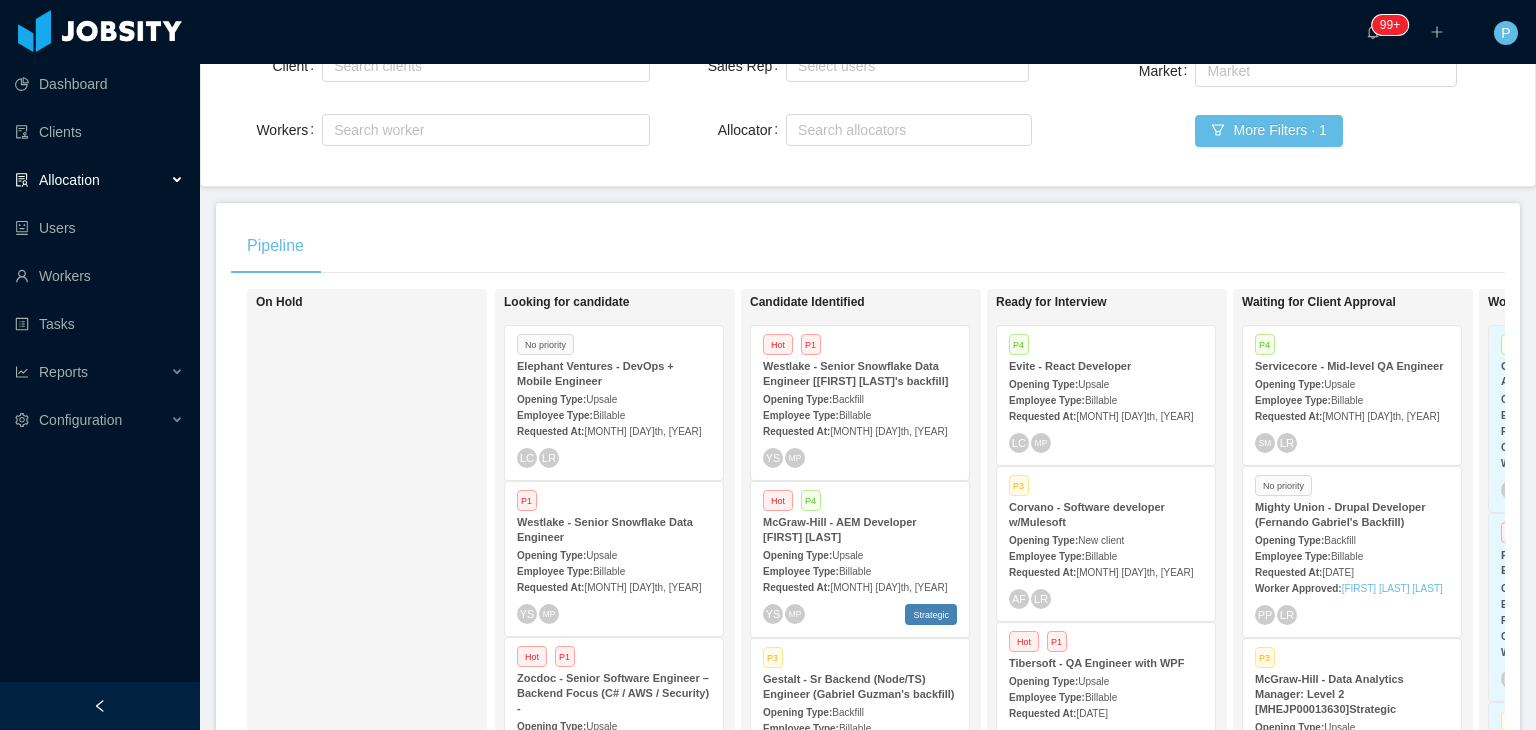 scroll, scrollTop: 321, scrollLeft: 0, axis: vertical 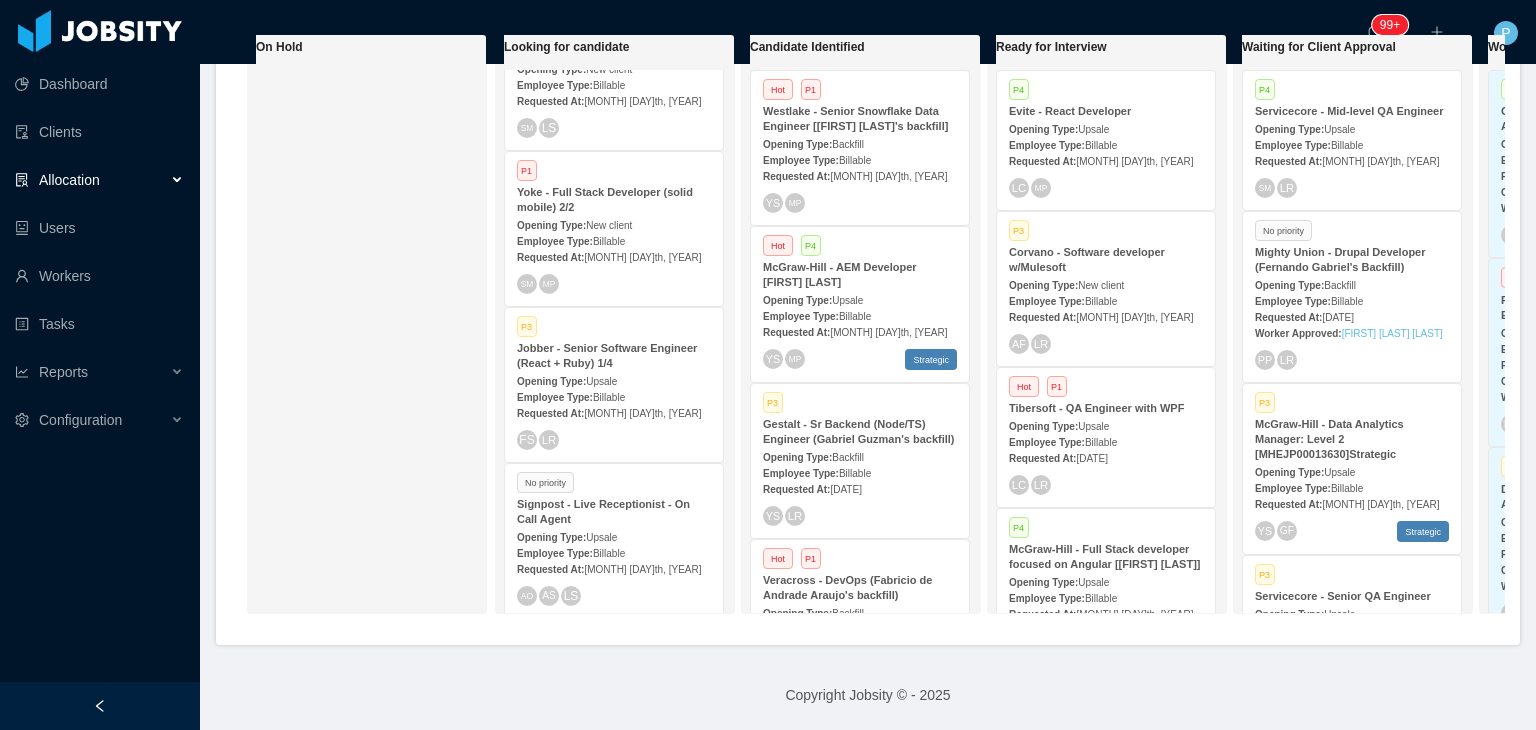 click on "On Hold" at bounding box center (396, 324) 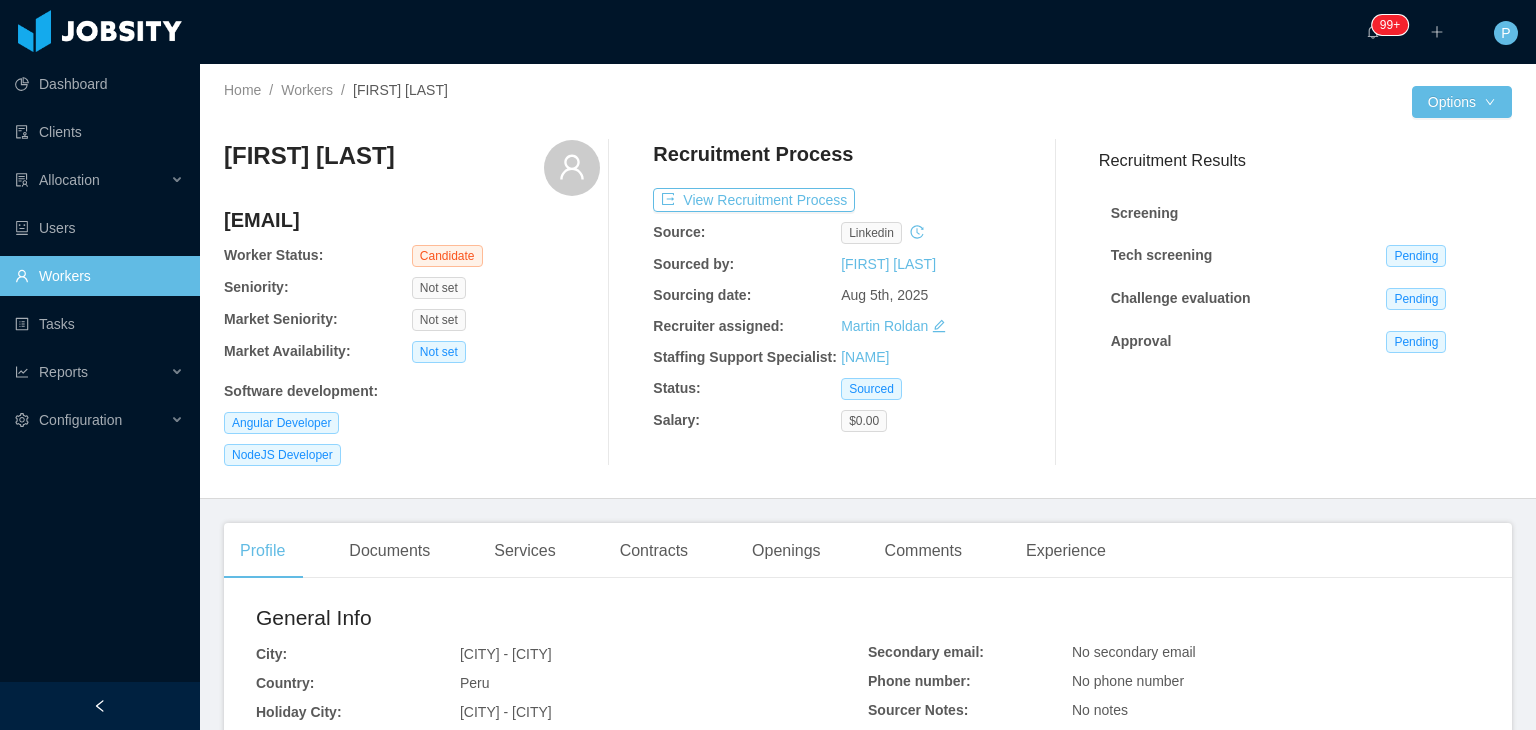 scroll, scrollTop: 0, scrollLeft: 0, axis: both 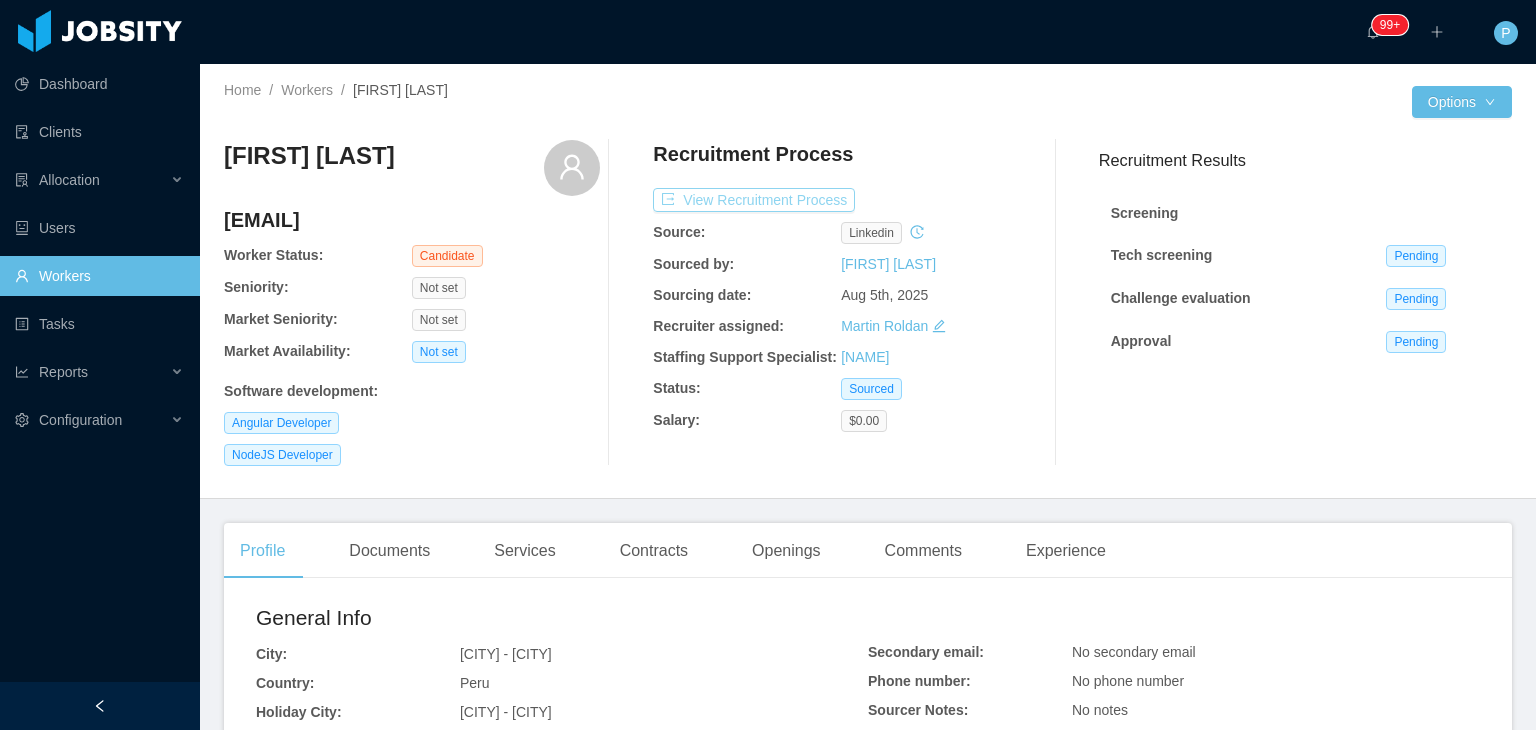 click on "View Recruitment Process" at bounding box center [754, 200] 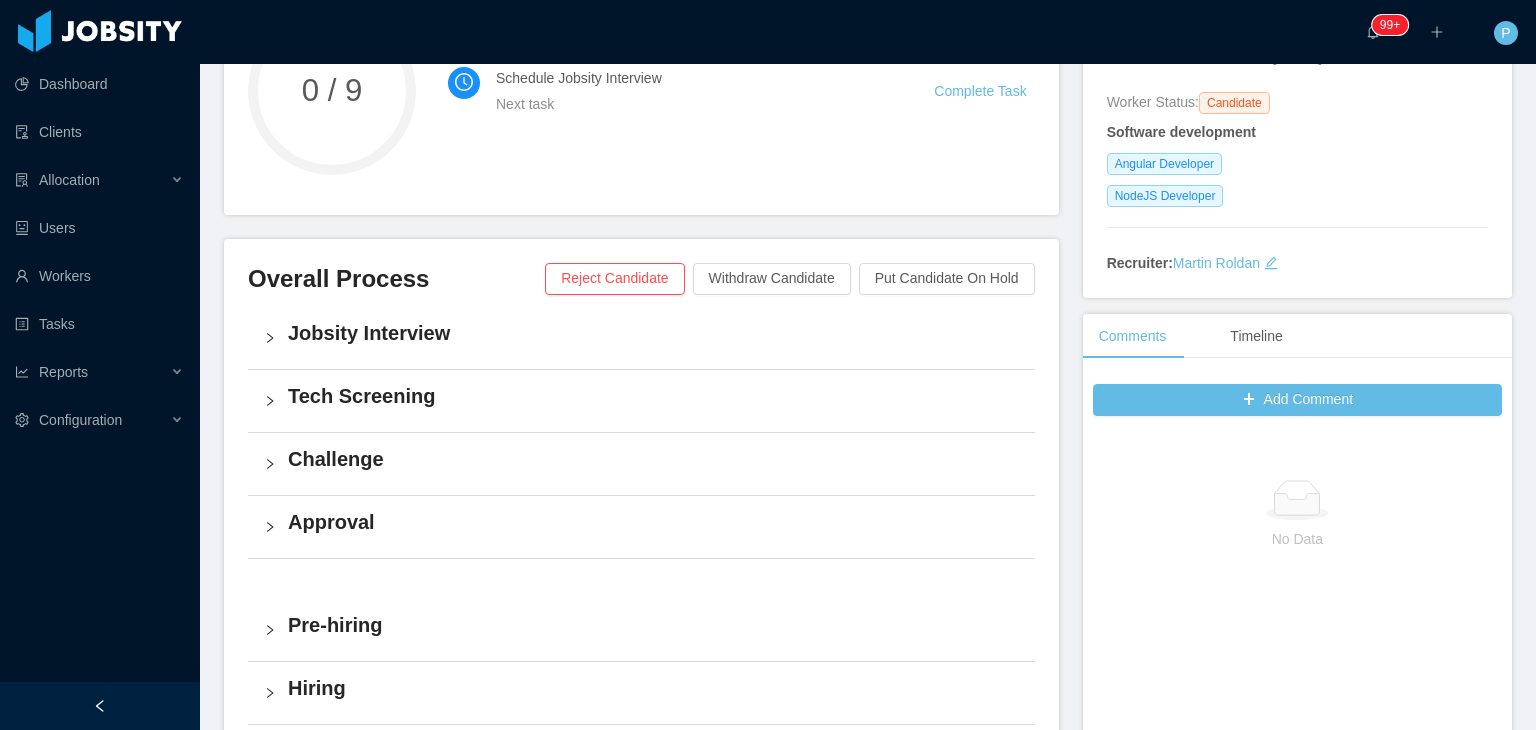 scroll, scrollTop: 342, scrollLeft: 0, axis: vertical 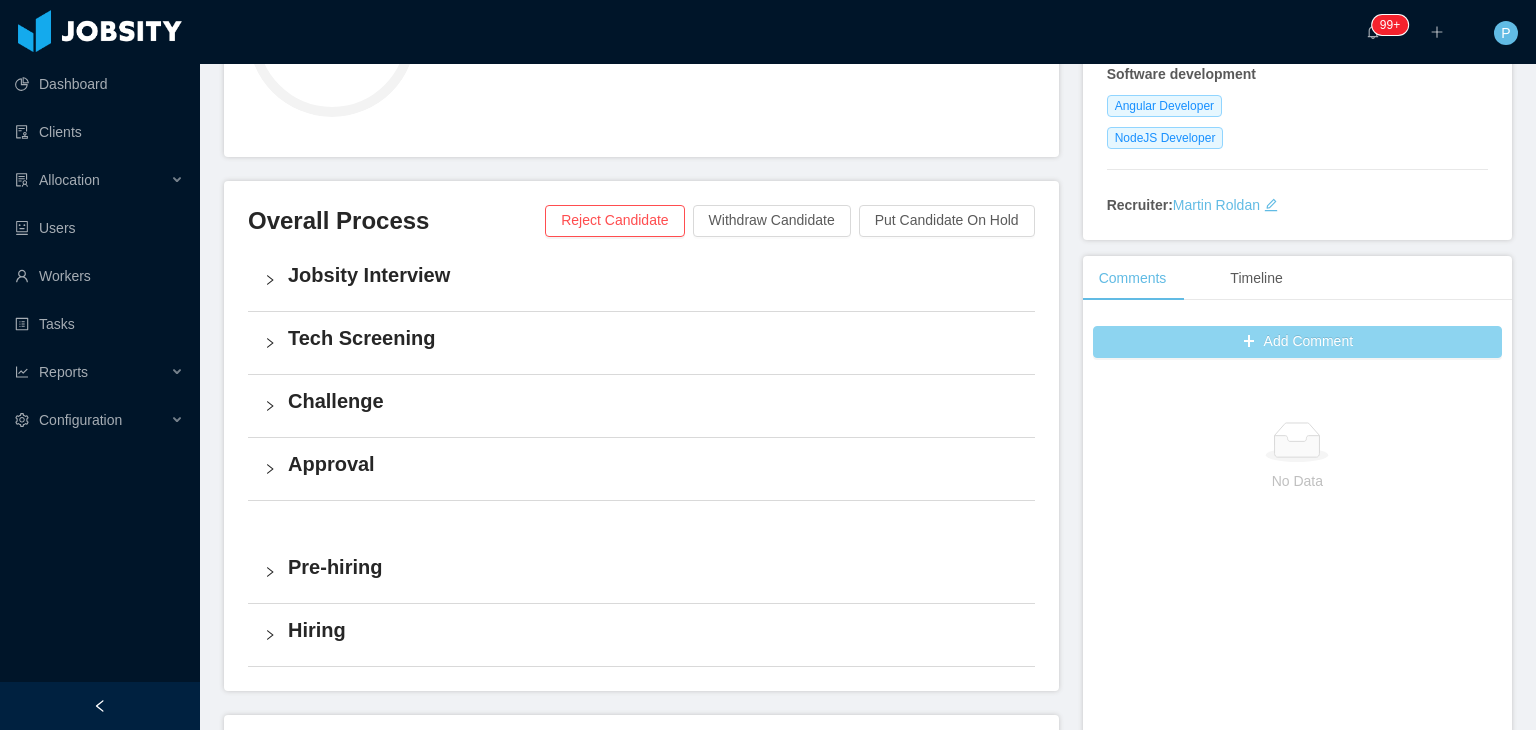 click on "Add Comment" at bounding box center [1297, 342] 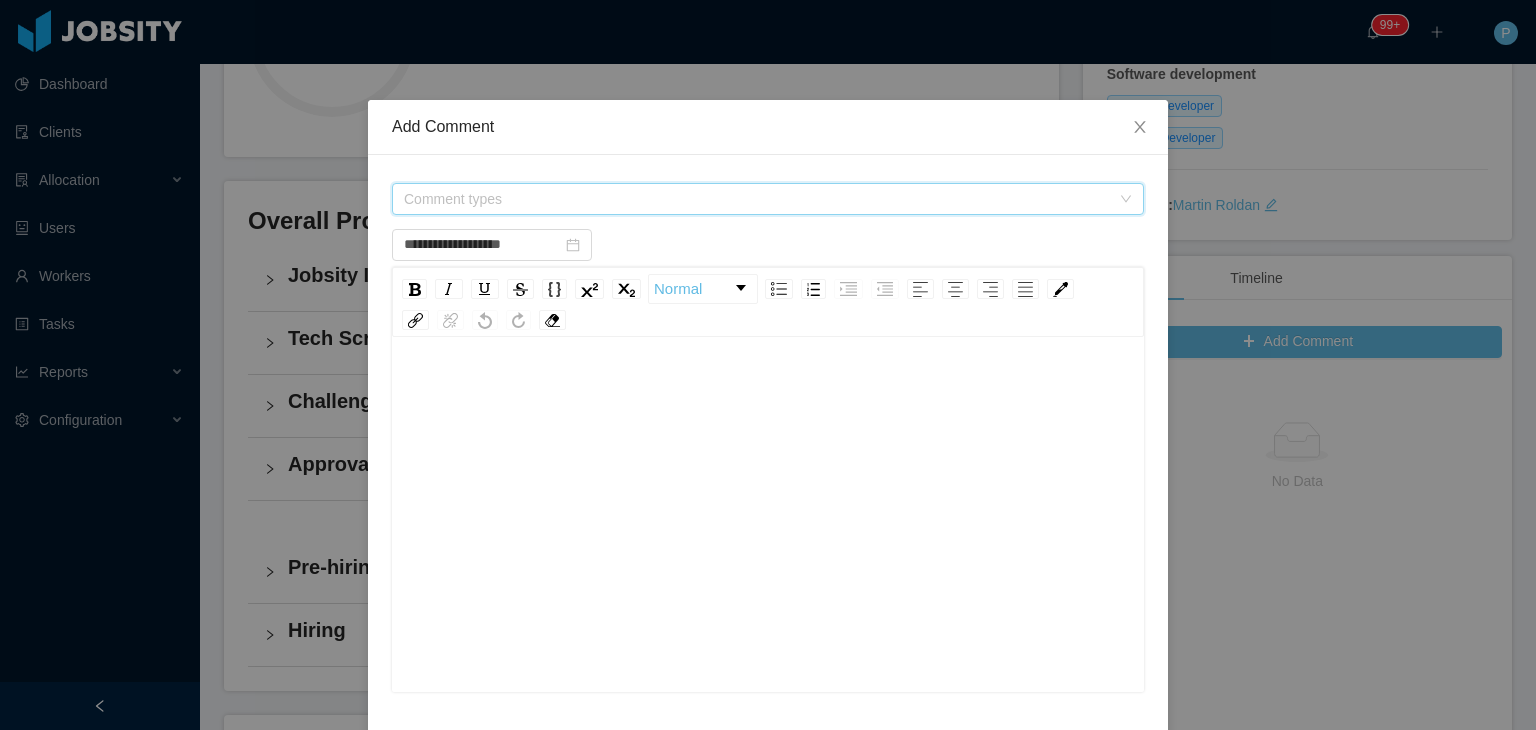 click on "Comment types" at bounding box center [761, 199] 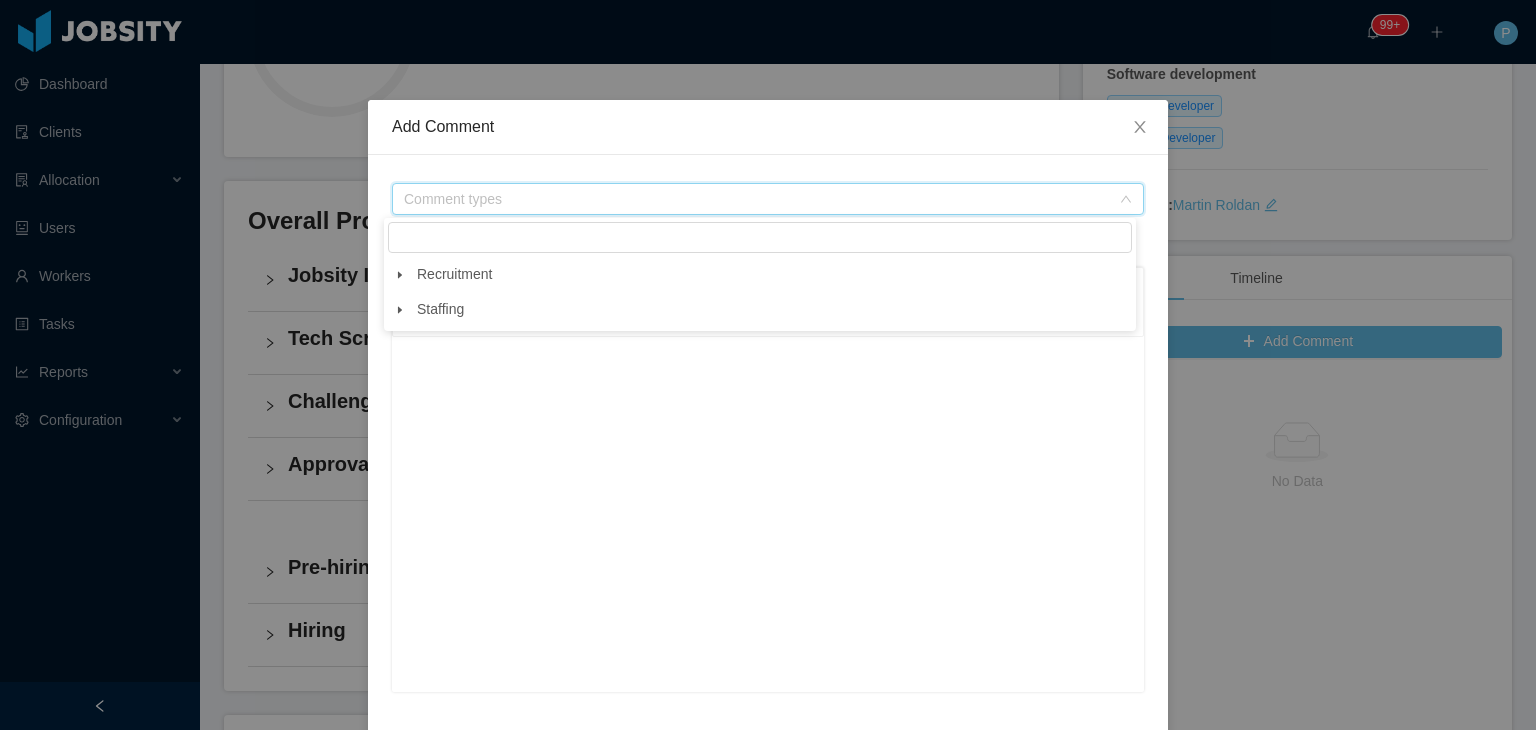 click at bounding box center [400, 275] 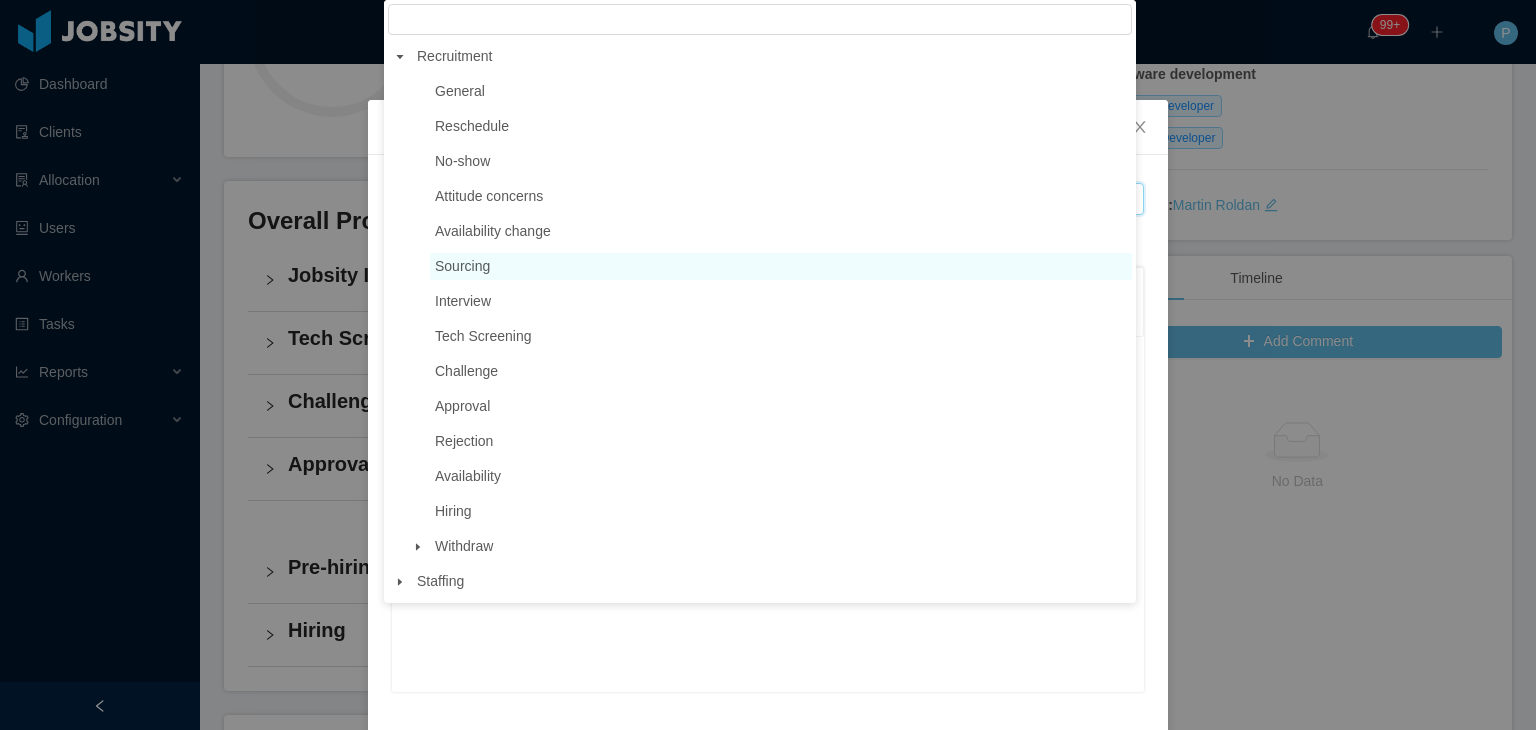 click on "Sourcing" at bounding box center [462, 266] 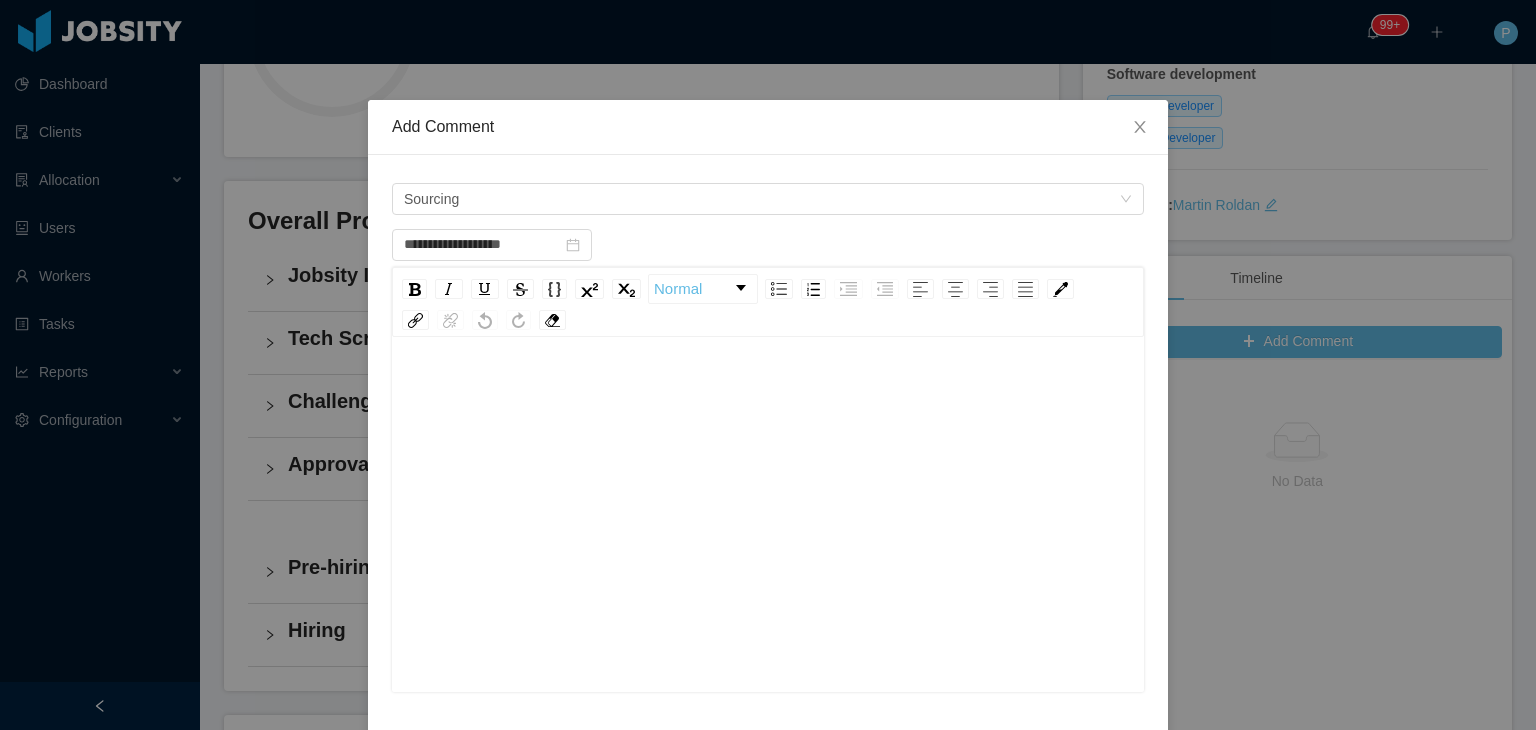 click at bounding box center [768, 391] 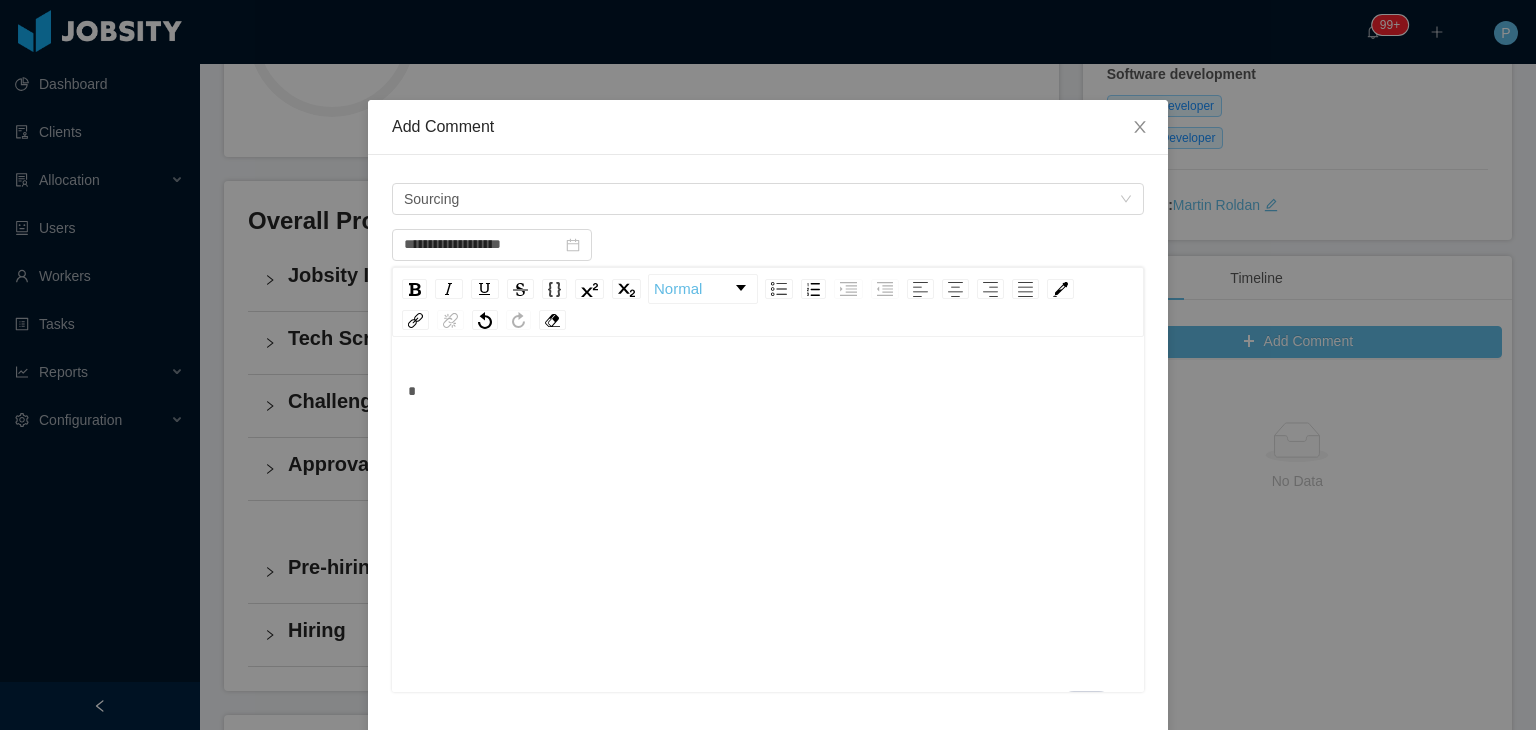 type 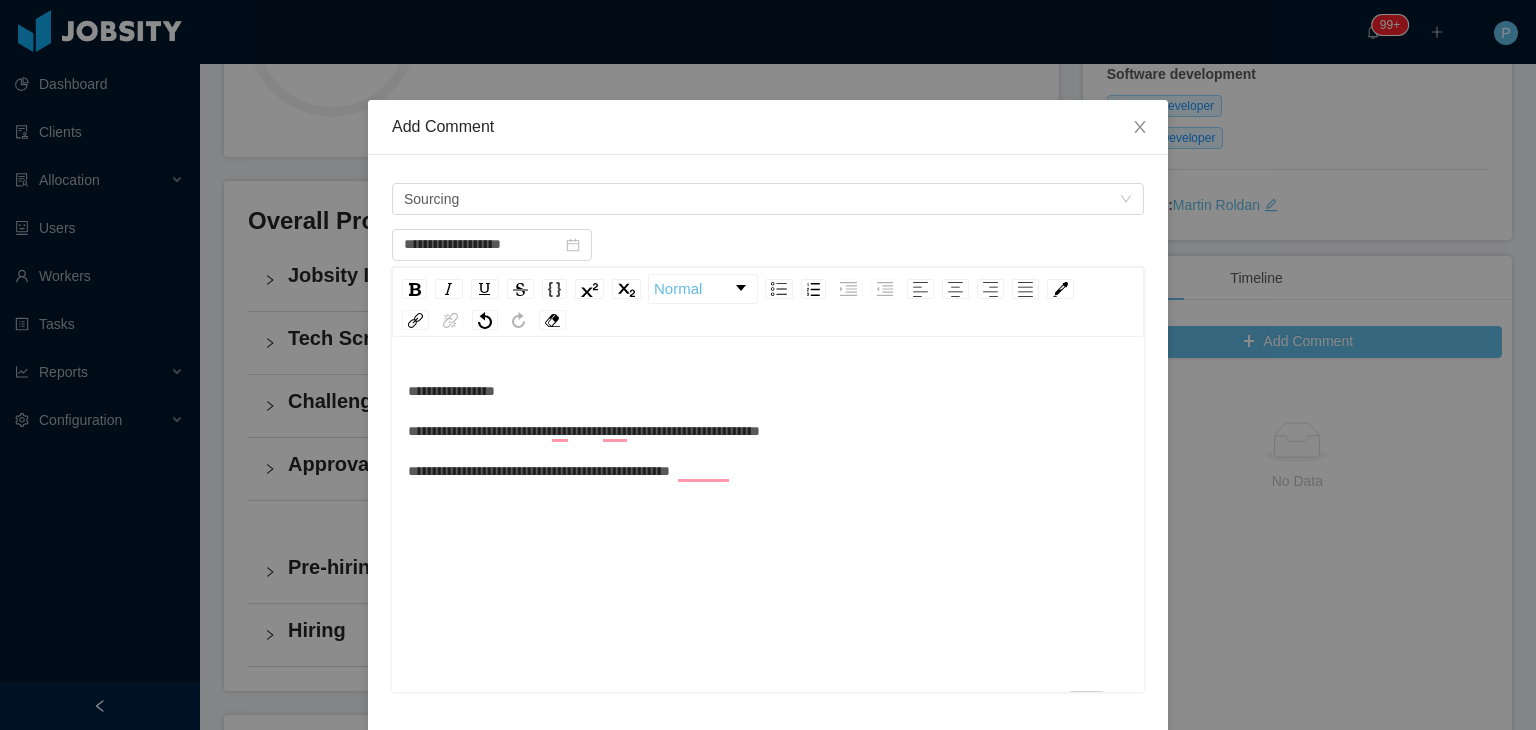 scroll, scrollTop: 190, scrollLeft: 0, axis: vertical 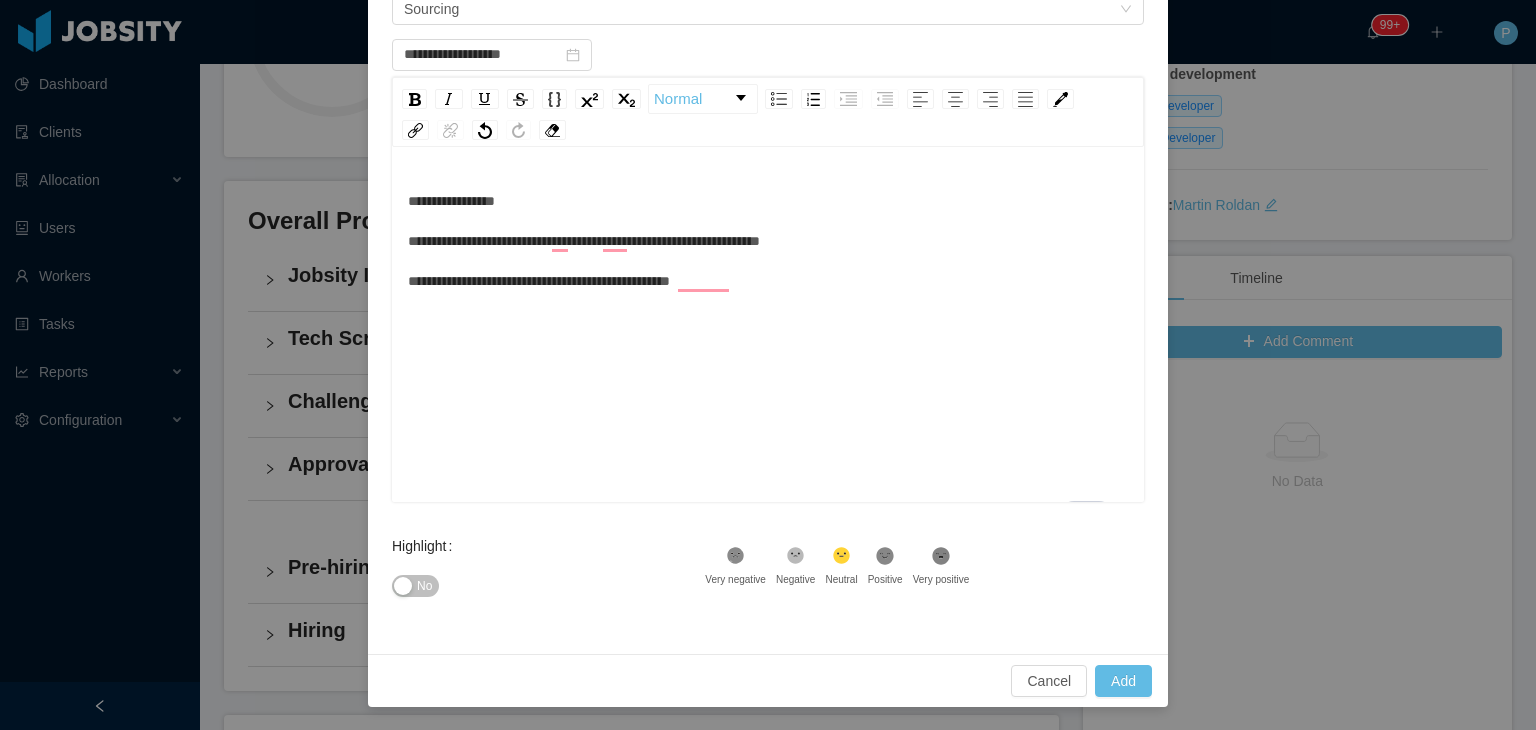 click on "No" at bounding box center (415, 586) 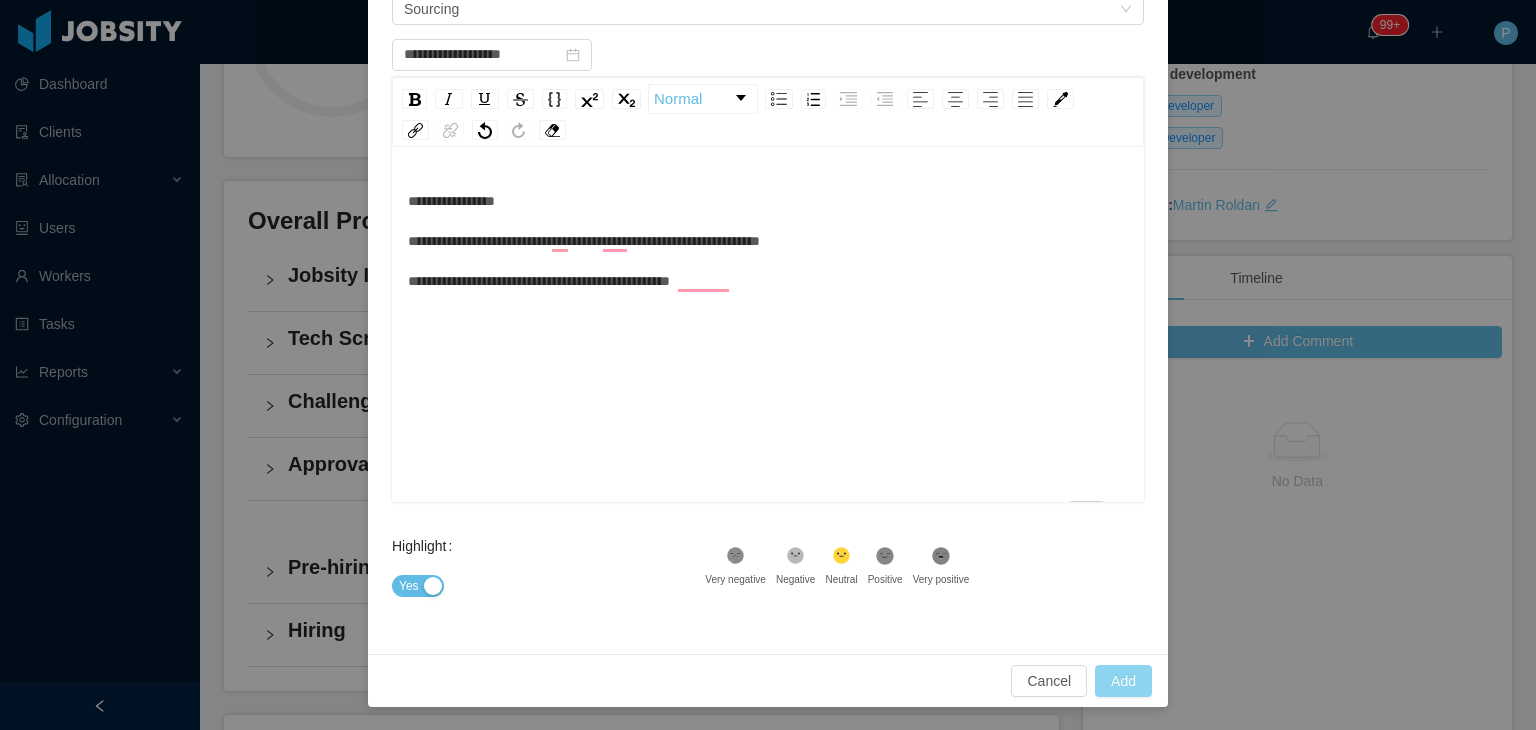 click on "Add" at bounding box center (1123, 681) 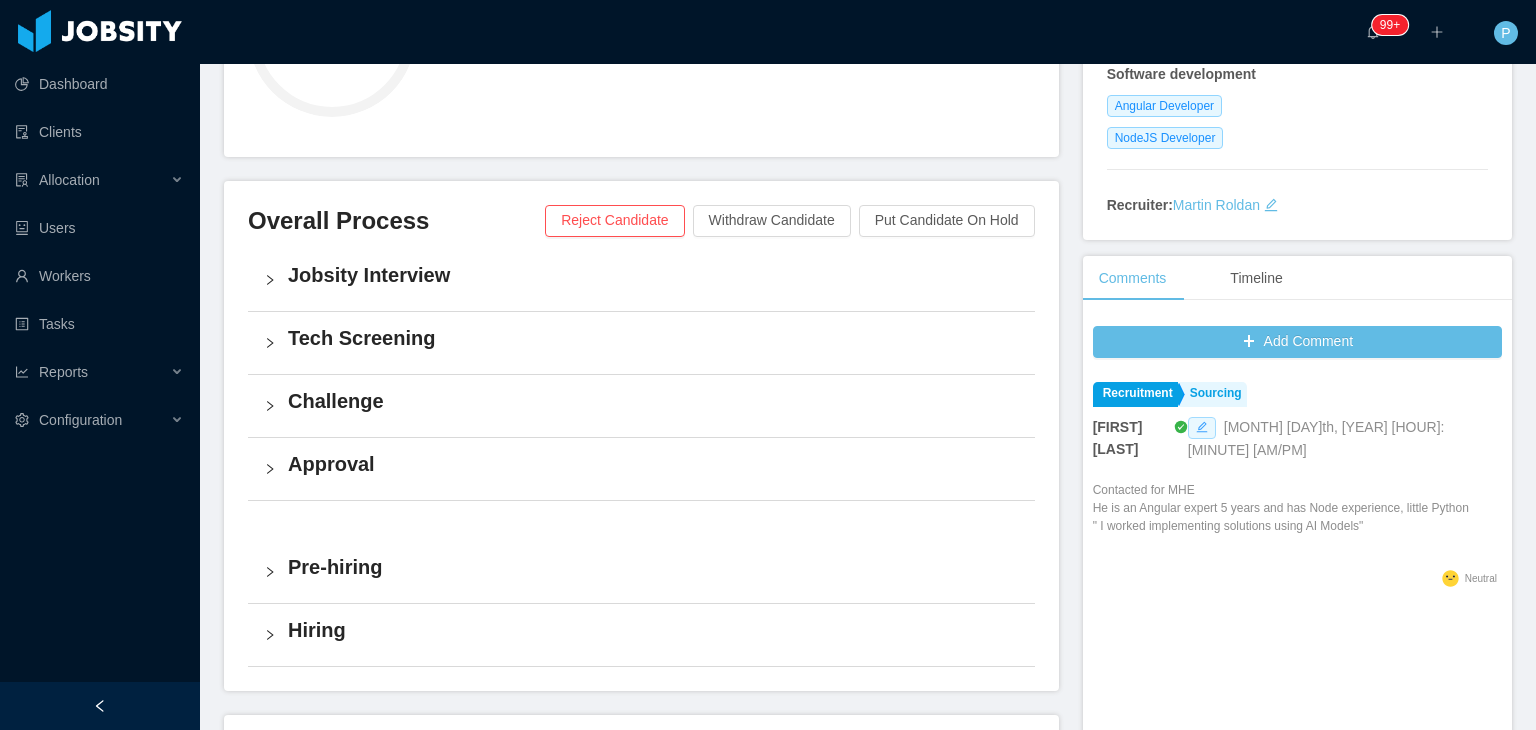 click 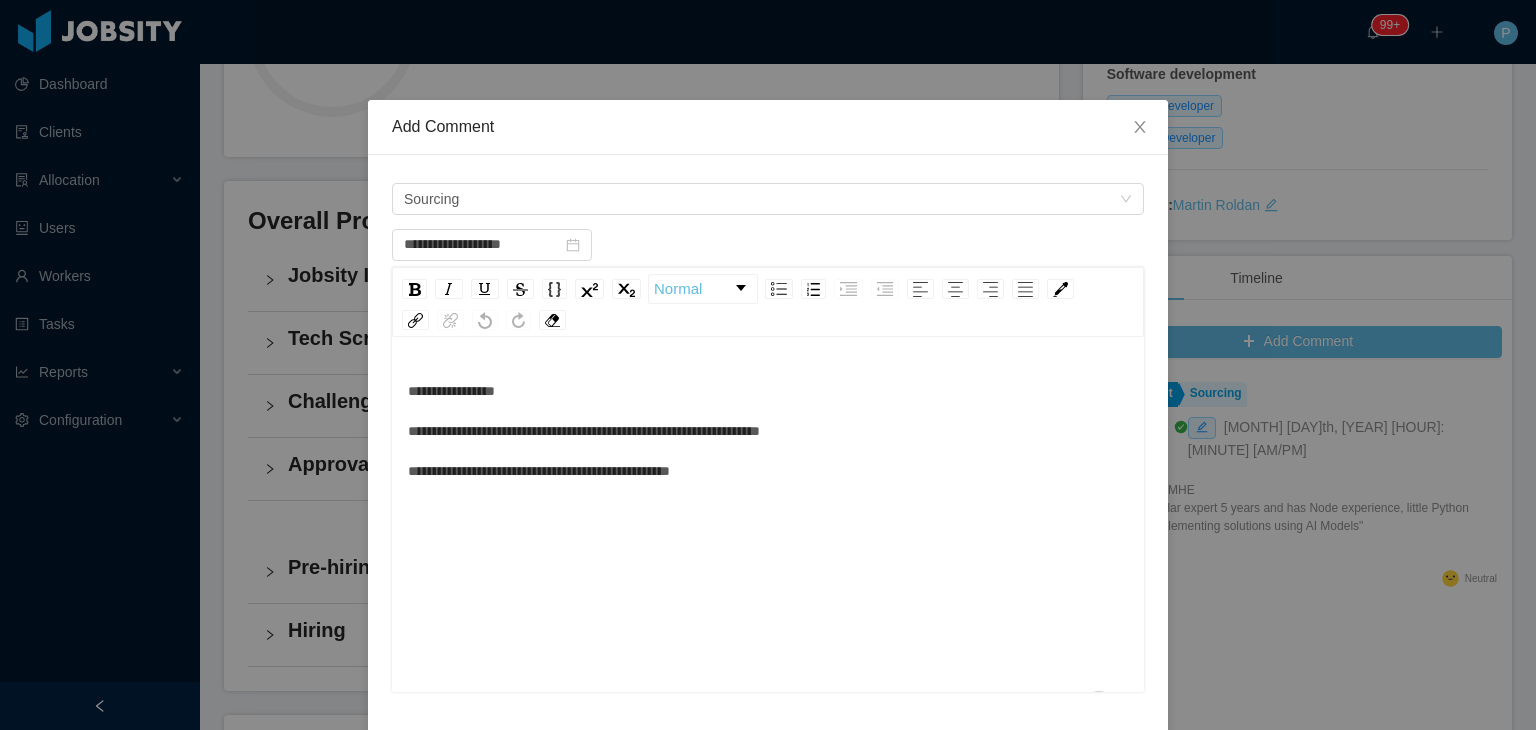 click on "**********" at bounding box center [768, 431] 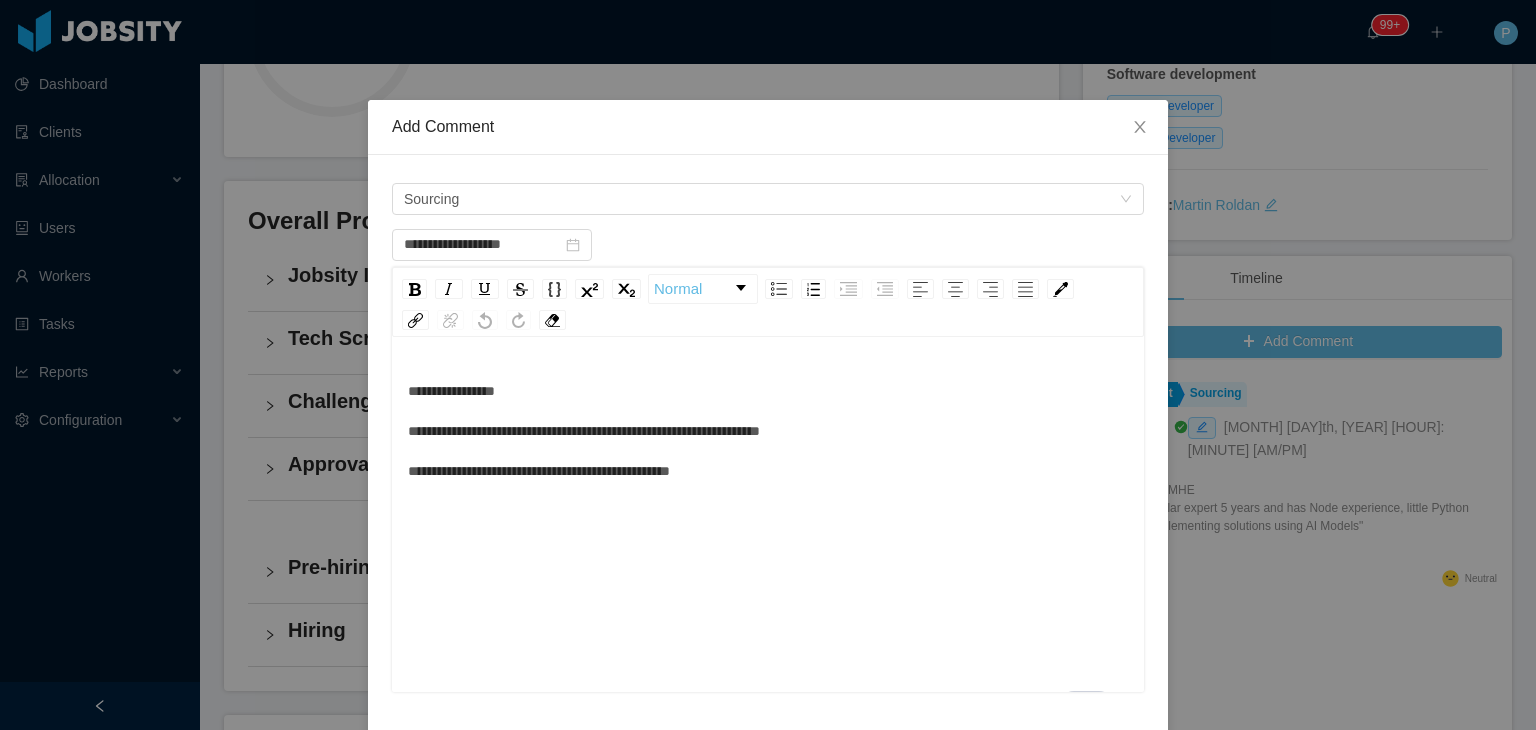 type 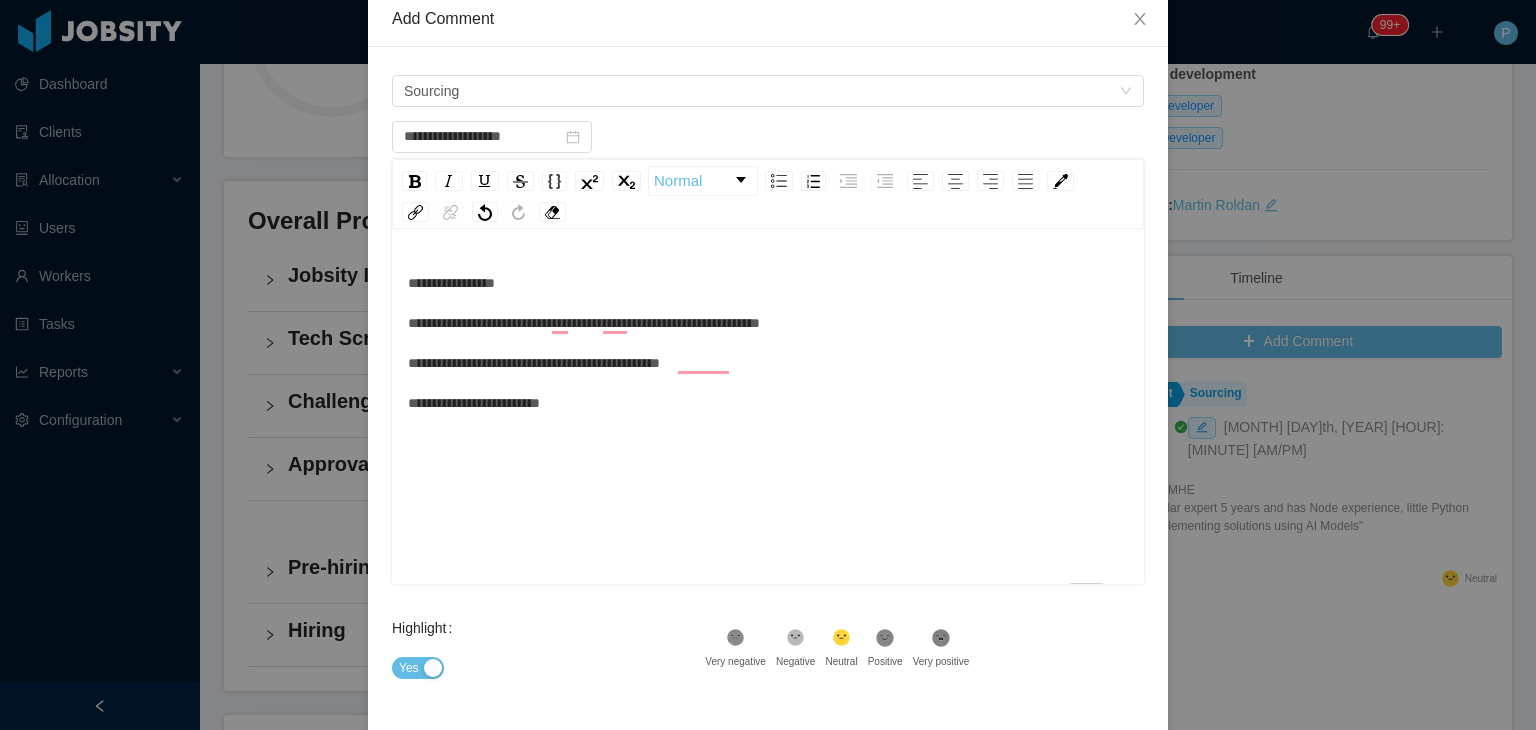 scroll, scrollTop: 176, scrollLeft: 0, axis: vertical 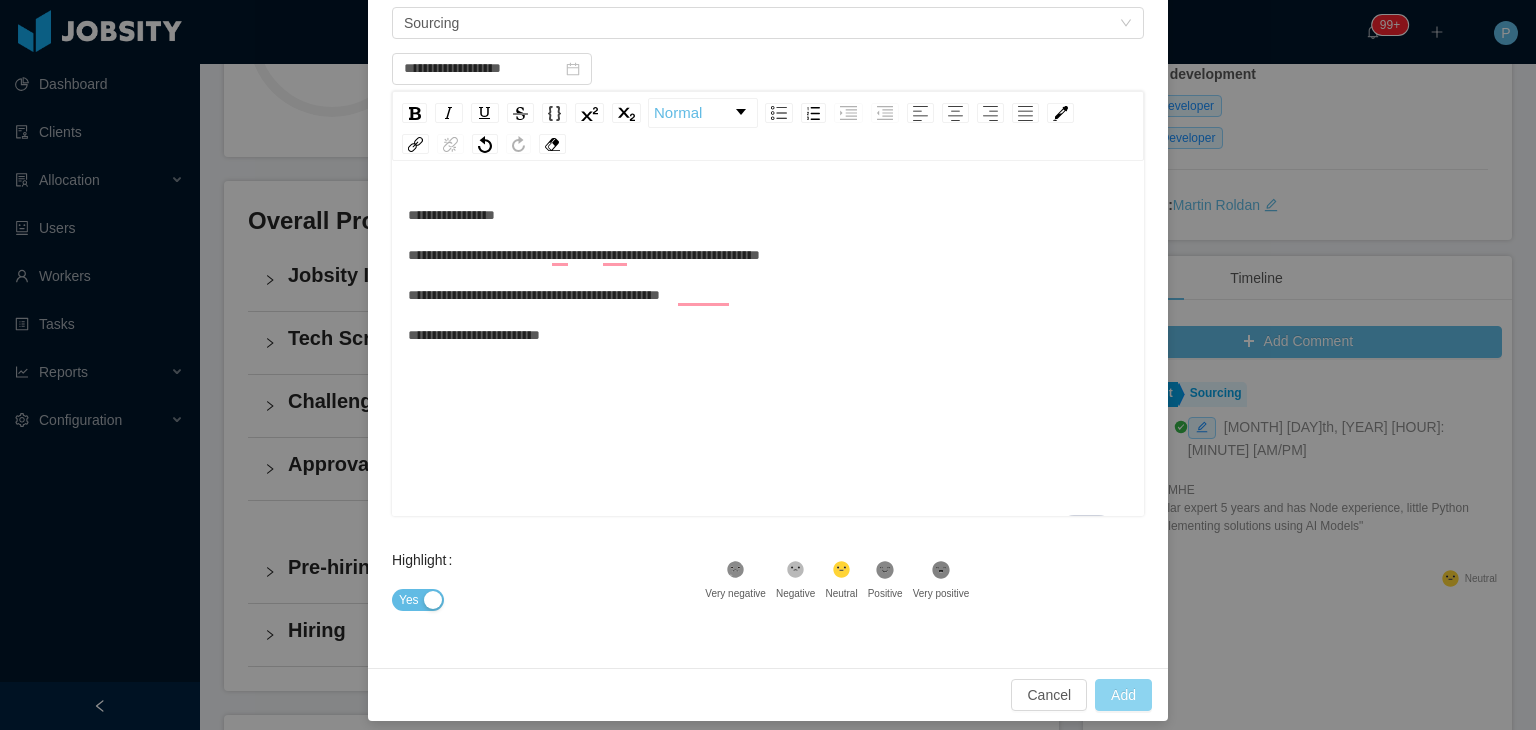 click on "Add" at bounding box center (1123, 695) 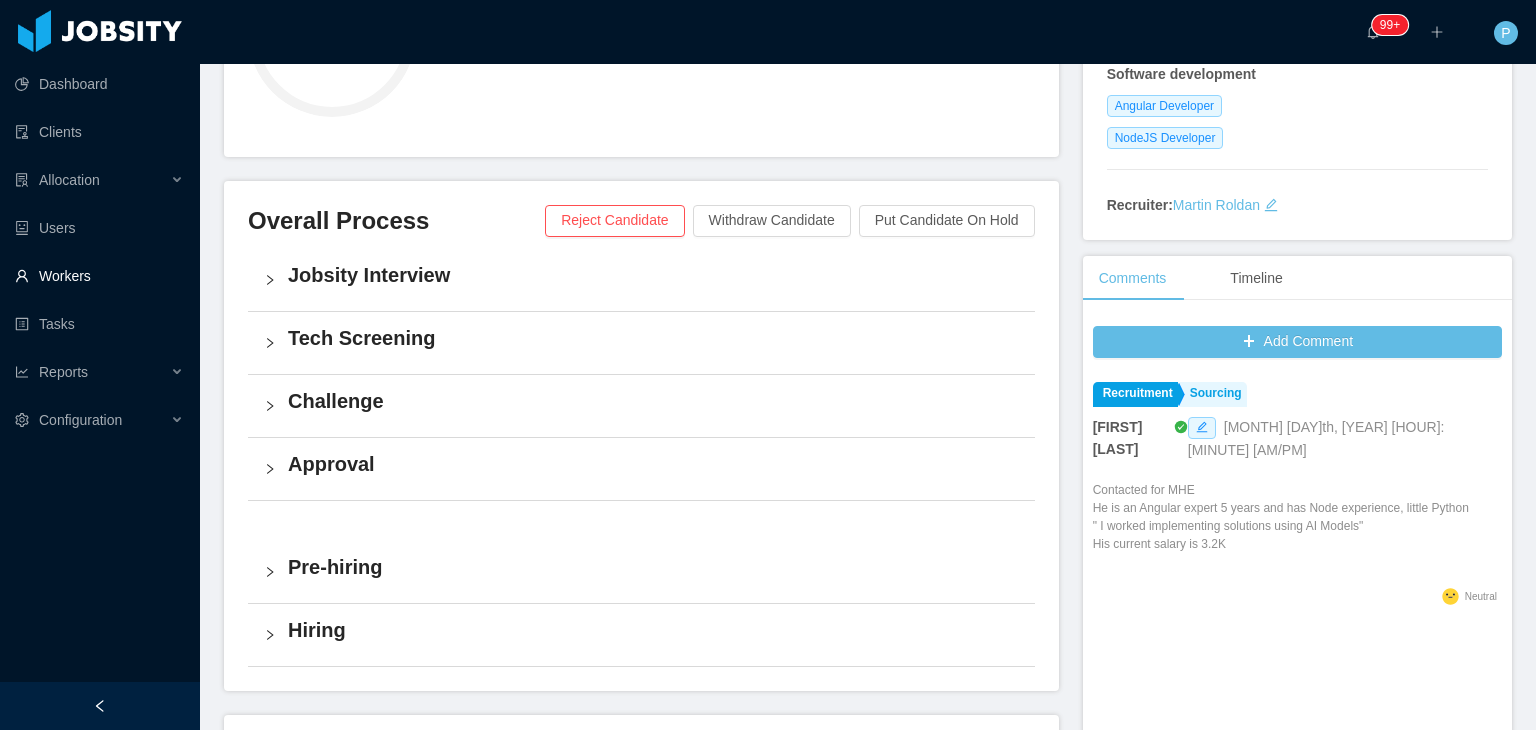 click on "Workers" at bounding box center [99, 276] 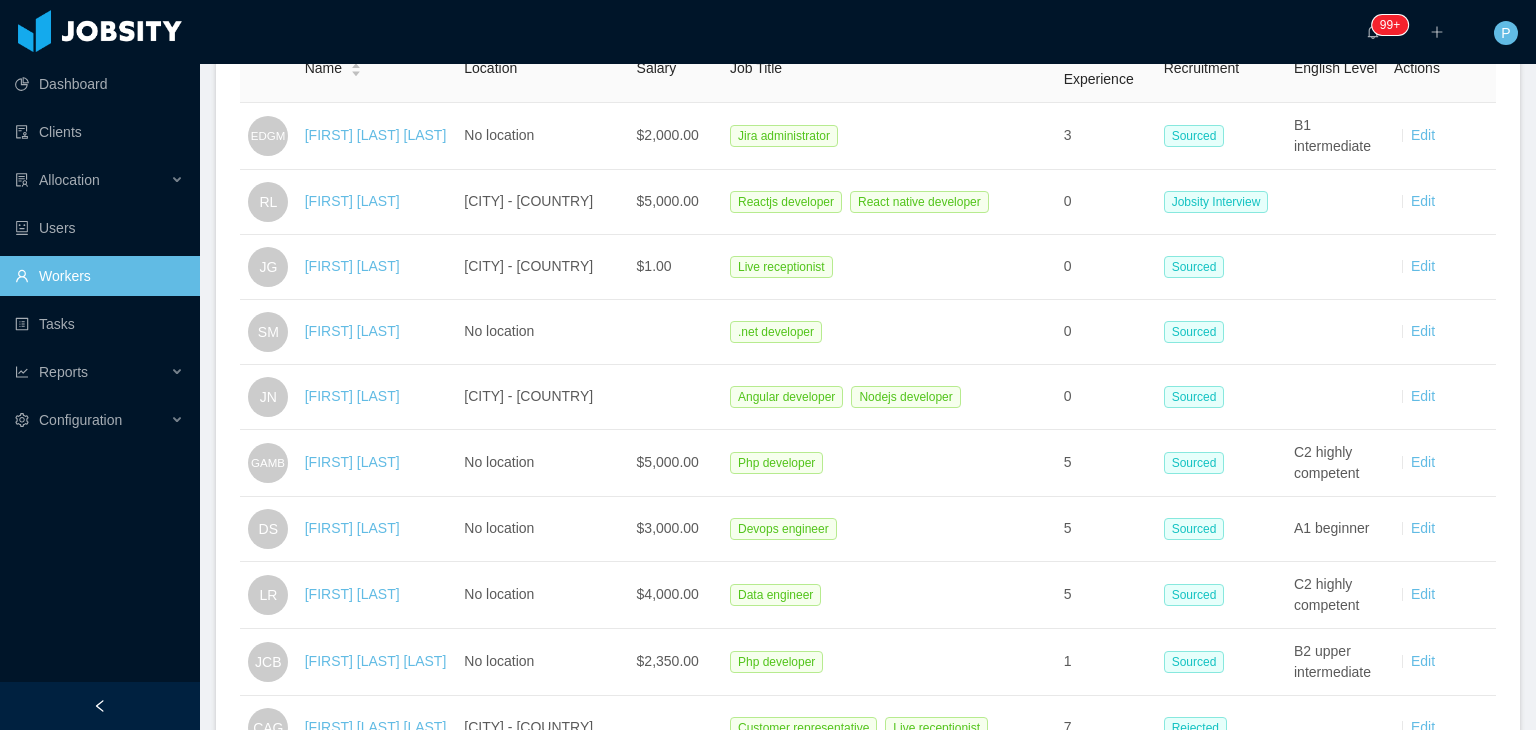 scroll, scrollTop: 0, scrollLeft: 0, axis: both 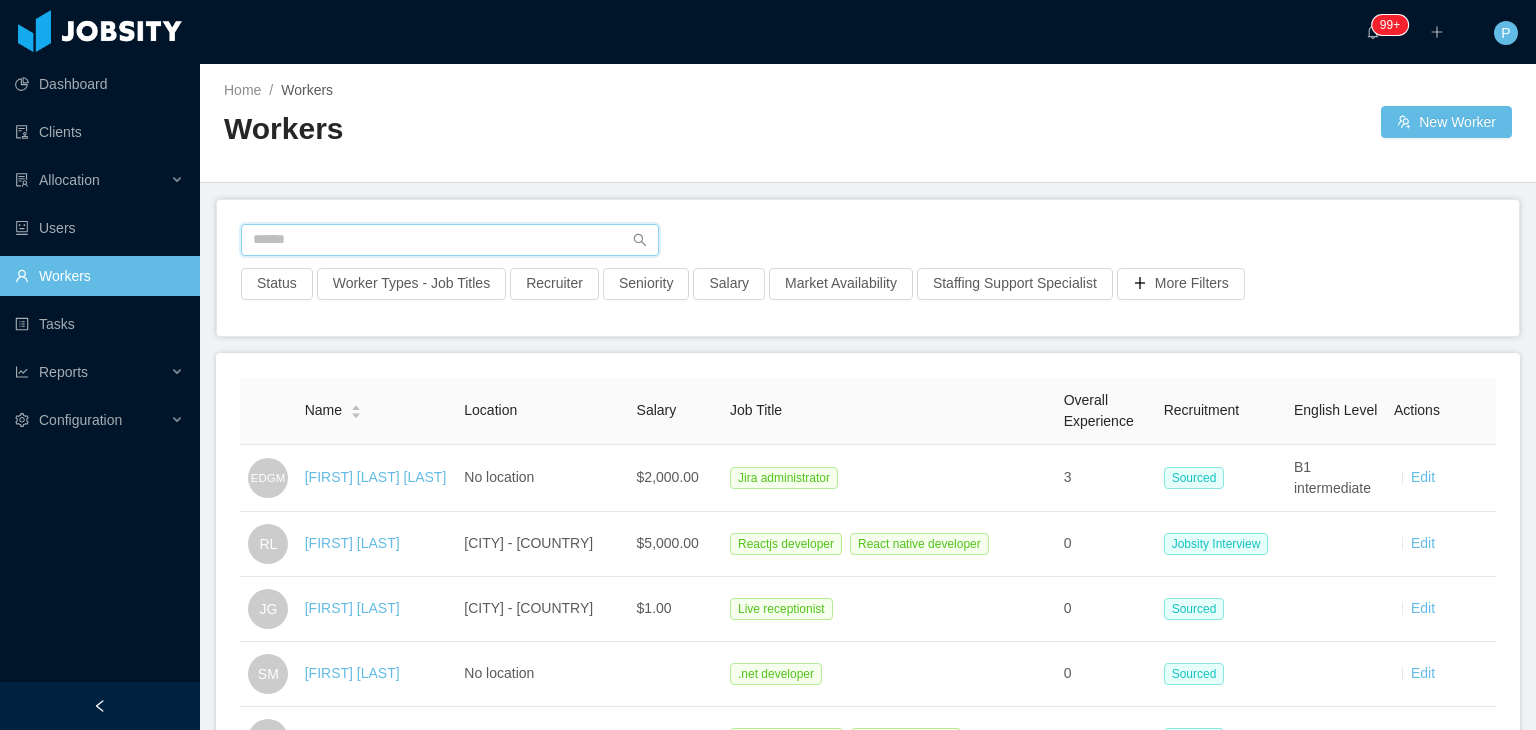 click at bounding box center (450, 240) 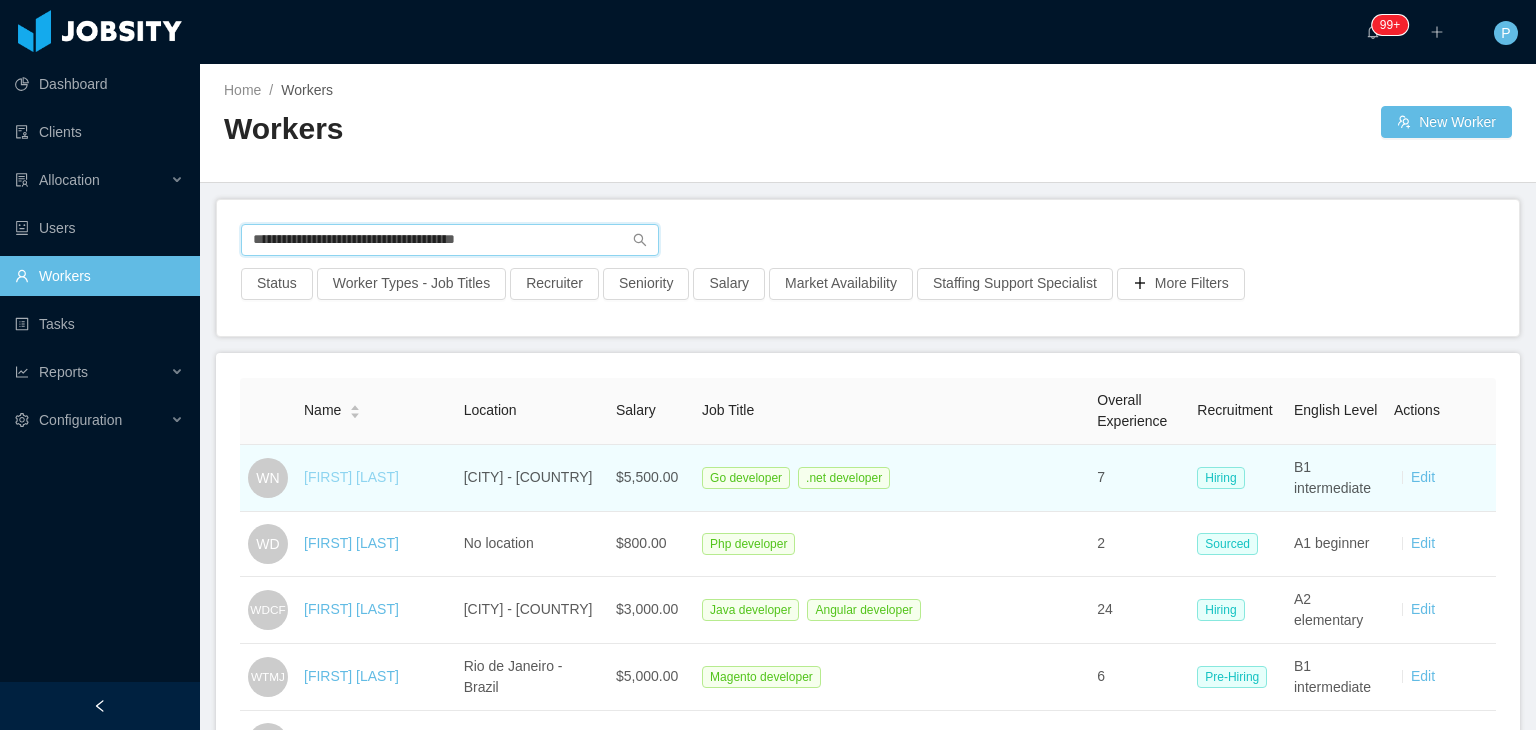type on "**********" 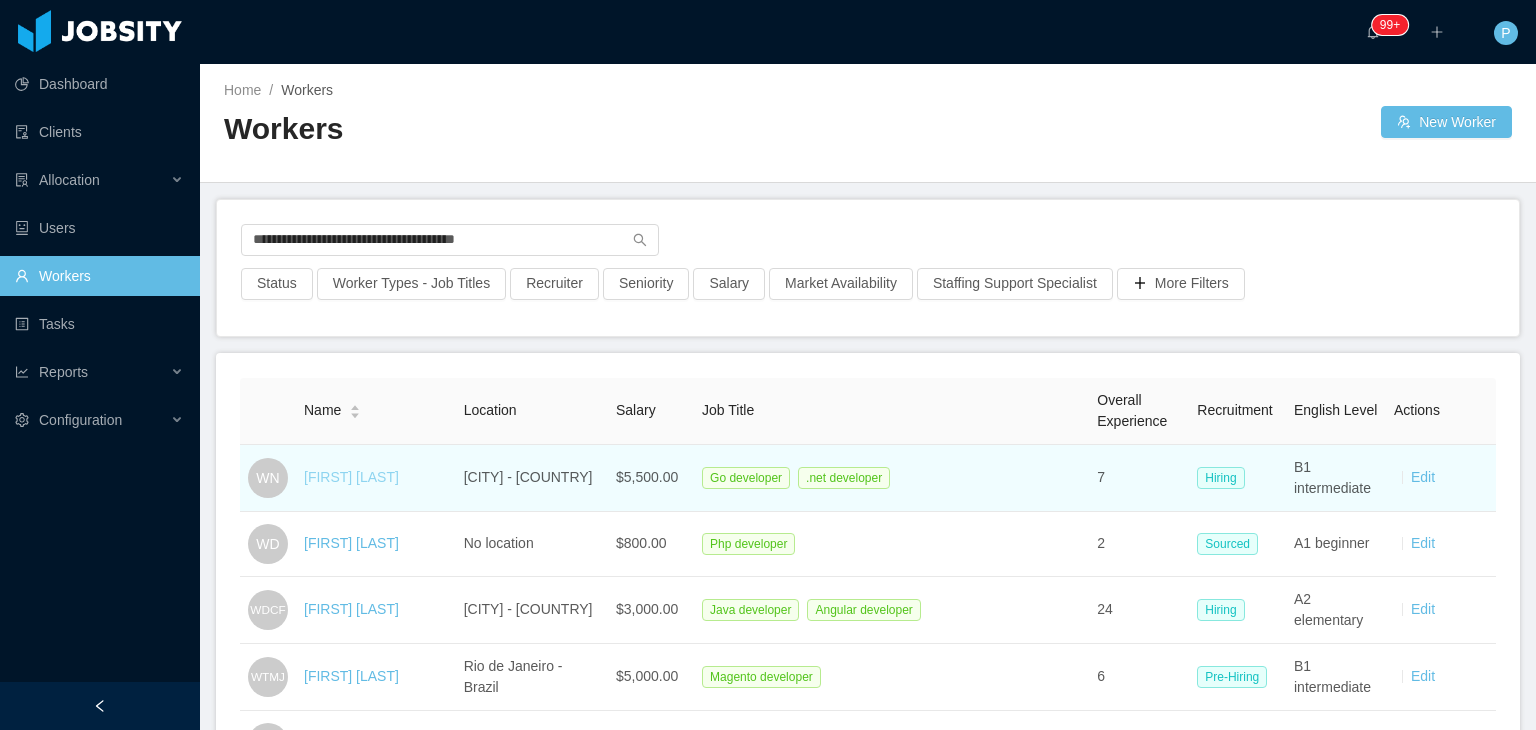 click on "[FIRST] [LAST]" at bounding box center (351, 477) 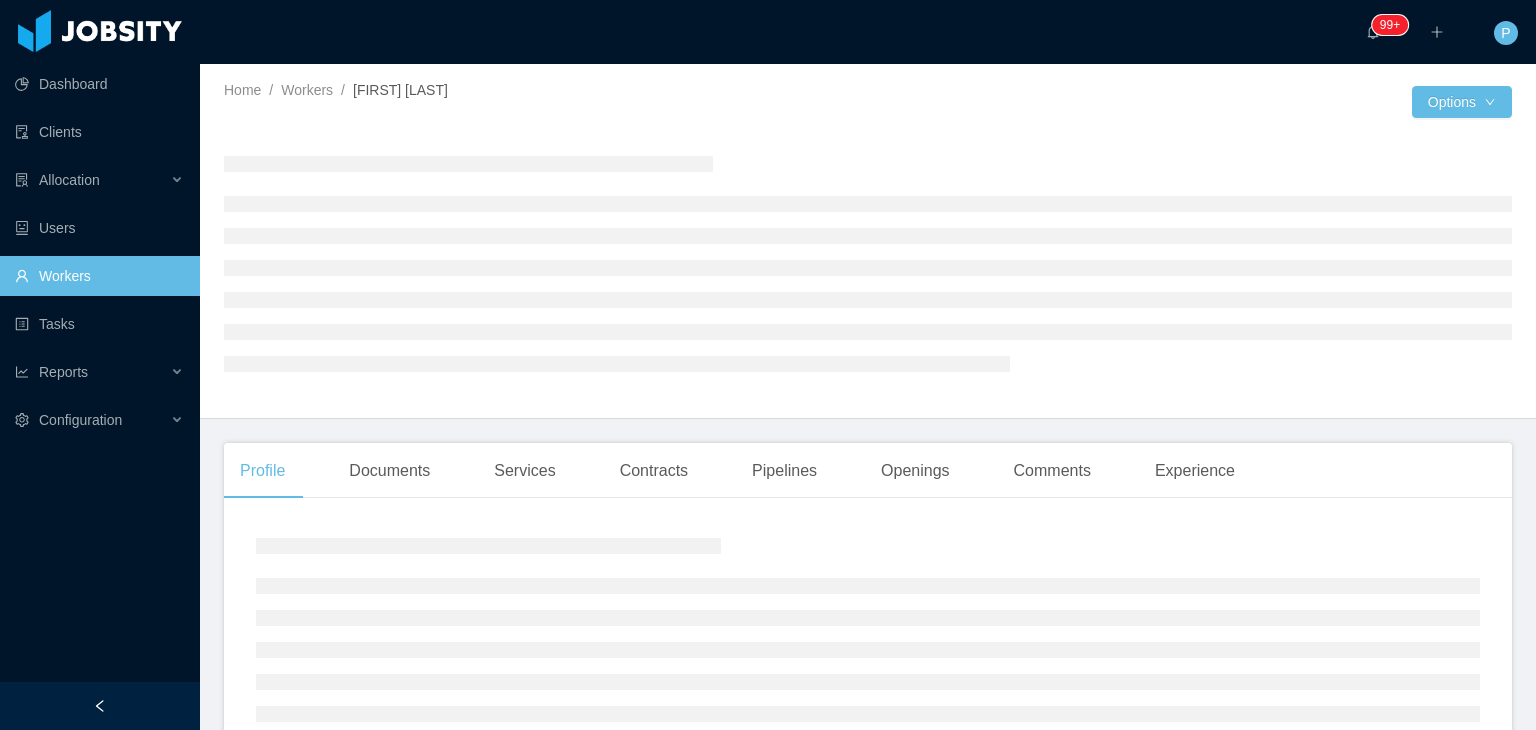 click at bounding box center (868, 263) 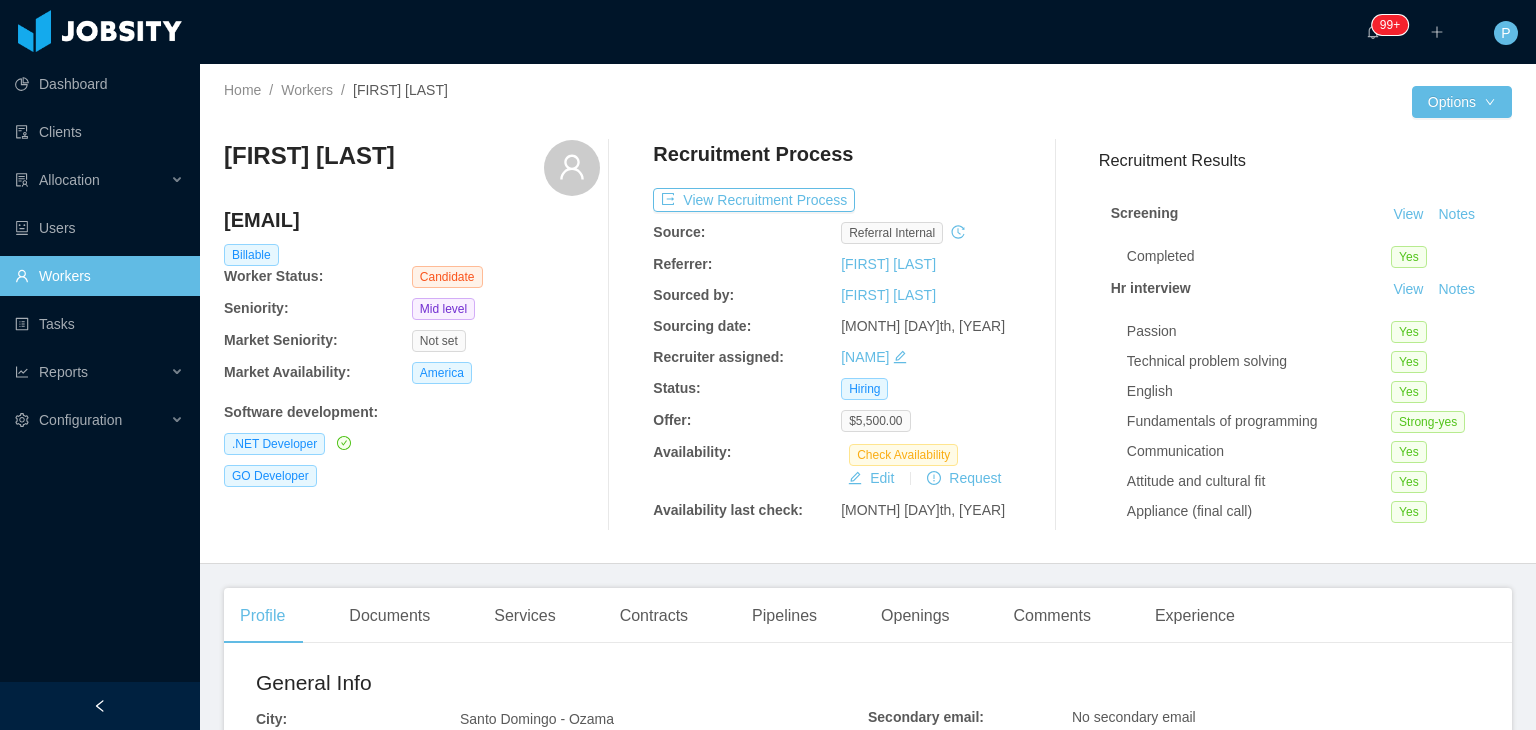 click on "Wilson Naut wilson.naut@example.com Billable Worker Status: Candidate Seniority: Mid level Market Seniority: Not set Market Availability: America Software development : .NET Developer GO Developer Recruitment Process View Recruitment Process Source: Referral internal Referrer: Aderlis Diaz Sourced by: Alvaro Donado Sourcing date: Mar 15th, 2022 Recruiter assigned: Ninna Meister Status: Hiring Offer: $5,500.00 Availability: Check Availability Edit Request Availability last check: Aug 23rd, 2022 Recruitment Results Screening View Notes Completed Yes Hr interview View Notes Passion Yes Technical problem solving Yes English Yes Fundamentals of programming Strong-yes Communication Yes Attitude and cultural fit Yes Appliance (final call) Yes Recording url Tech screening View Notes Score 67 Would you hire this candidate? Yes Challenge evaluation View Notes (optional) should we ask for a code refactor and make a new evaluation? No Yes" at bounding box center [868, 335] 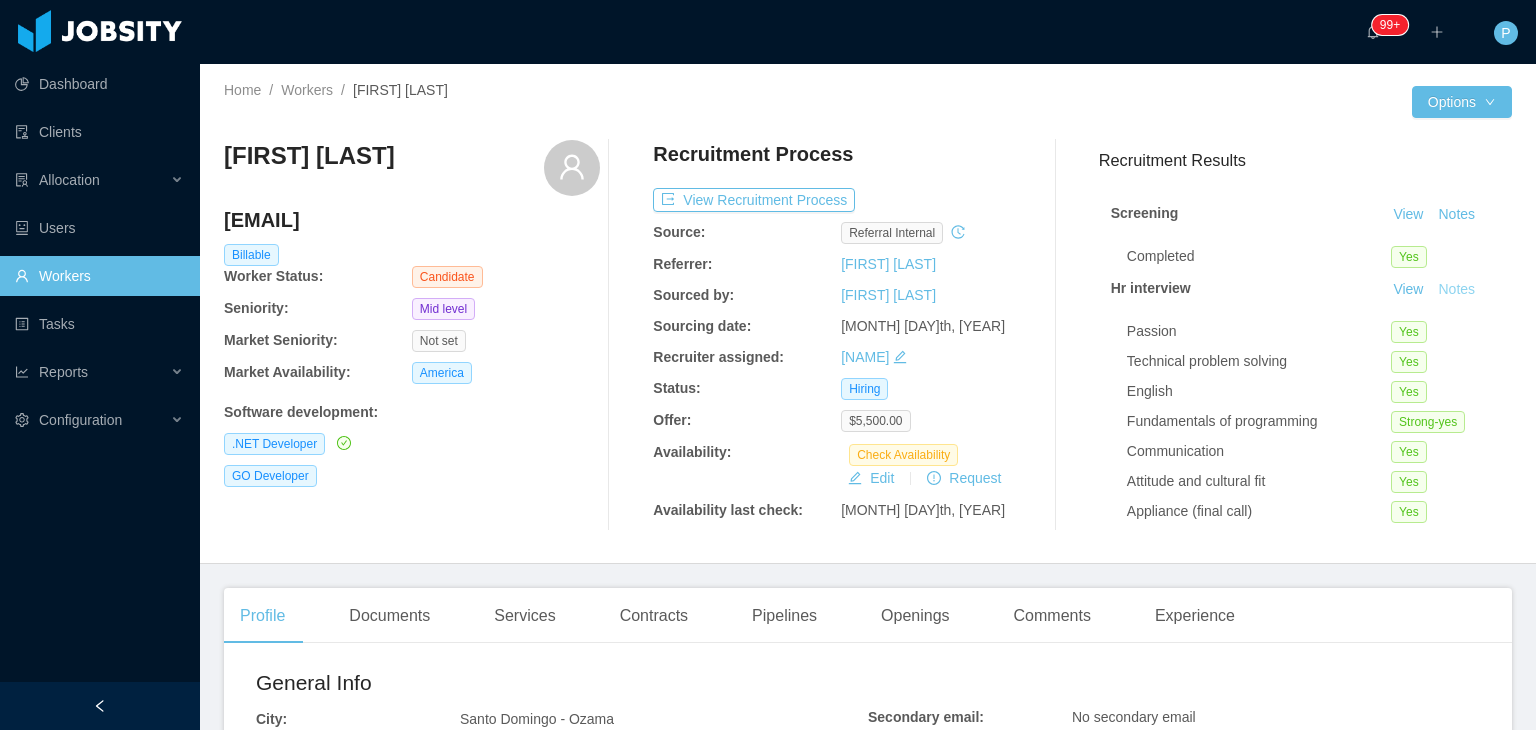 click on "Notes" at bounding box center (1456, 290) 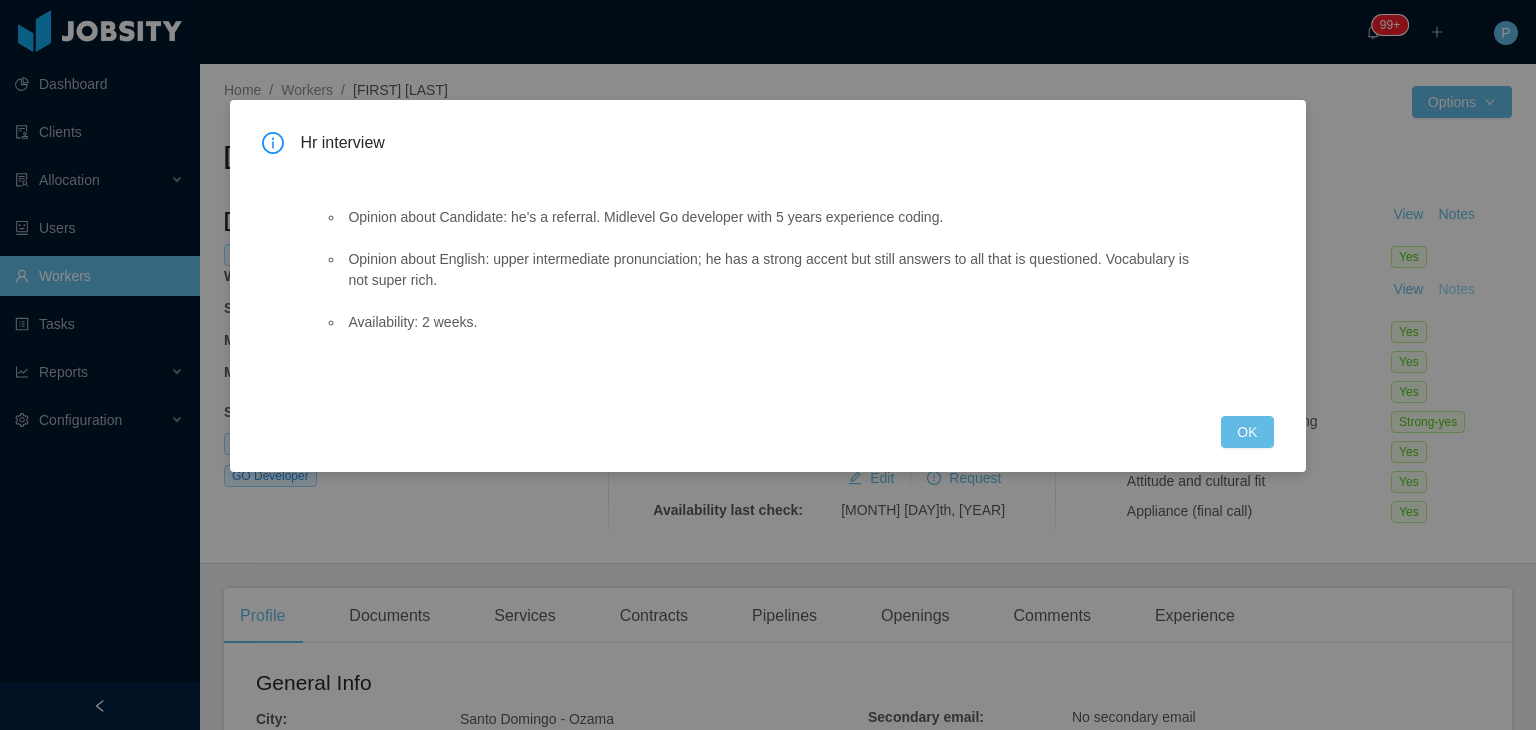type 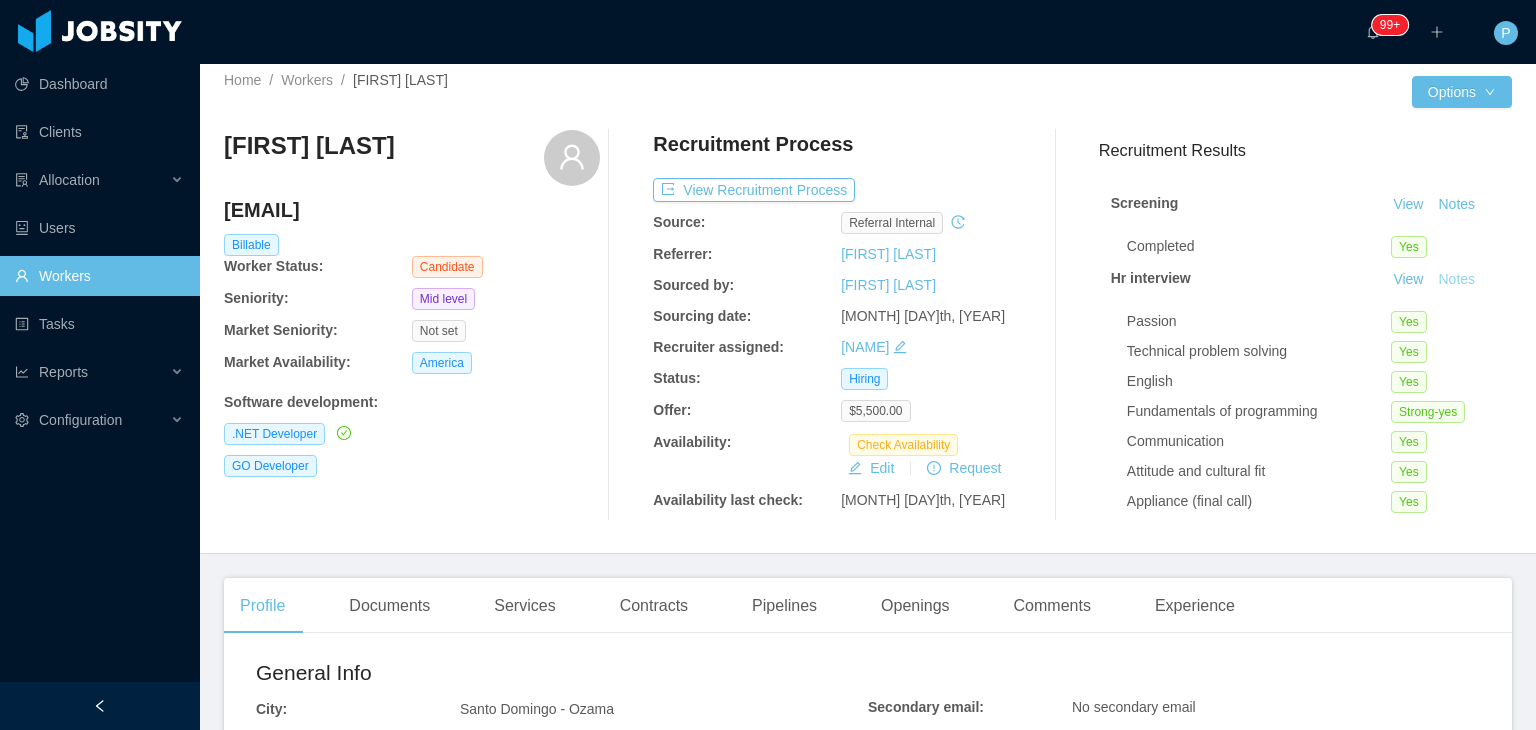 scroll, scrollTop: 0, scrollLeft: 0, axis: both 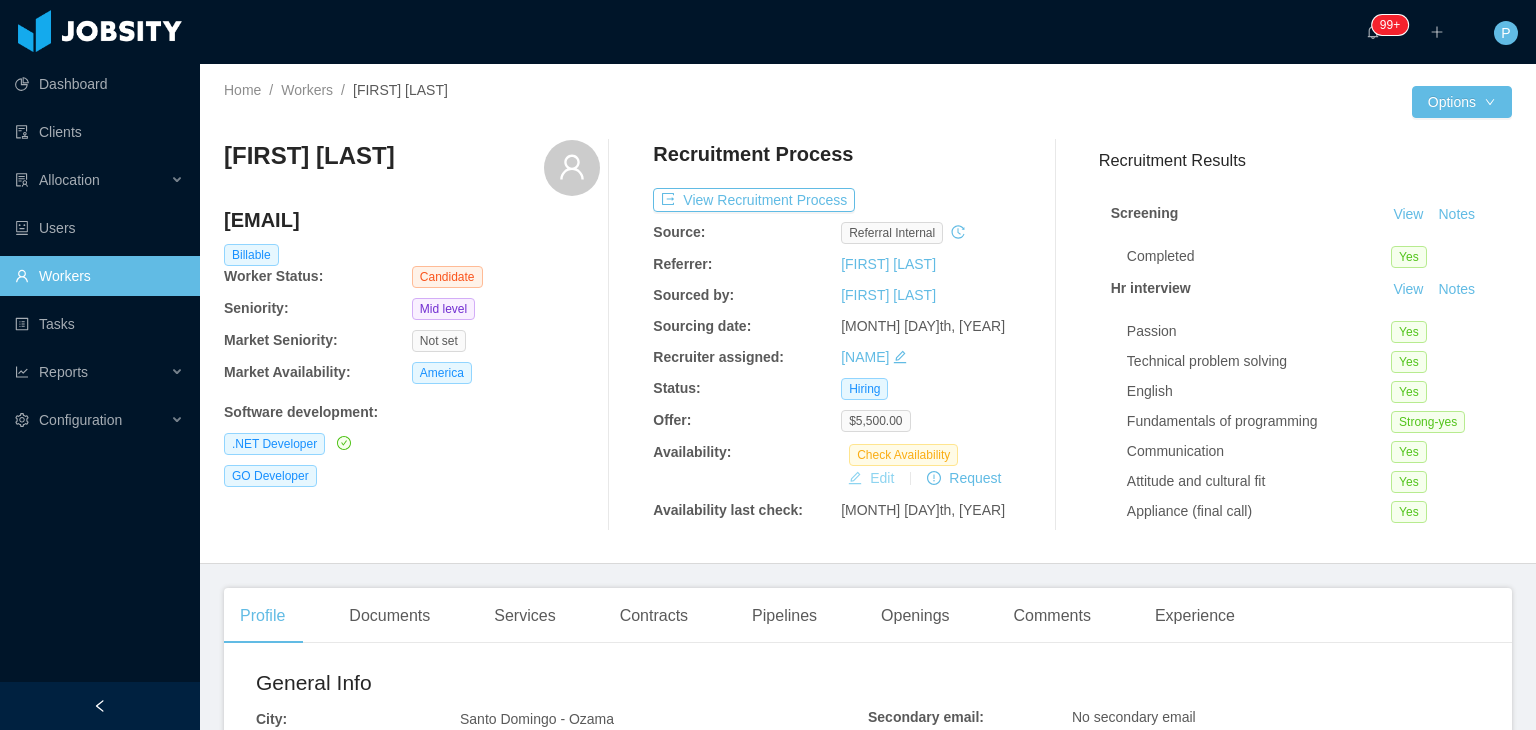 click on "Edit" at bounding box center (871, 478) 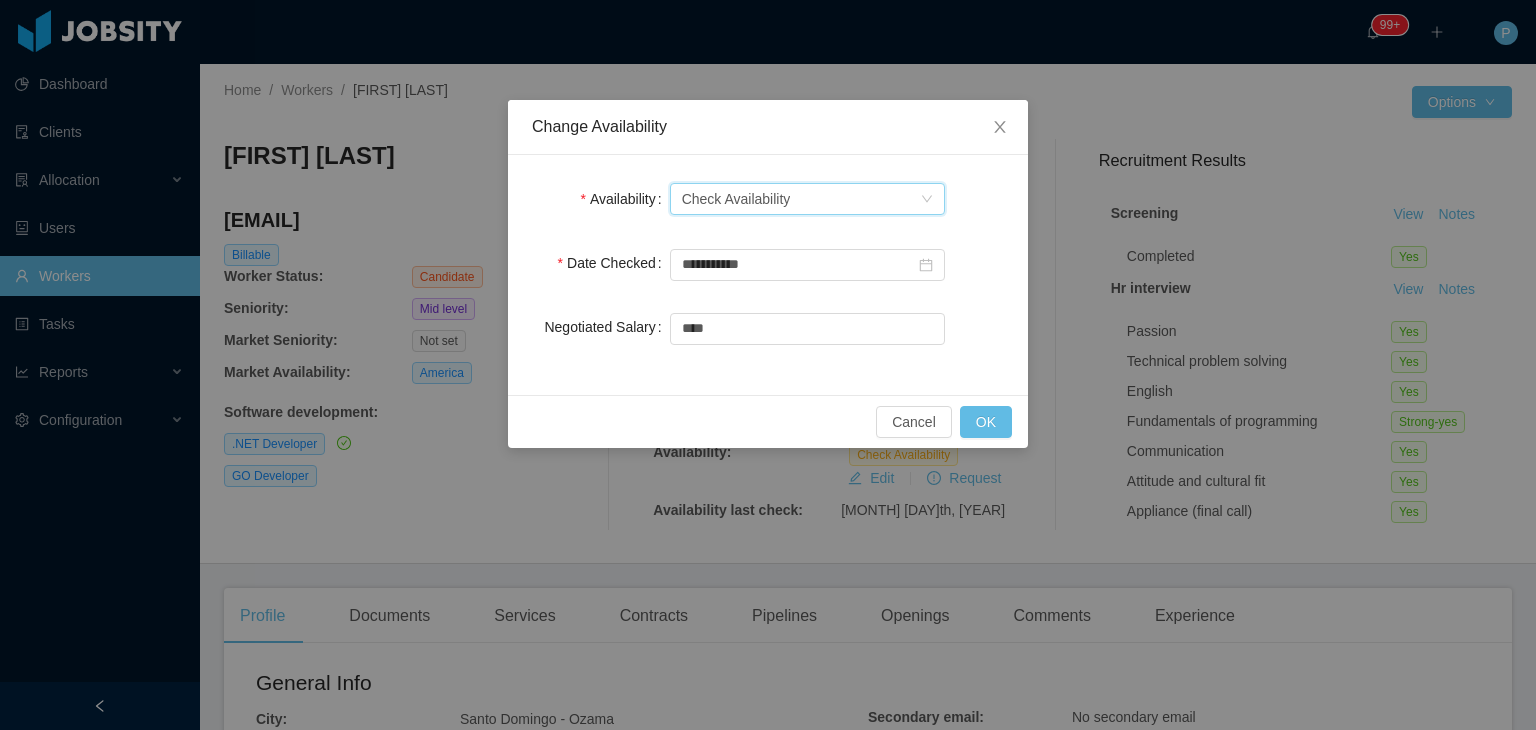 click on "Select one Check Availability" at bounding box center [801, 199] 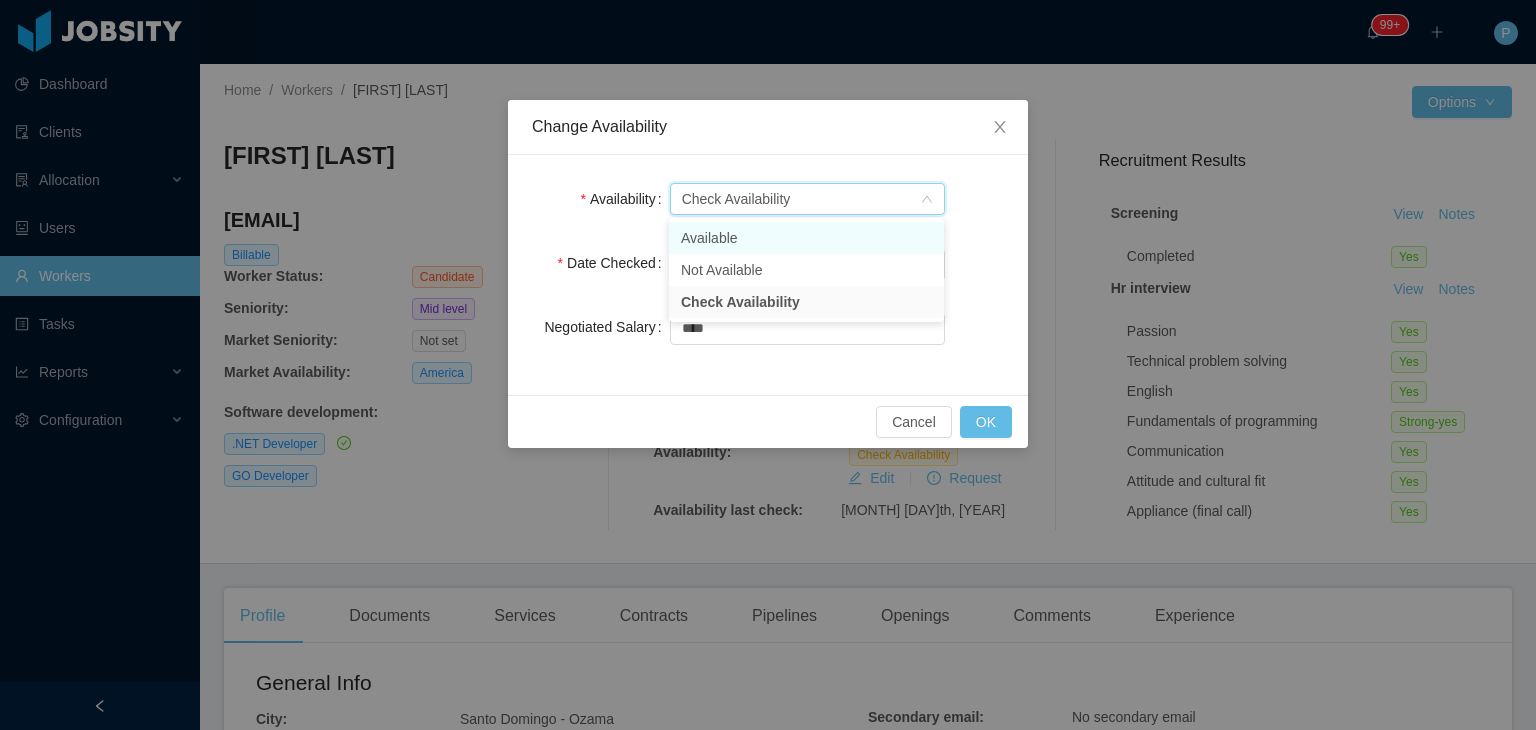 click on "Available" at bounding box center (806, 238) 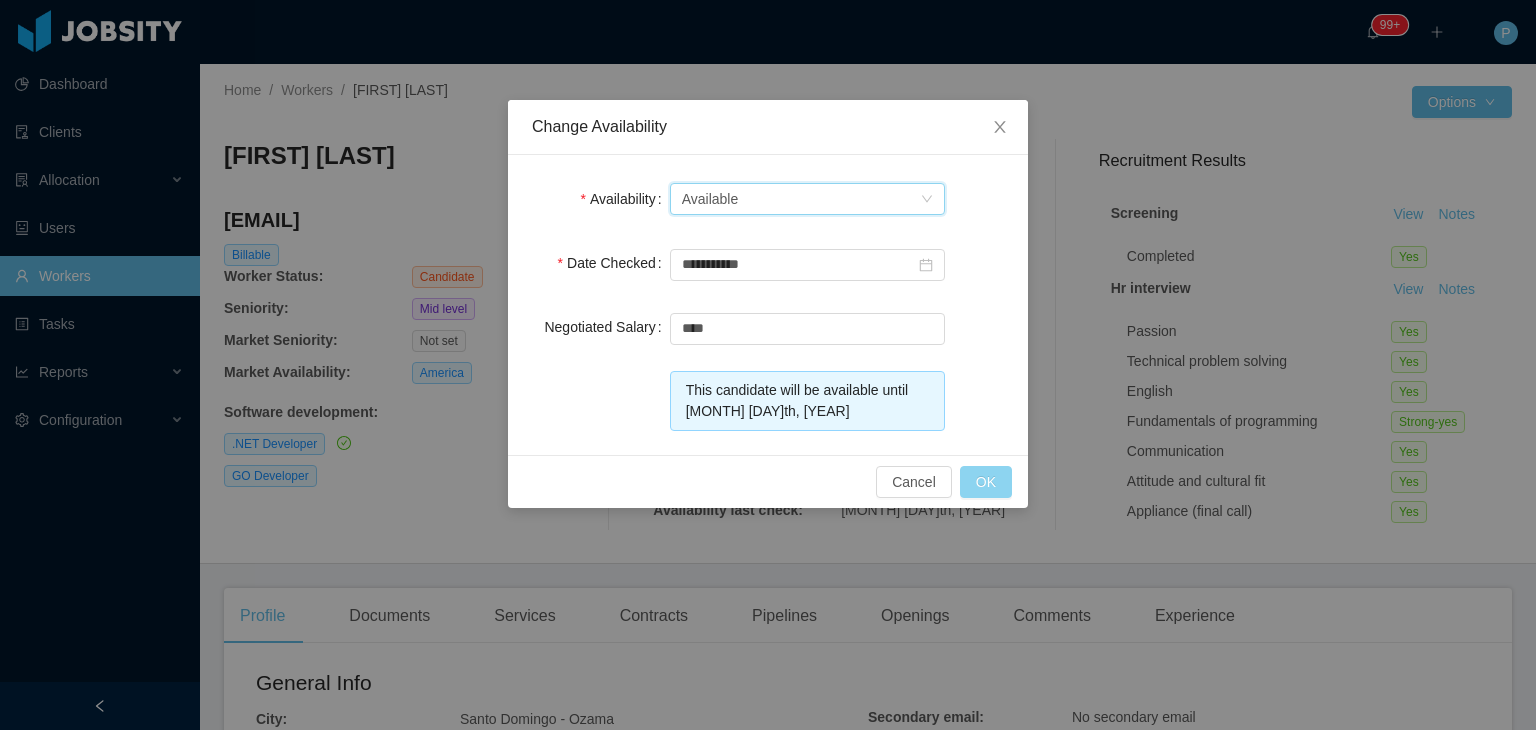 click on "OK" at bounding box center (986, 482) 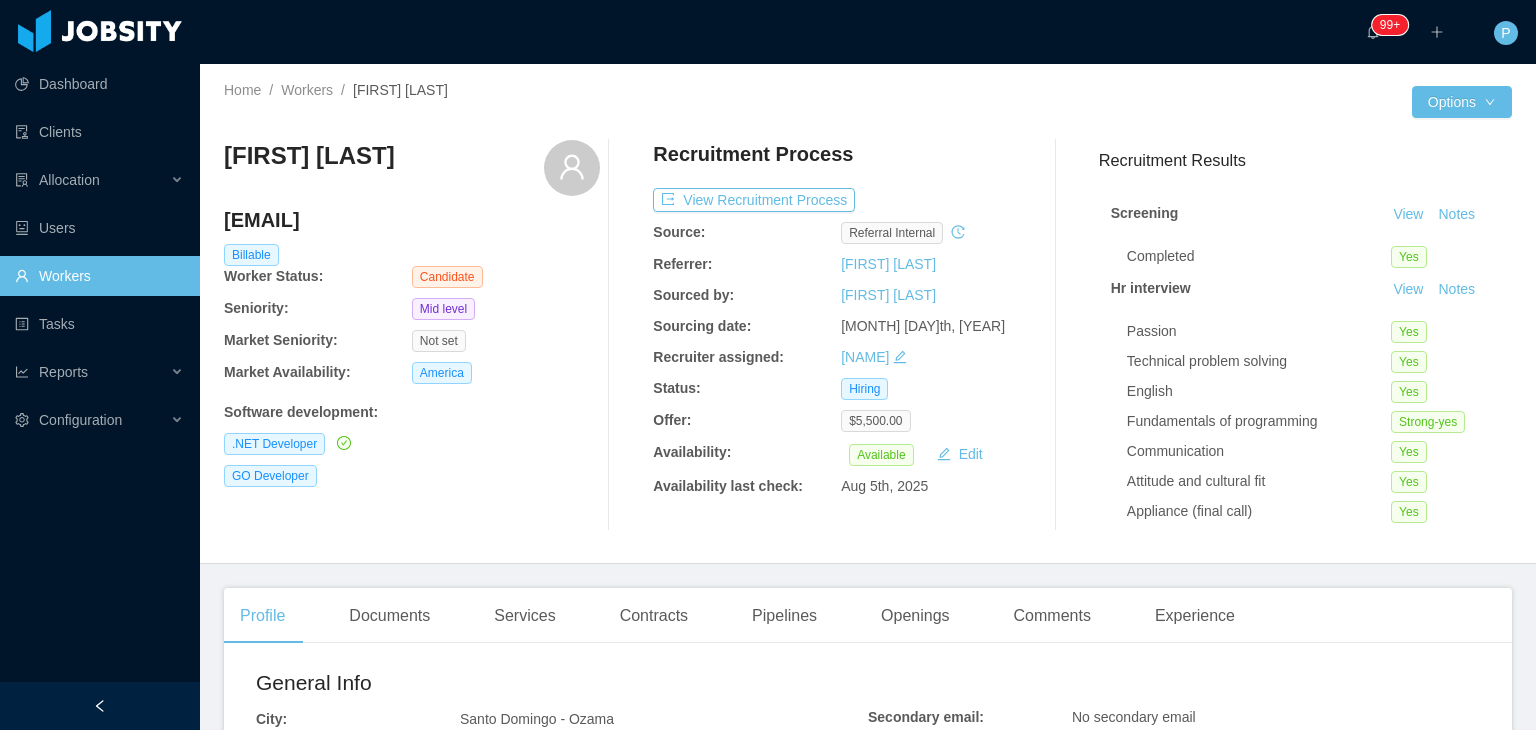 click 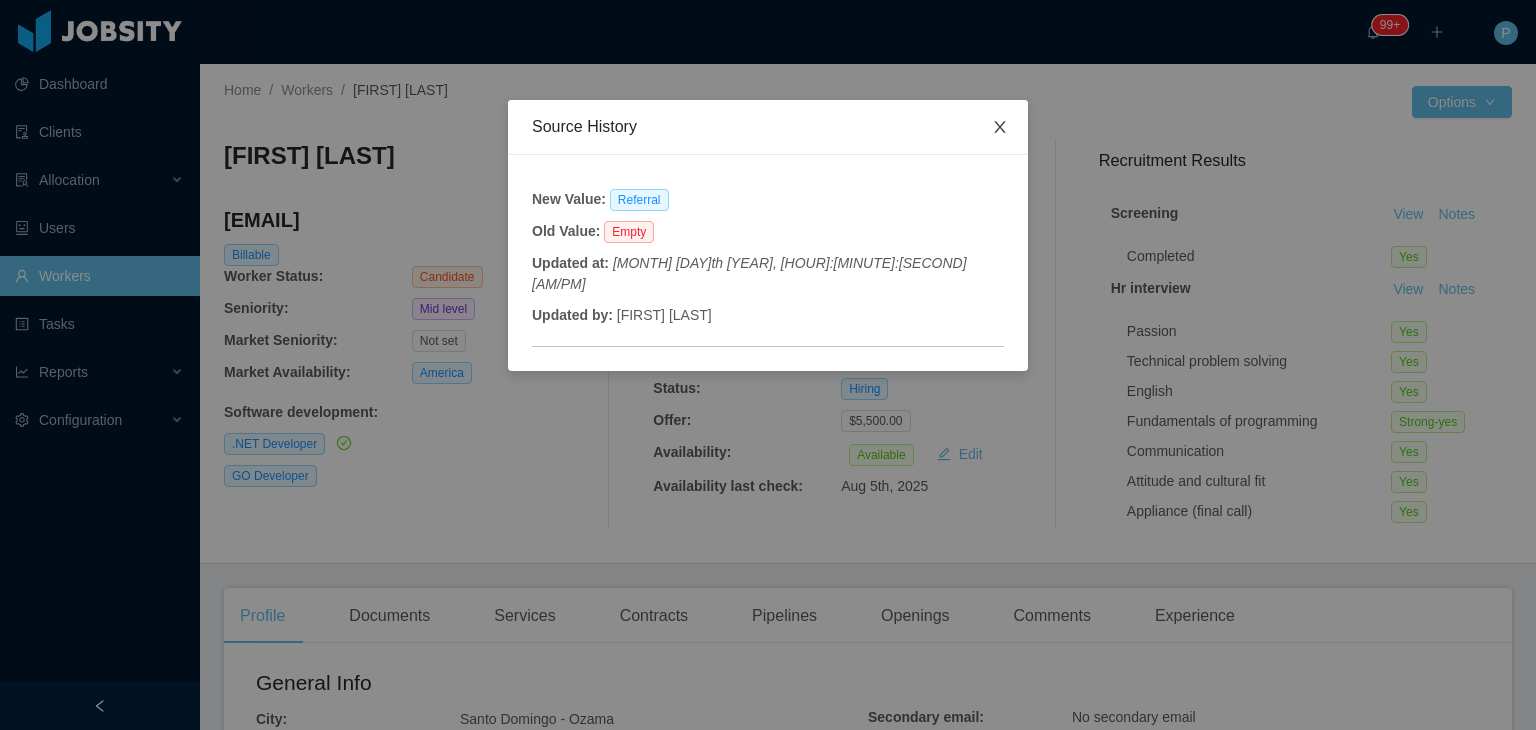 click 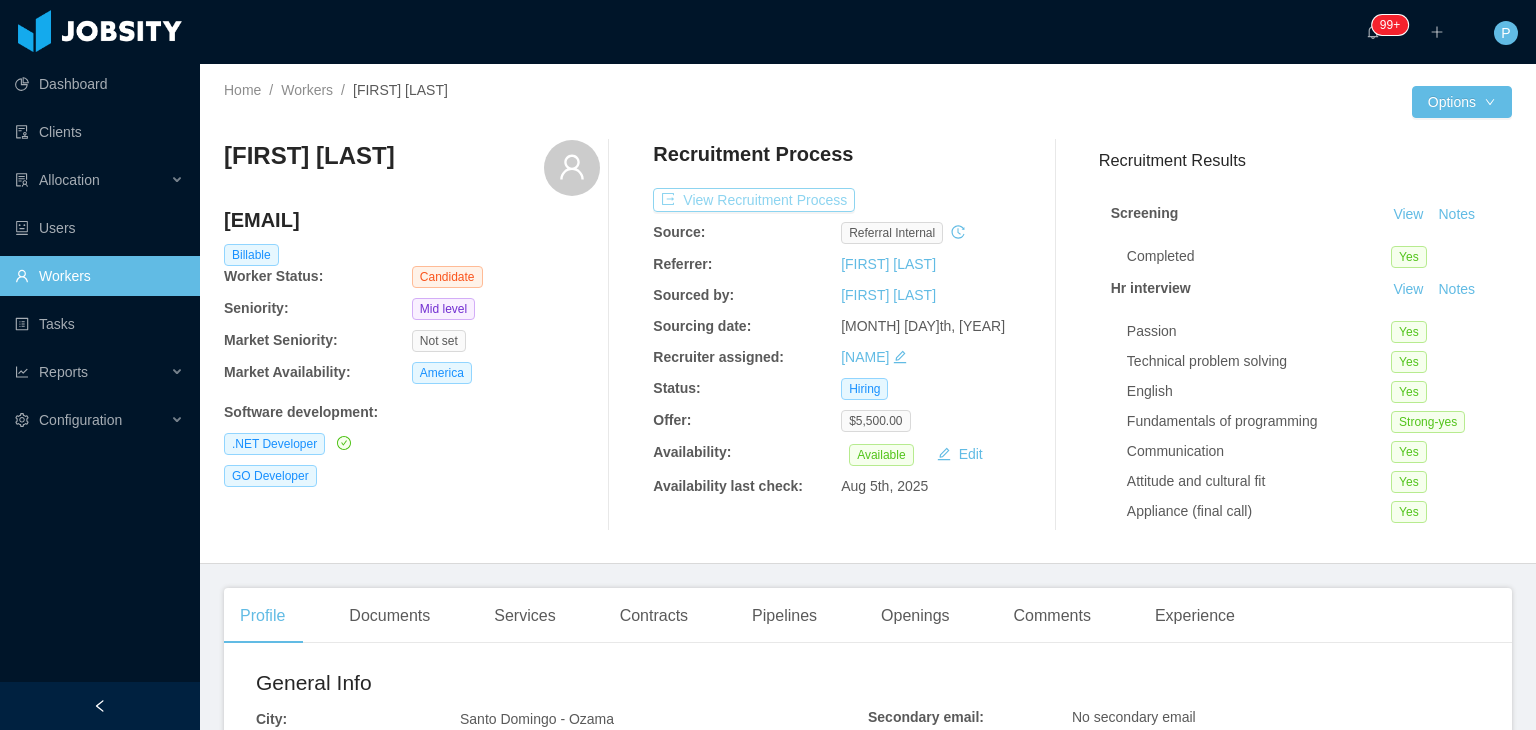click on "View Recruitment Process" at bounding box center [754, 200] 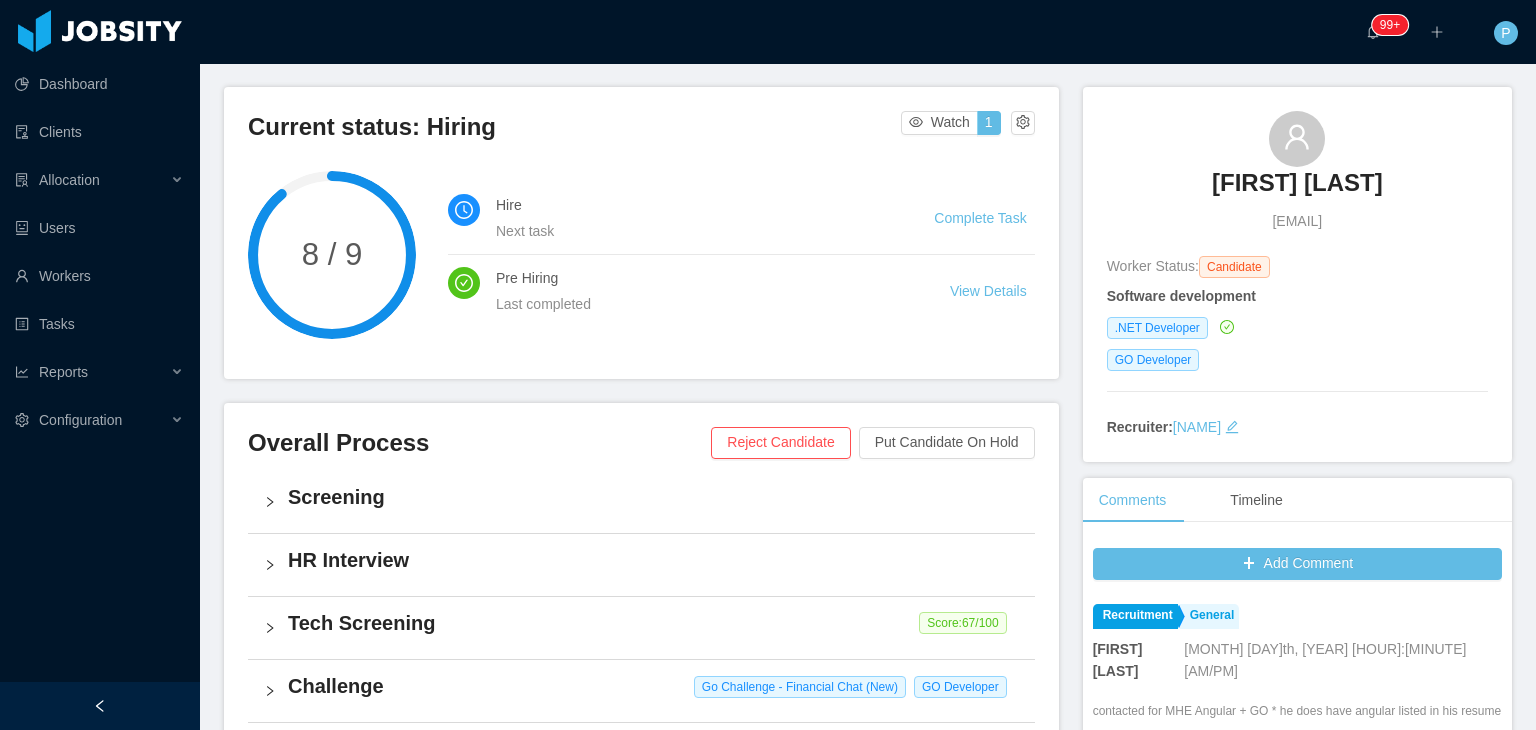 scroll, scrollTop: 0, scrollLeft: 0, axis: both 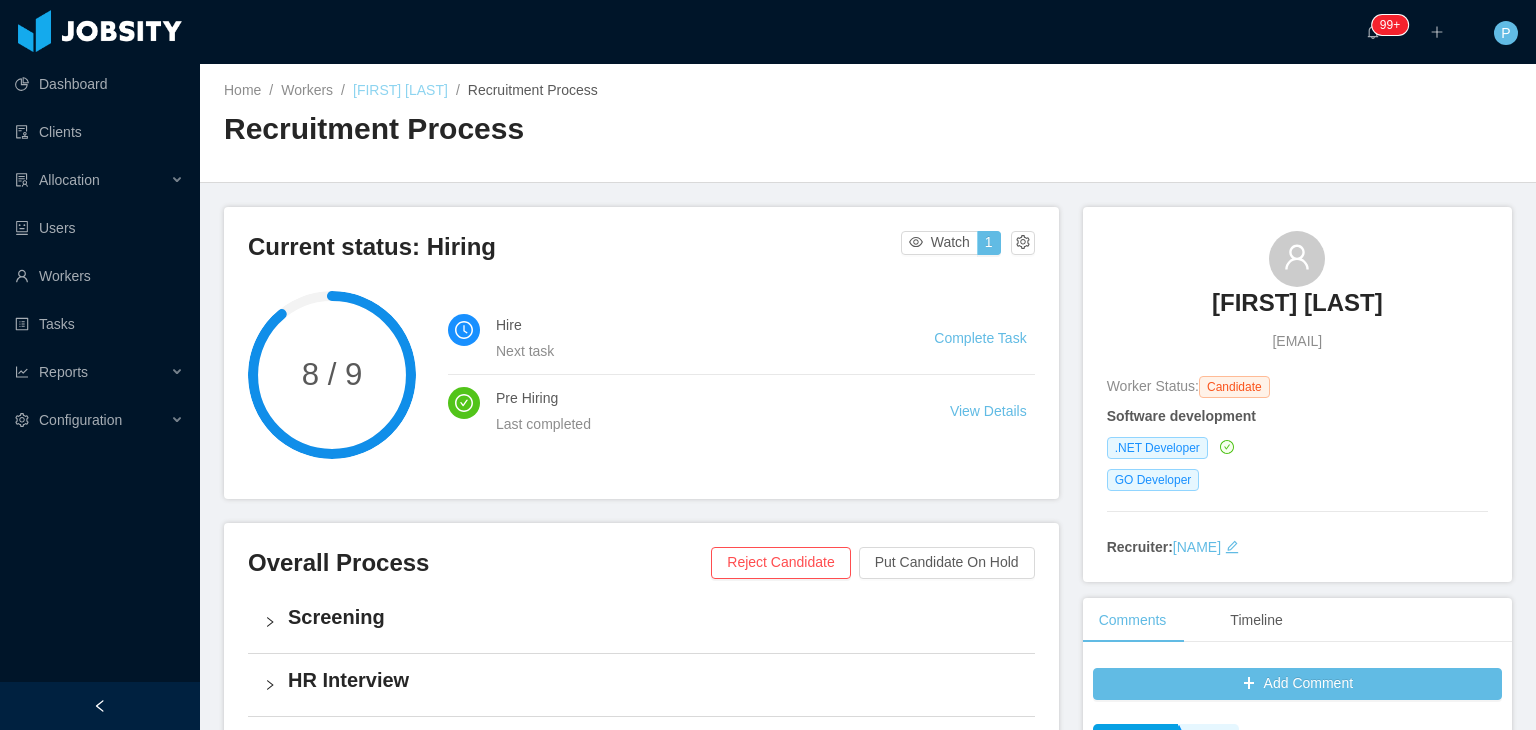 click on "[FIRST] [LAST]" at bounding box center [400, 90] 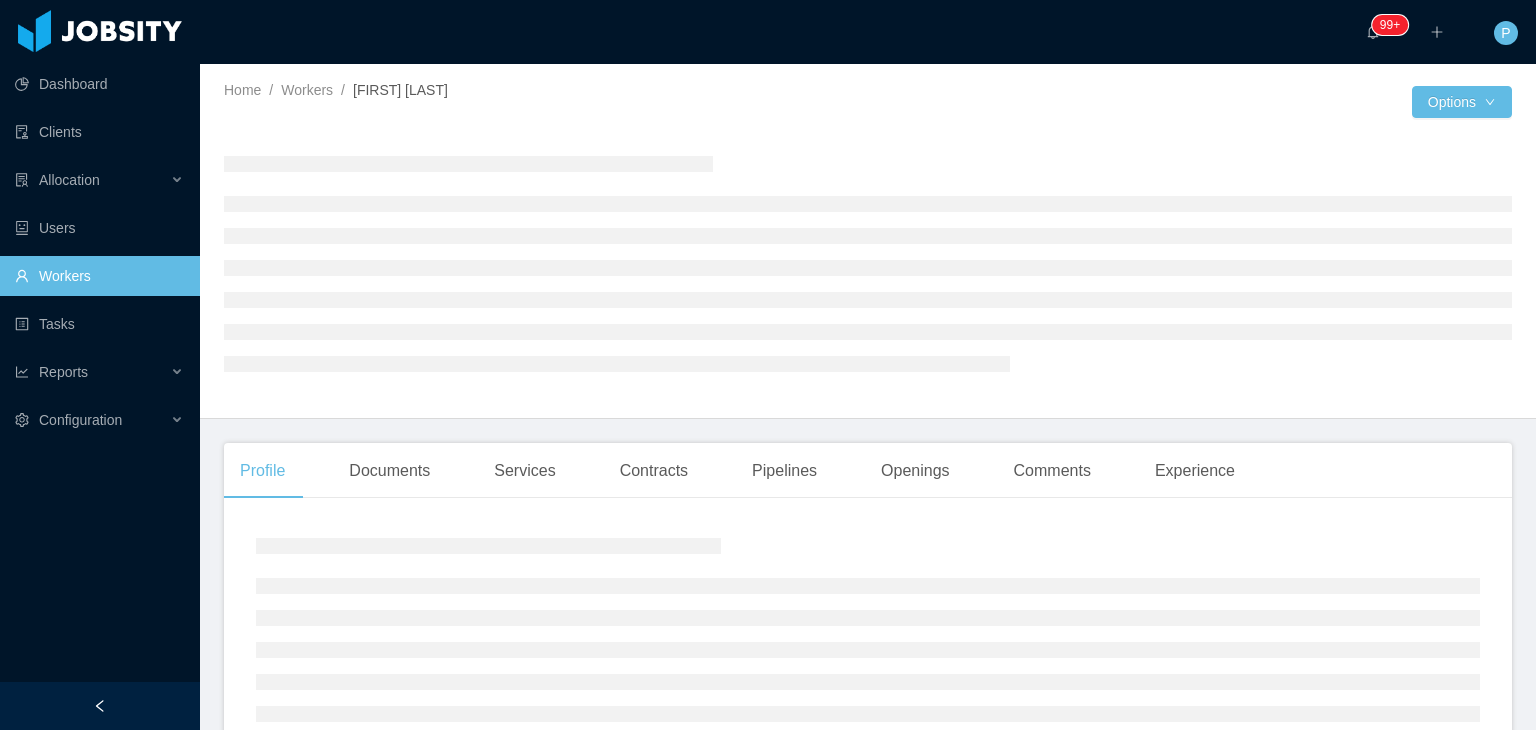click at bounding box center [1140, 102] 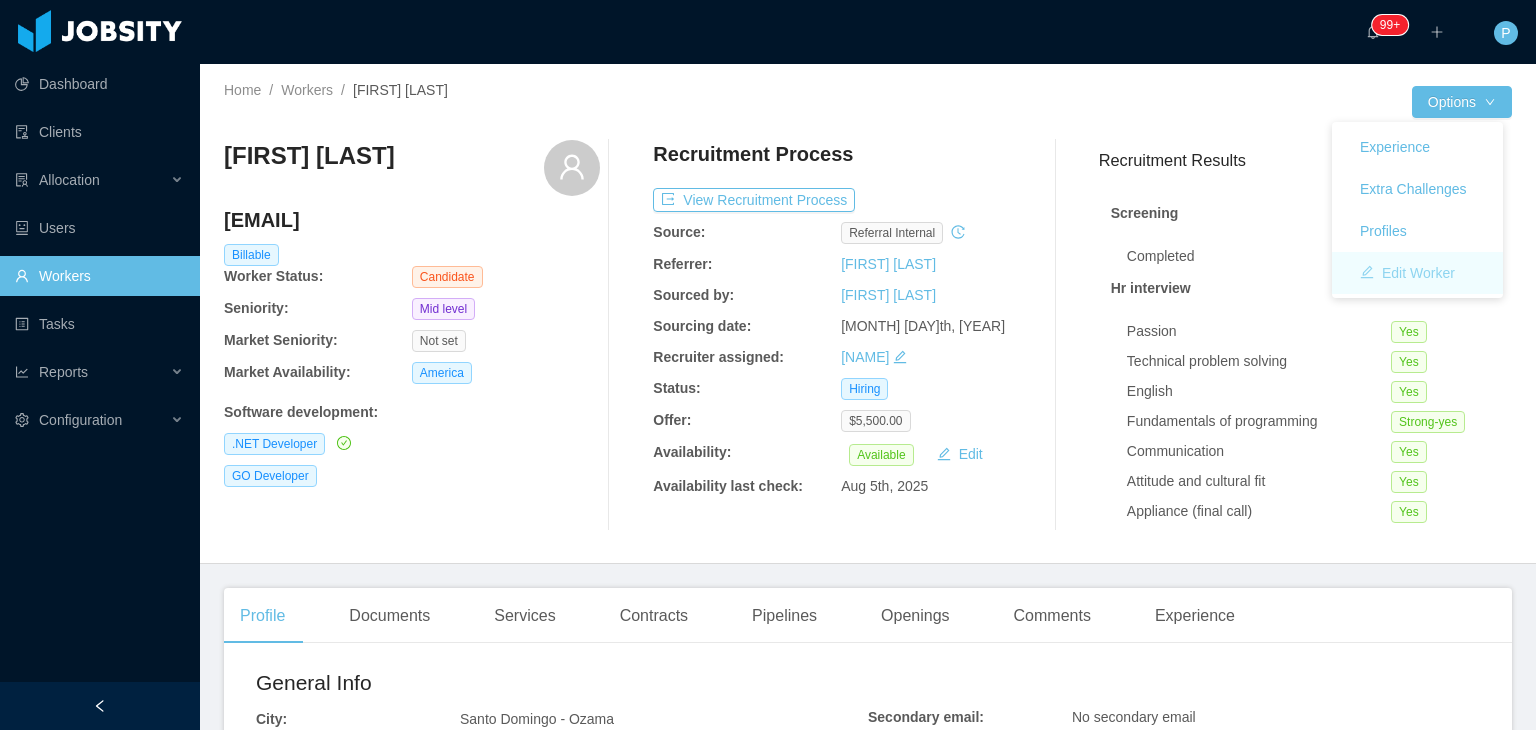 click on "Edit Worker" at bounding box center [1407, 273] 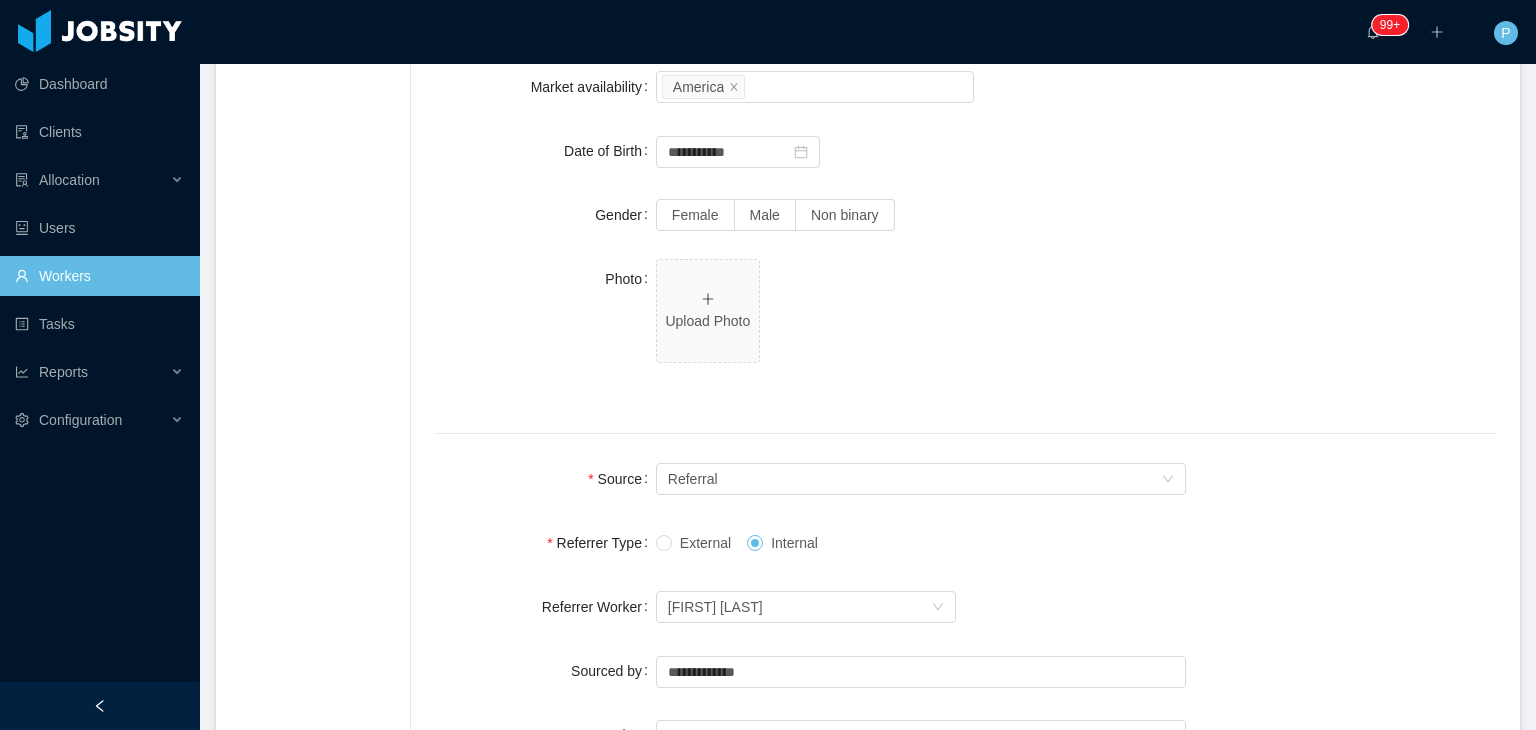 scroll, scrollTop: 1185, scrollLeft: 0, axis: vertical 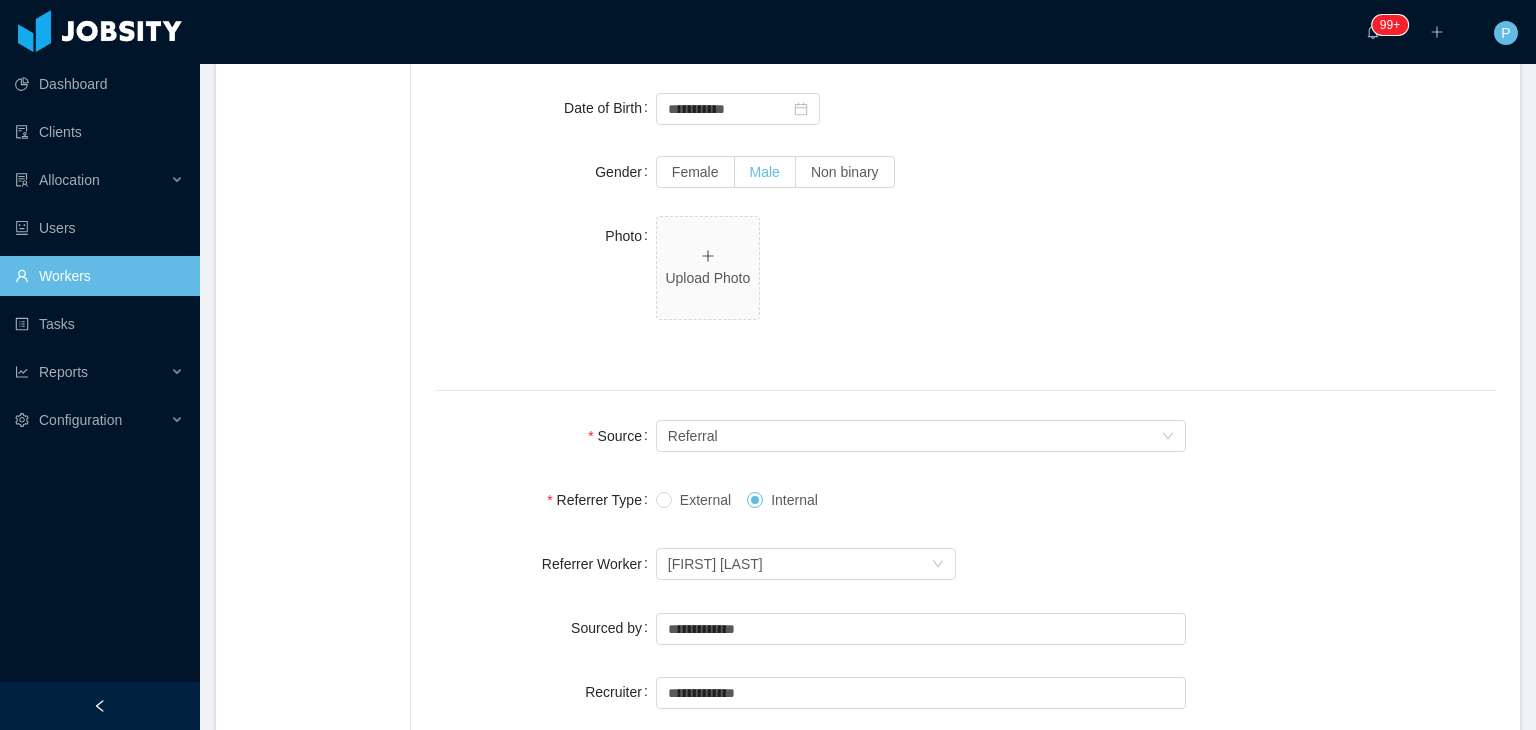 click on "Male" at bounding box center [765, 172] 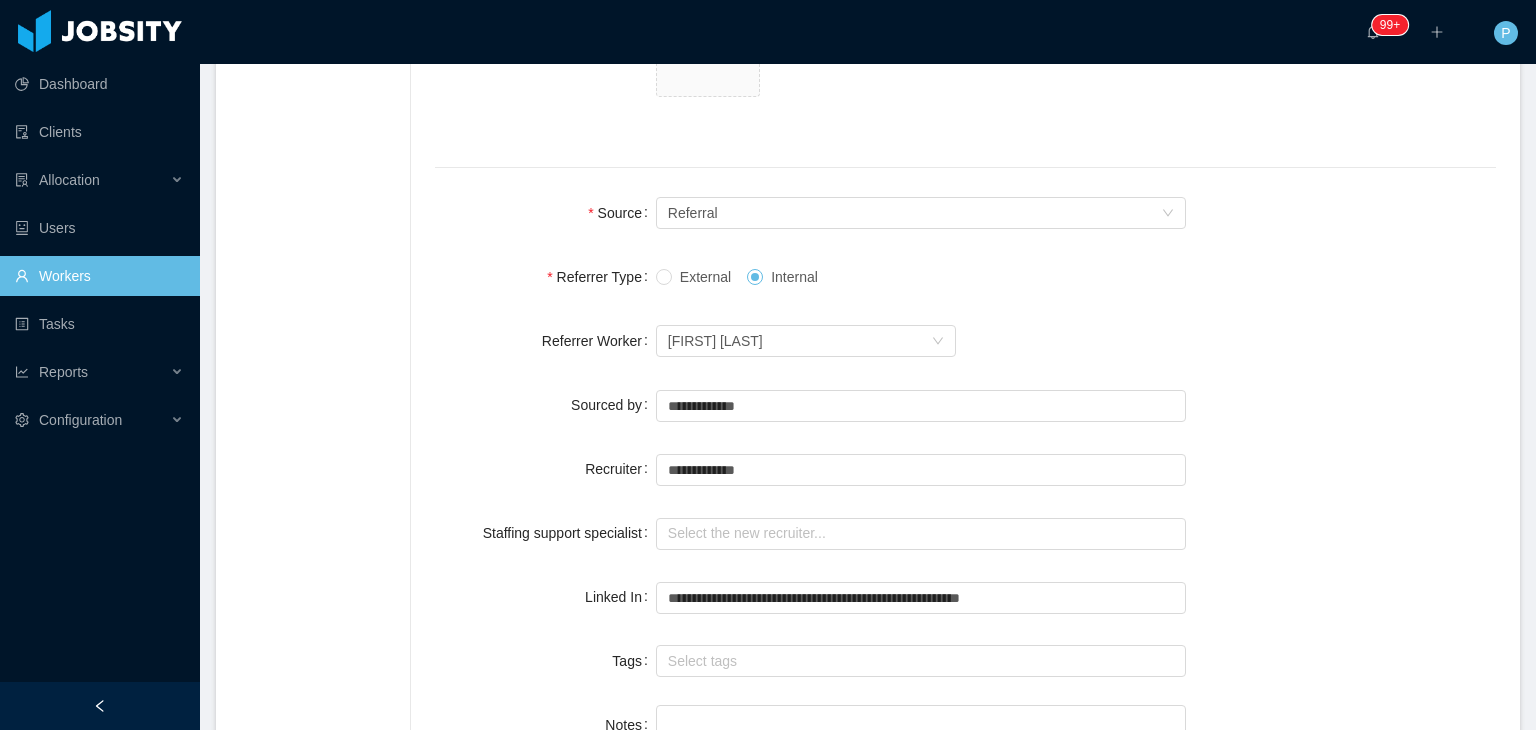 scroll, scrollTop: 1411, scrollLeft: 0, axis: vertical 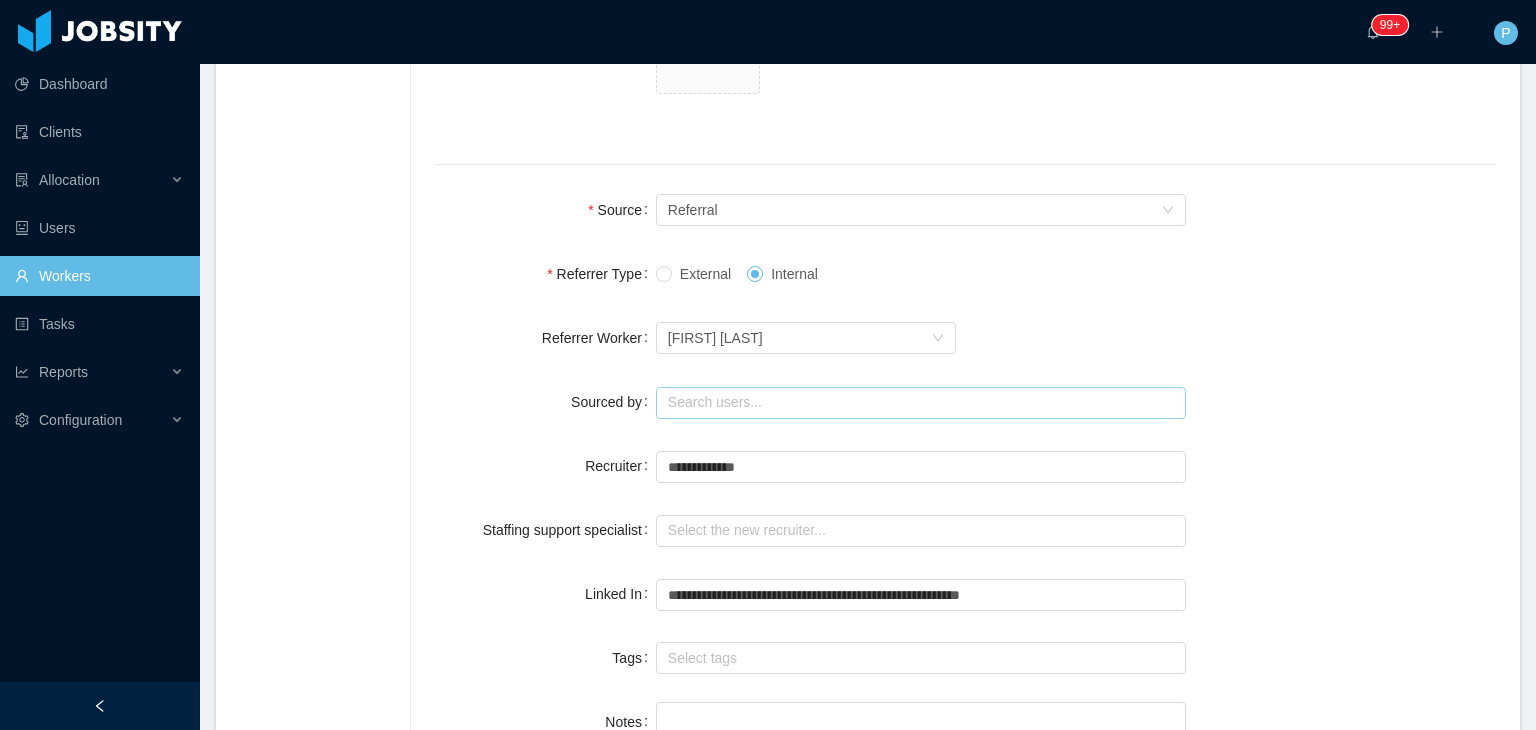 click at bounding box center [921, 403] 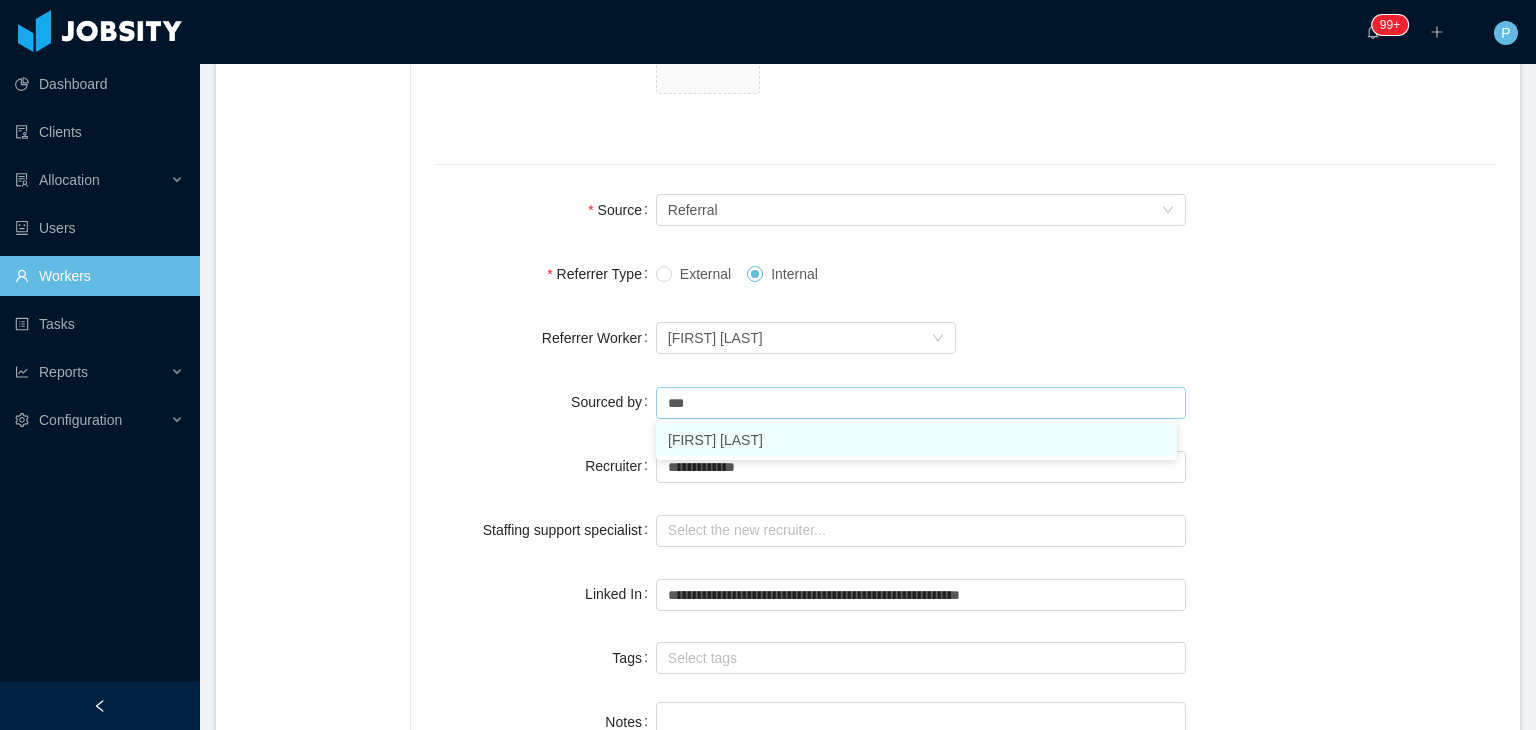 click on "[FIRST] [LAST]" at bounding box center [916, 440] 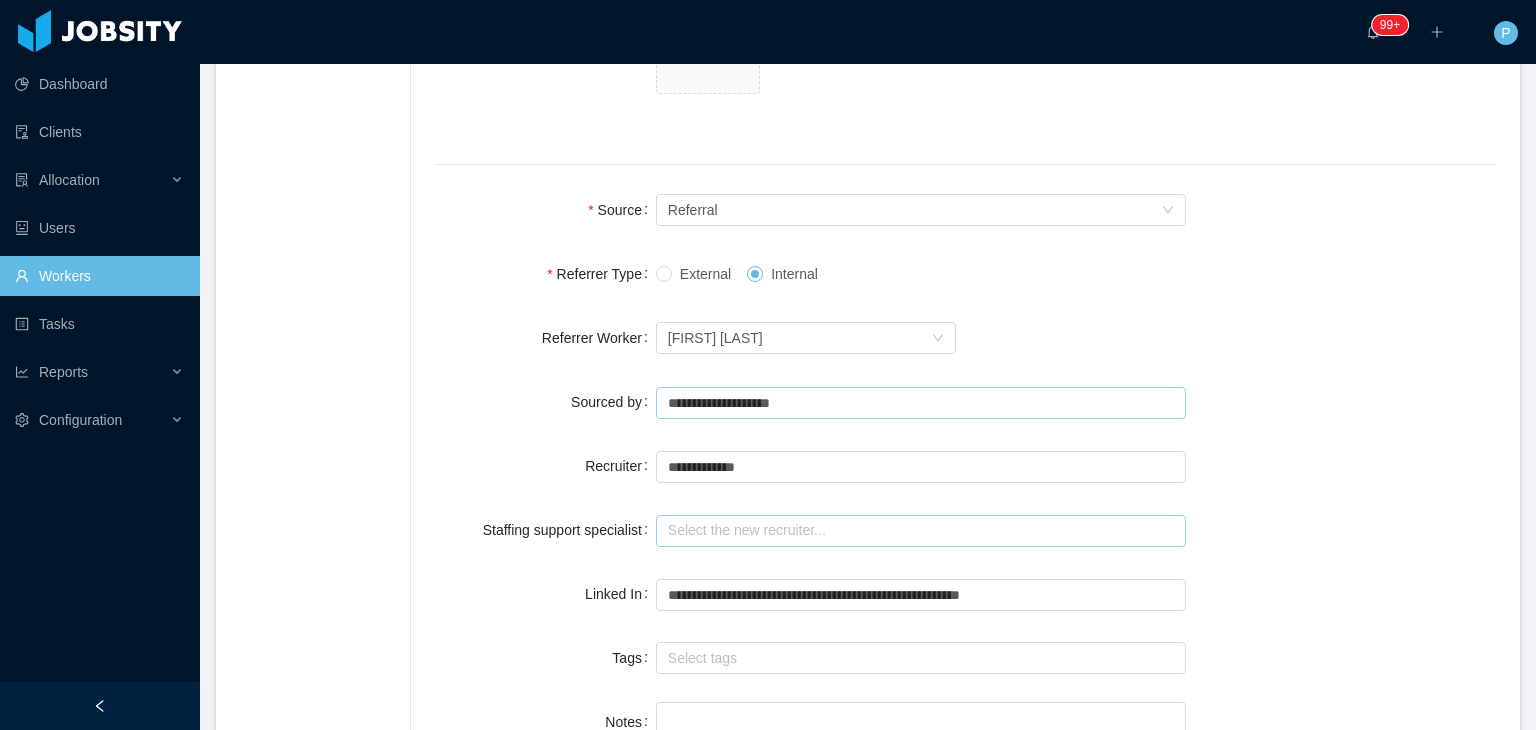 type on "**********" 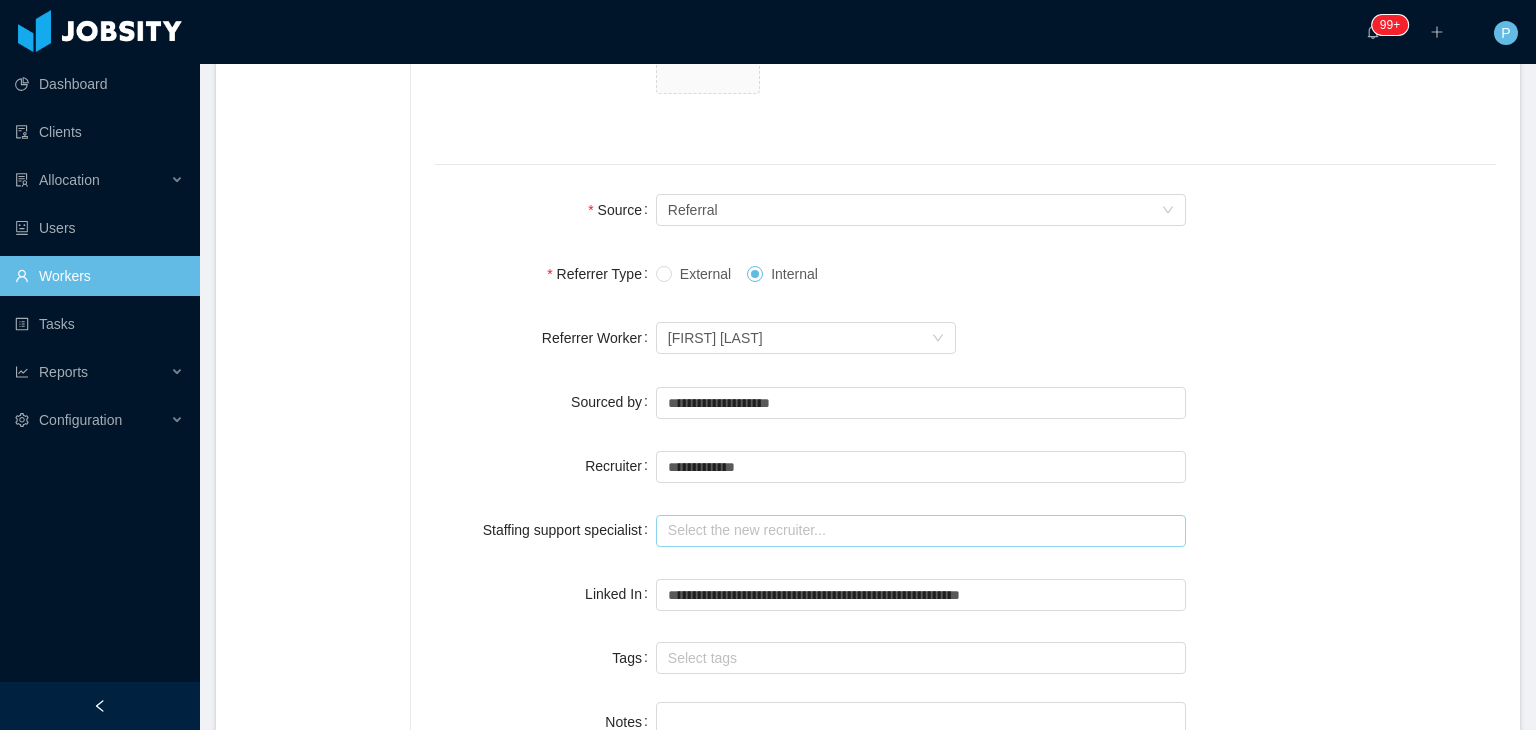 click at bounding box center (921, 531) 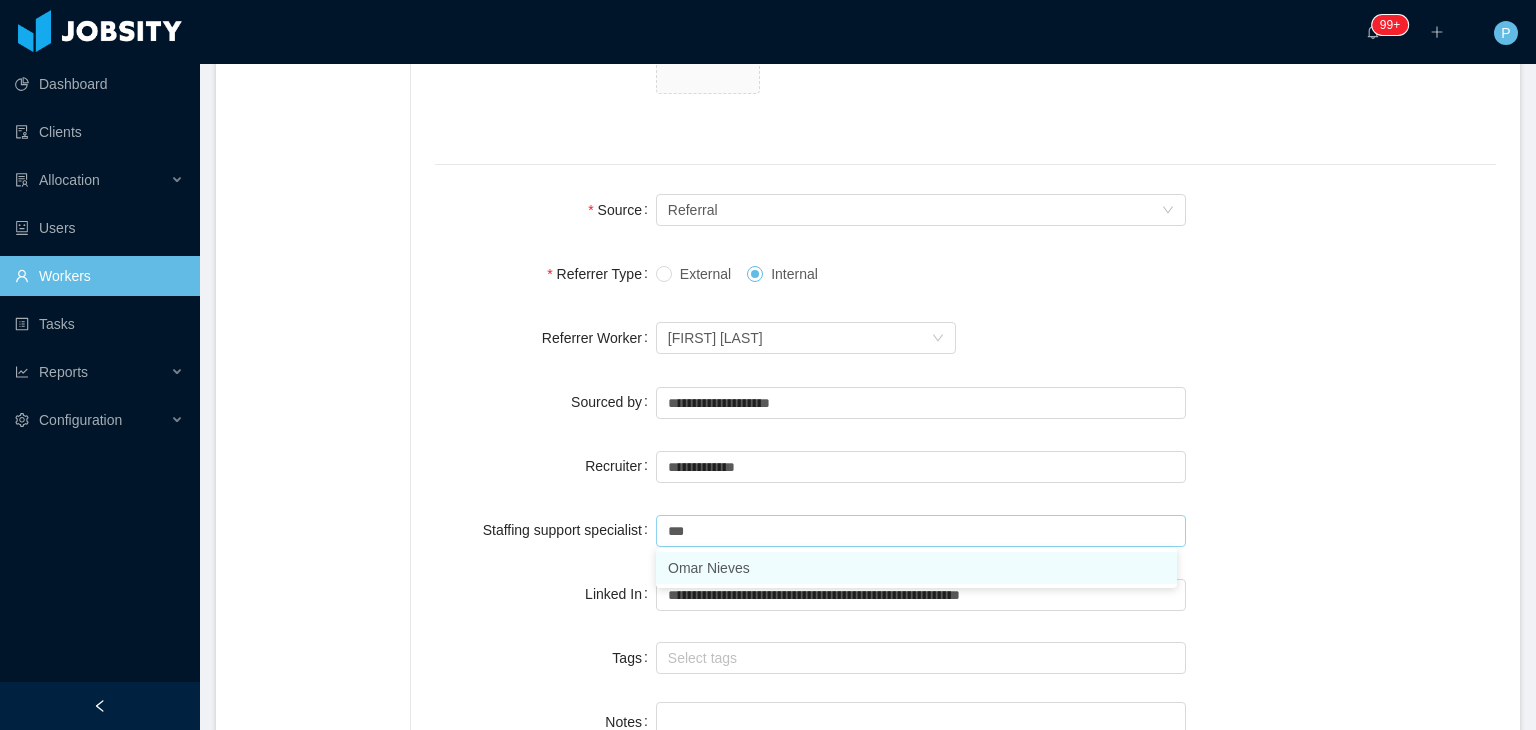 click on "Omar Nieves" at bounding box center [916, 568] 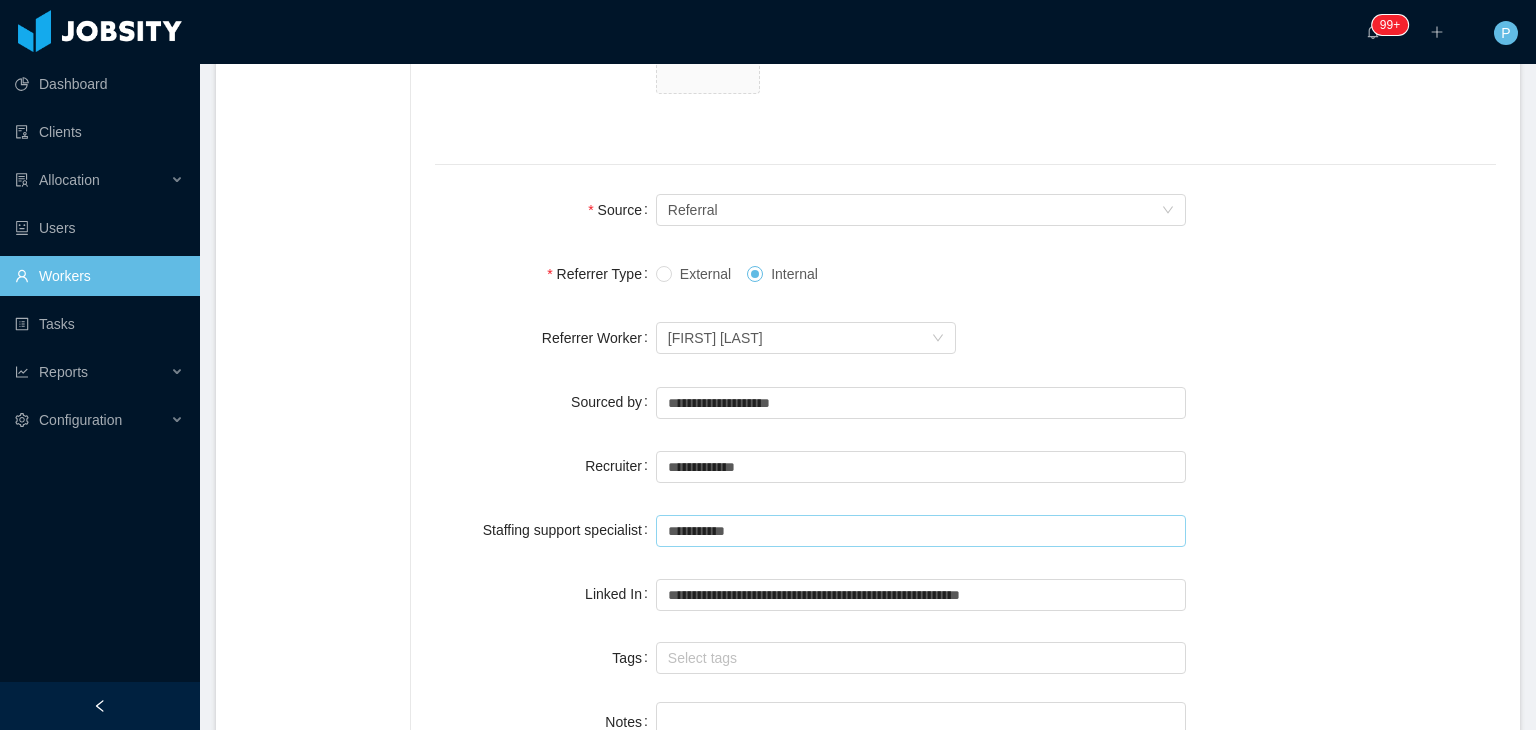 type on "**********" 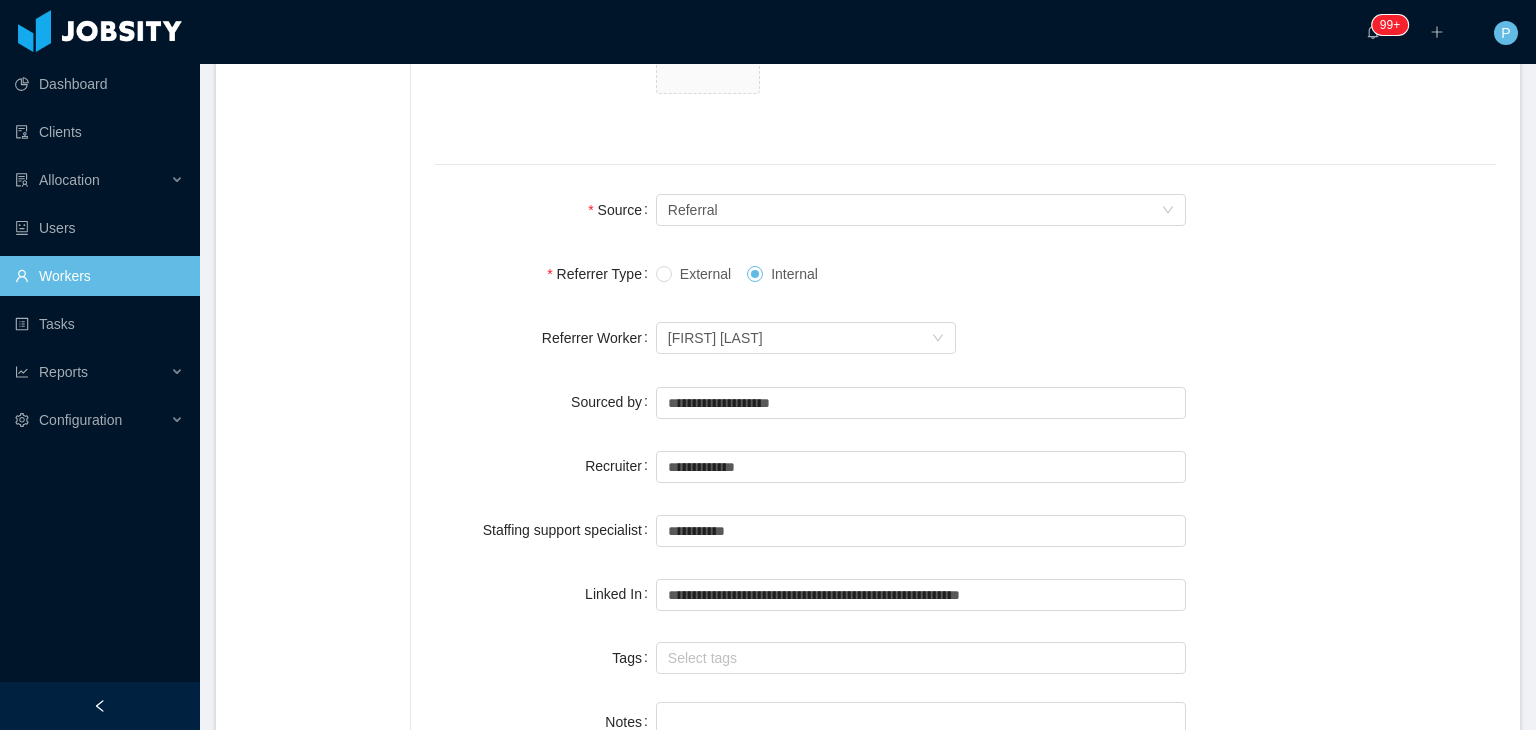 click on "**********" at bounding box center (965, 466) 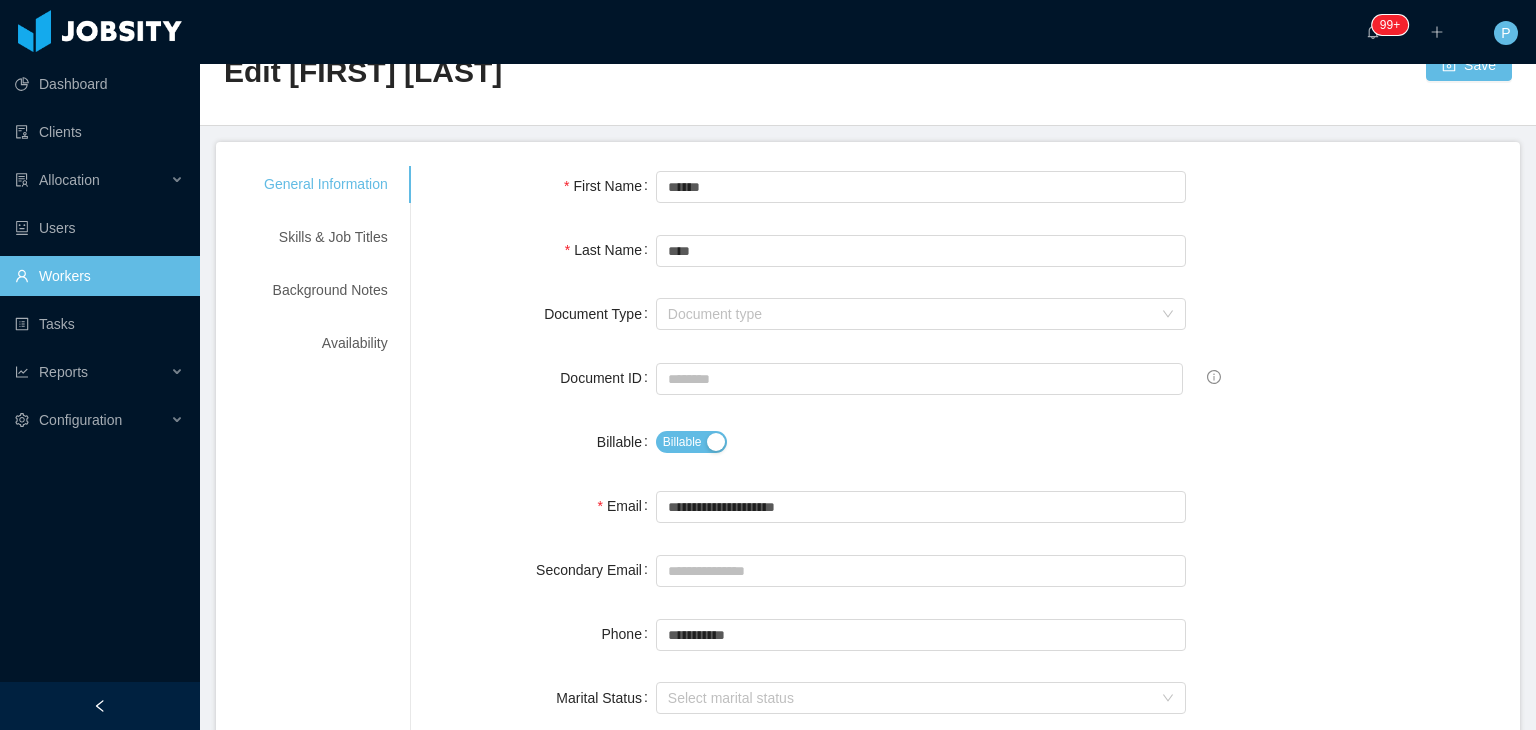 scroll, scrollTop: 0, scrollLeft: 0, axis: both 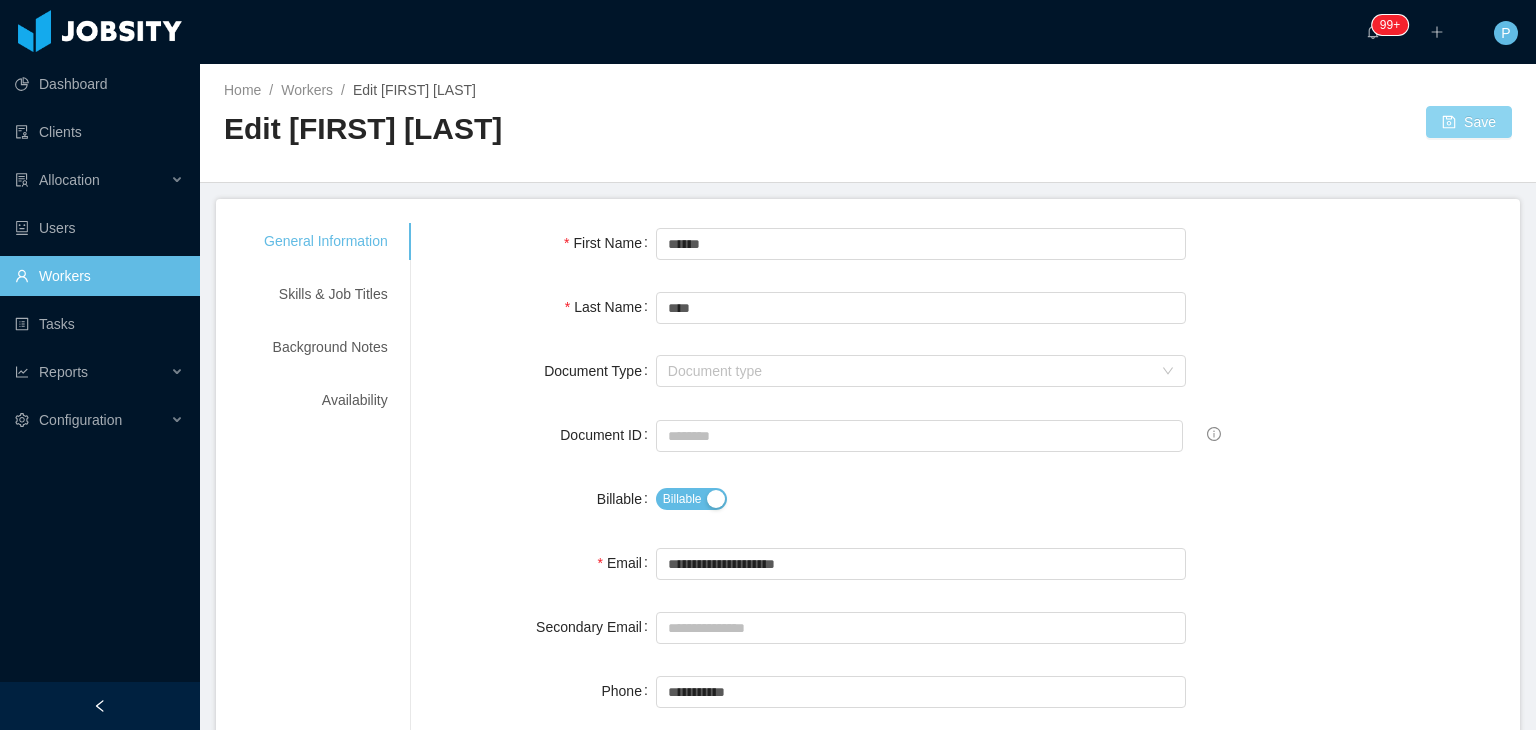 click on "Save" at bounding box center (1469, 122) 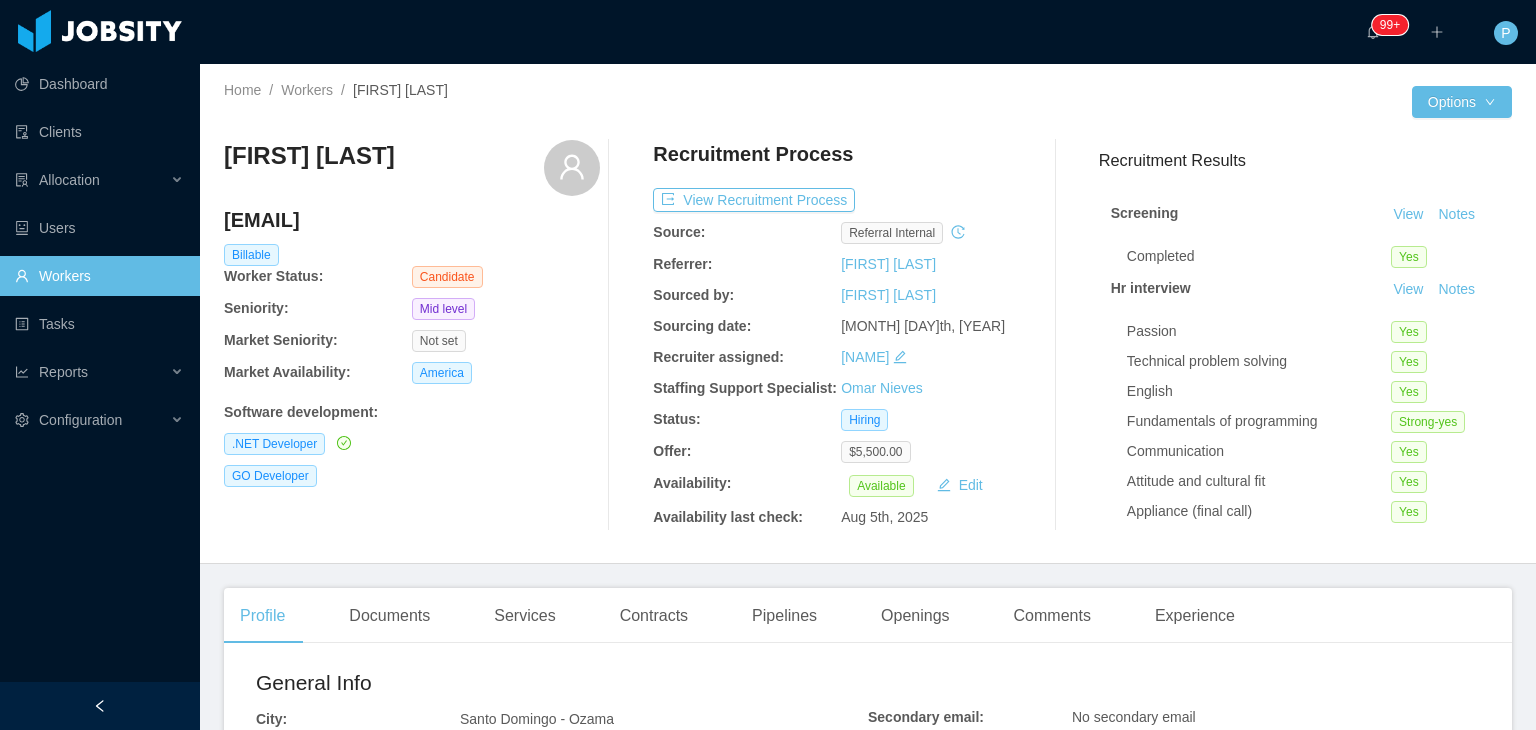 click on "[FIRST] [LAST] [EMAIL] Billable Worker Status: Candidate Seniority: Mid level Market Seniority: Not set Market Availability: America Software development : .NET Developer GO Developer Recruitment Process View Recruitment Process Source: Referral internal Referrer: [NAME] Sourced by: [FIRST] [LAST] Sourcing date: [MONTH] [DAY]th, [YEAR] Recruiter assigned: [NAME] Staffing Support Specialist: [NAME] Status: Hiring Offer: $[AMOUNT] Availability: Available Edit Availability last check: [MONTH] [DAY]th, [YEAR] Recruitment Results Screening View Notes Completed Yes Hr interview View Notes Passion Yes Technical problem solving Yes English Yes Fundamentals of programming Strong-yes Communication Yes Attitude and cultural fit Yes Appliance (final call) Yes Recording url Tech screening View Notes Score 67 Would you hire this candidate? Yes Challenge evaluation View Notes No Is the challenge client-ready? Yes Yes View" at bounding box center (868, 335) 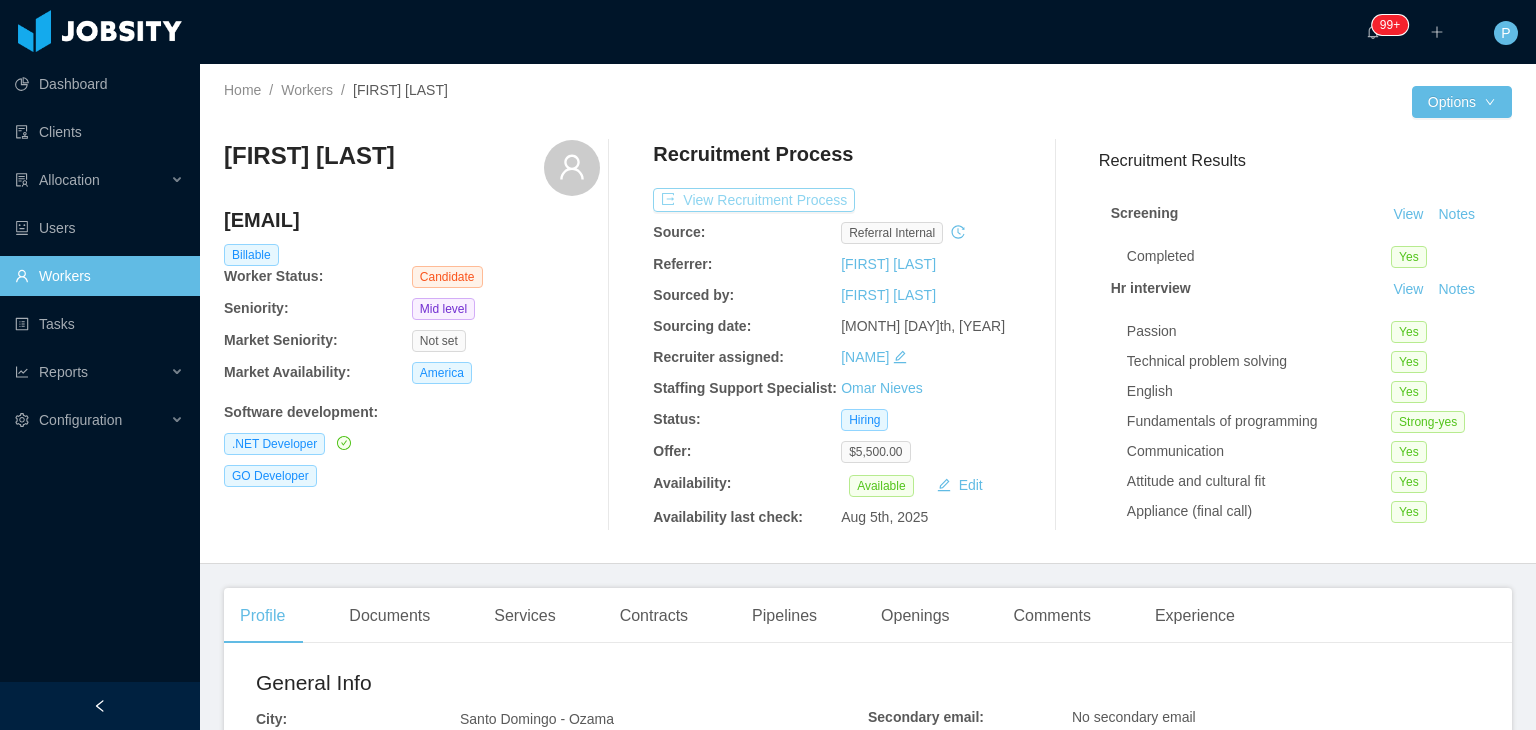 drag, startPoint x: 809, startPoint y: 185, endPoint x: 809, endPoint y: 197, distance: 12 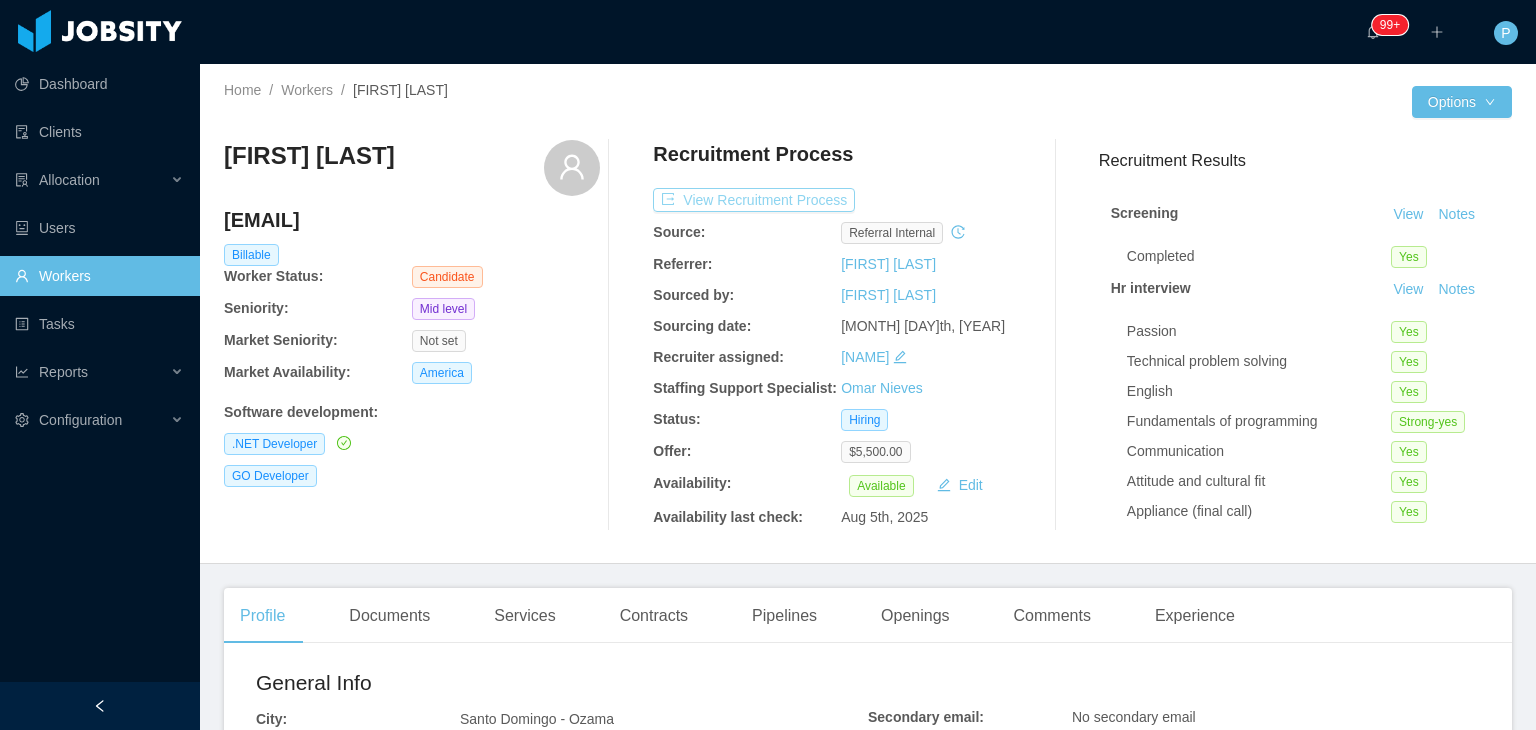 click on "View Recruitment Process" at bounding box center [754, 200] 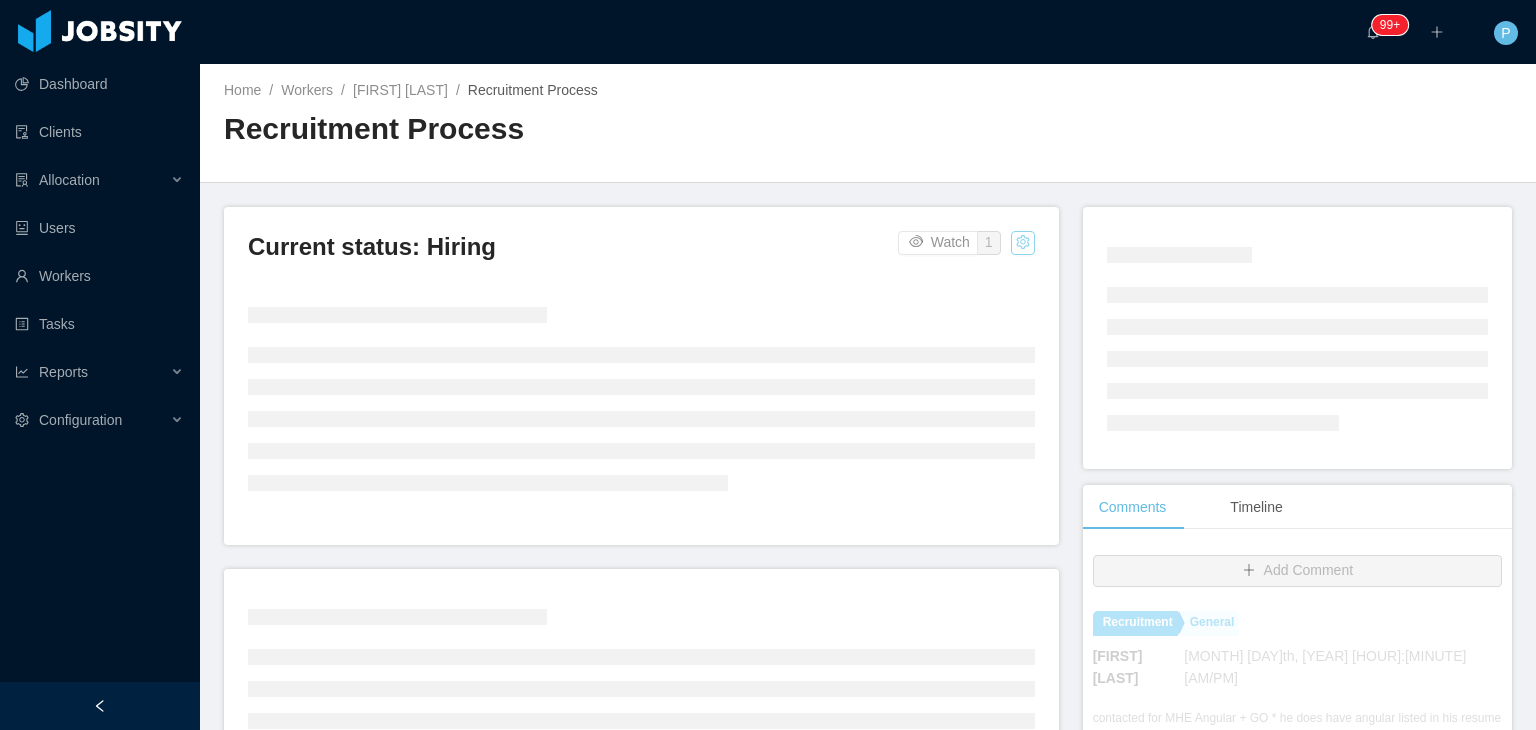 click at bounding box center (1023, 243) 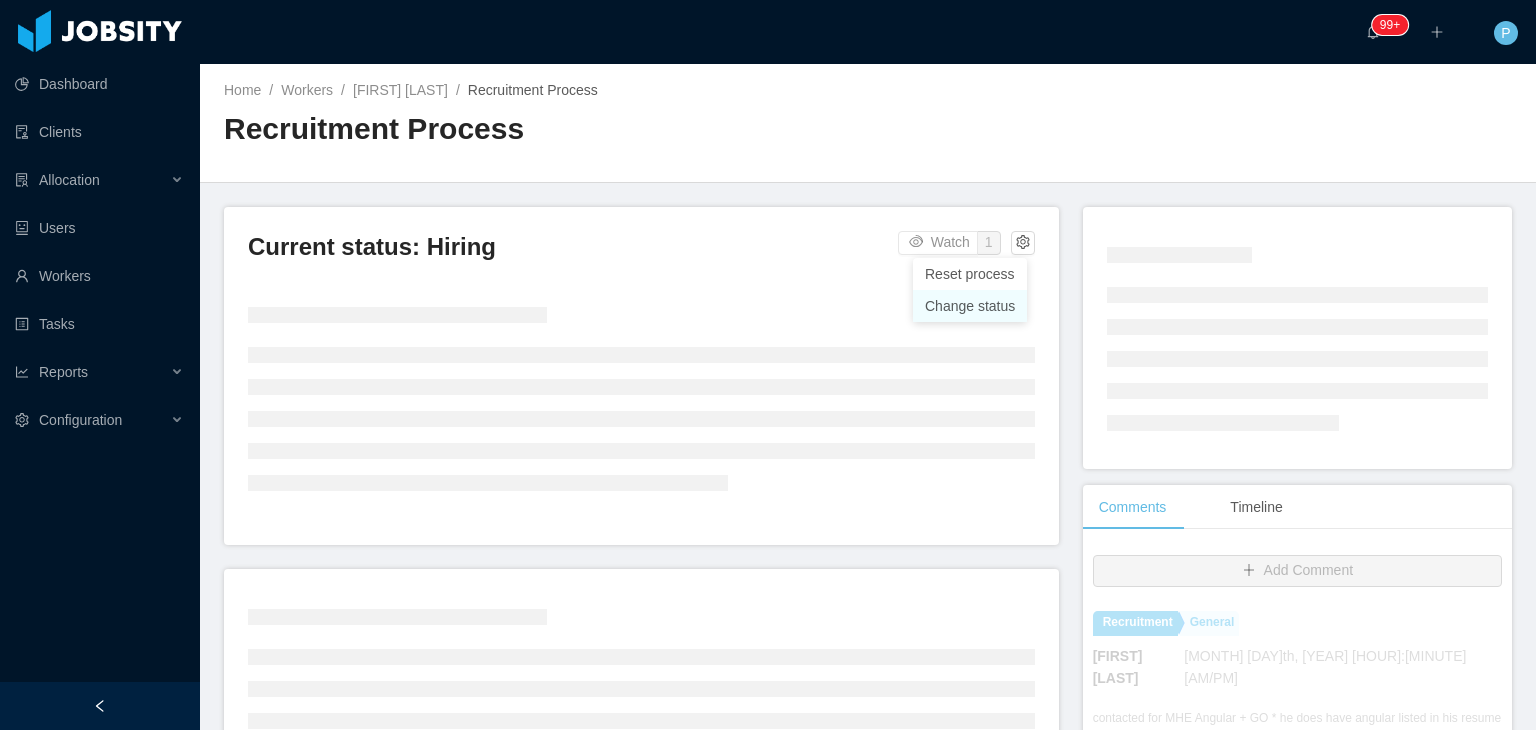 click on "Change status" at bounding box center (970, 306) 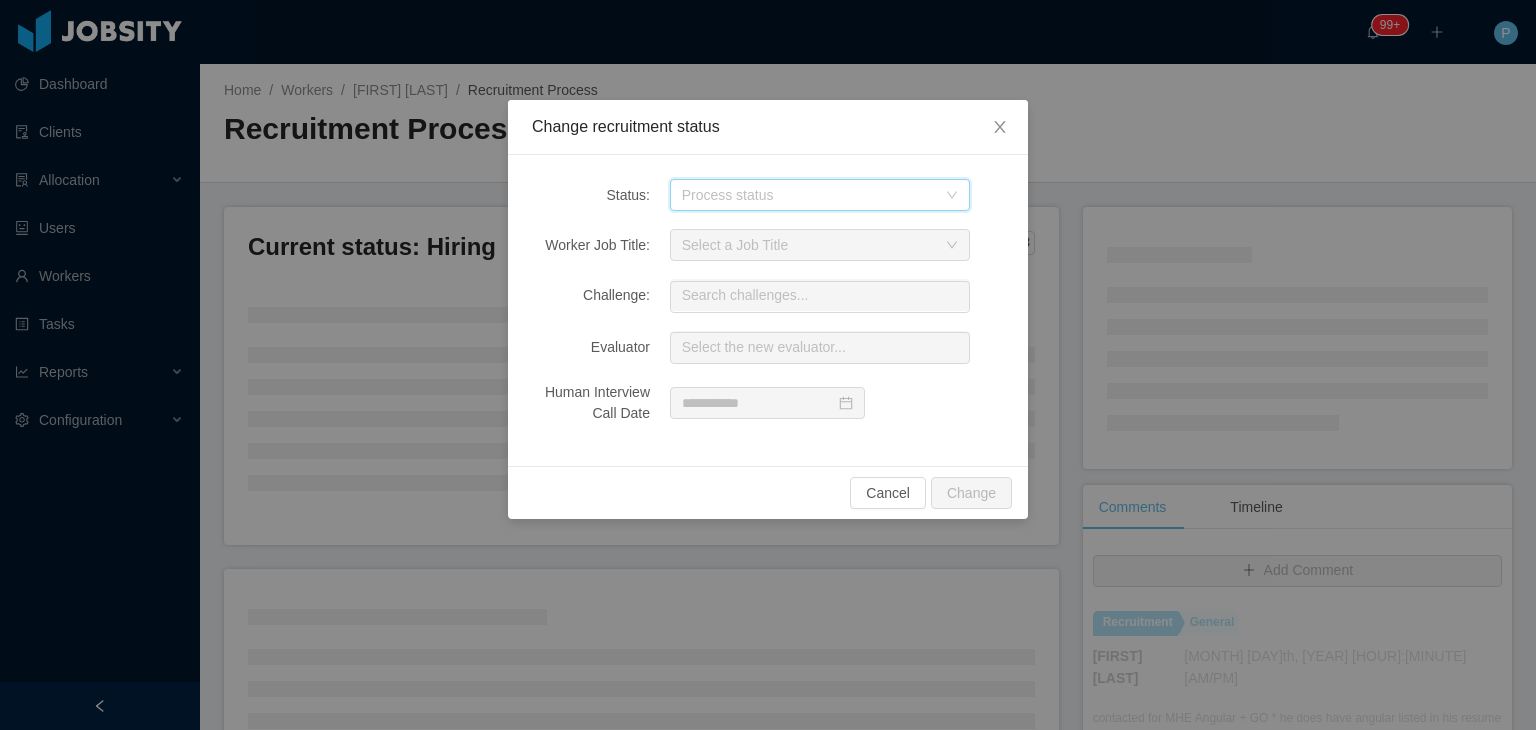 click 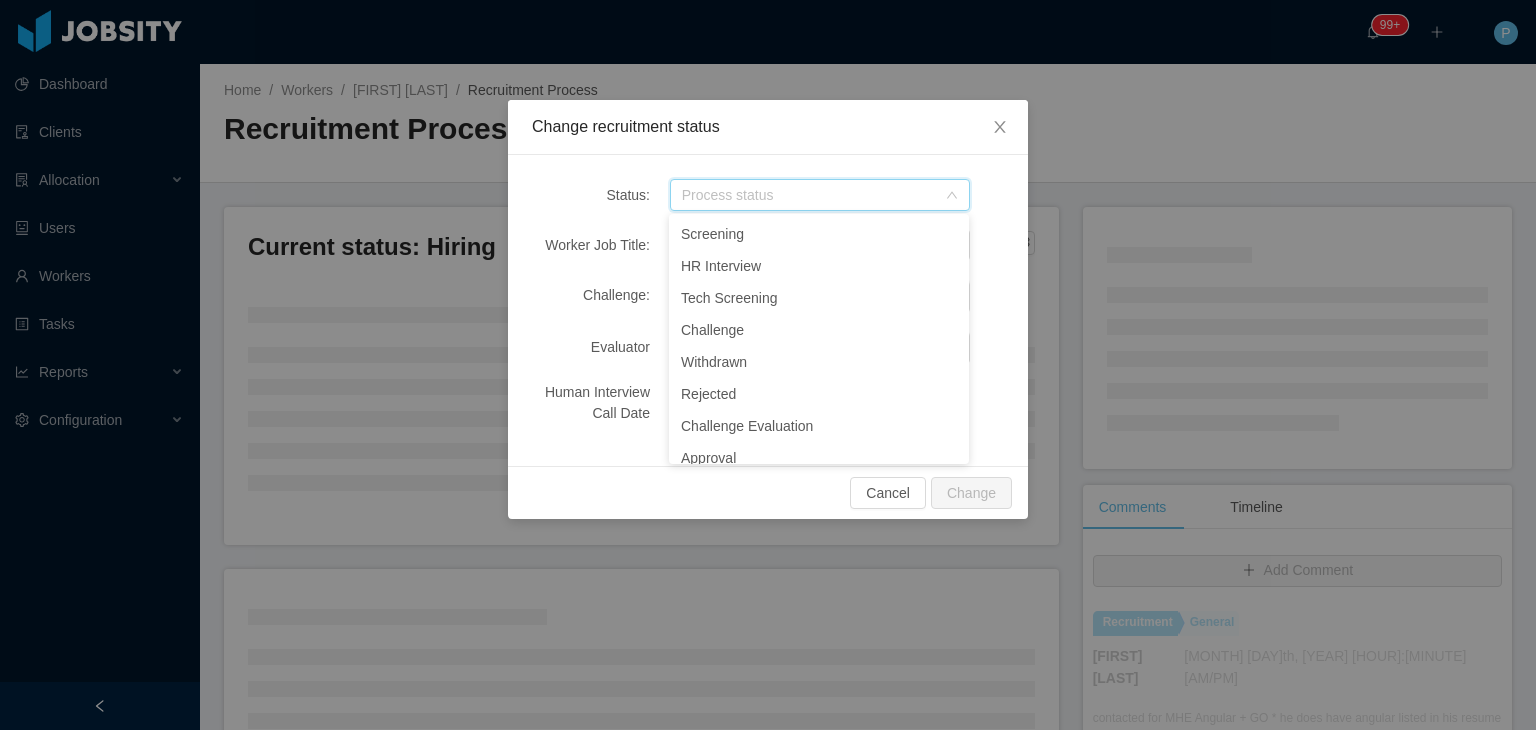scroll, scrollTop: 218, scrollLeft: 0, axis: vertical 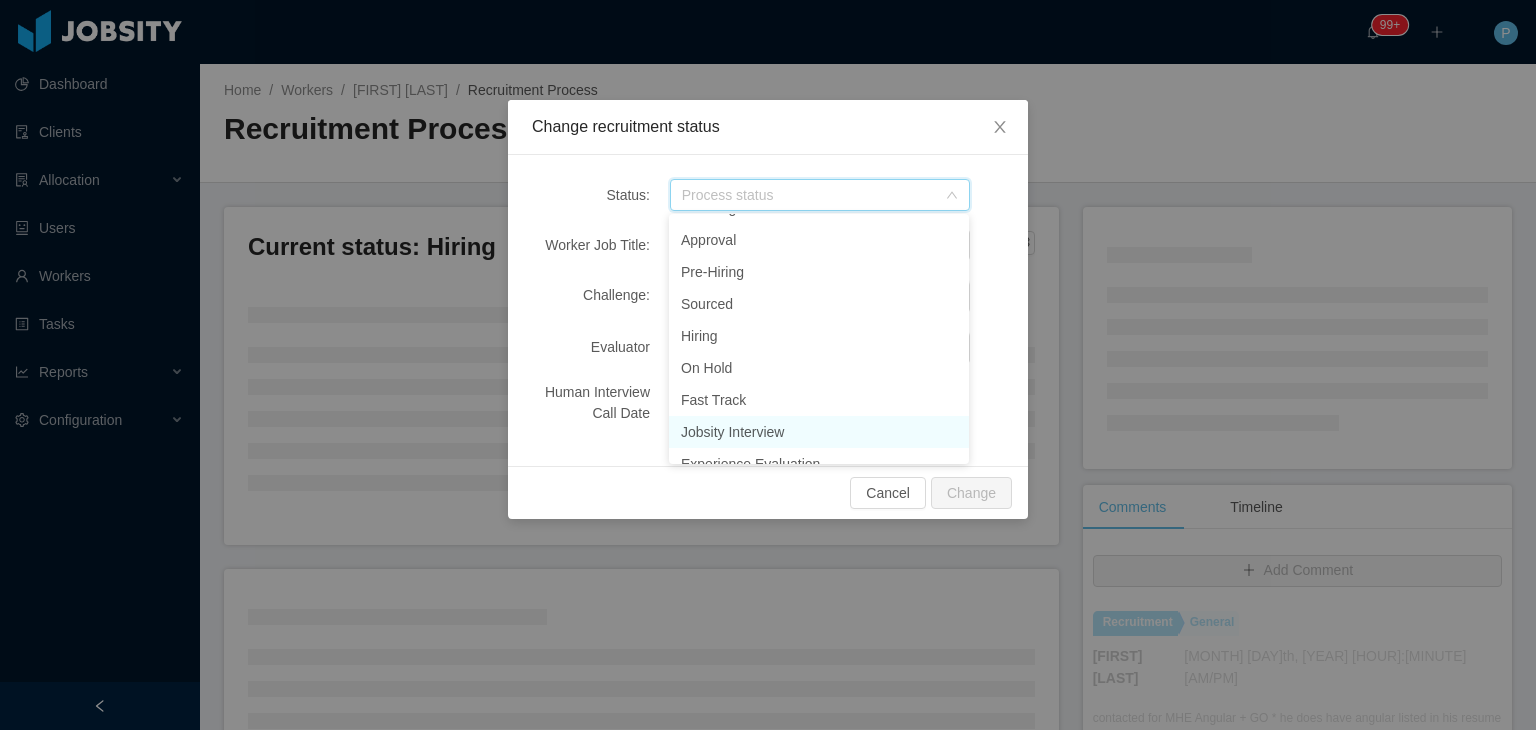 click on "Jobsity Interview" at bounding box center [819, 432] 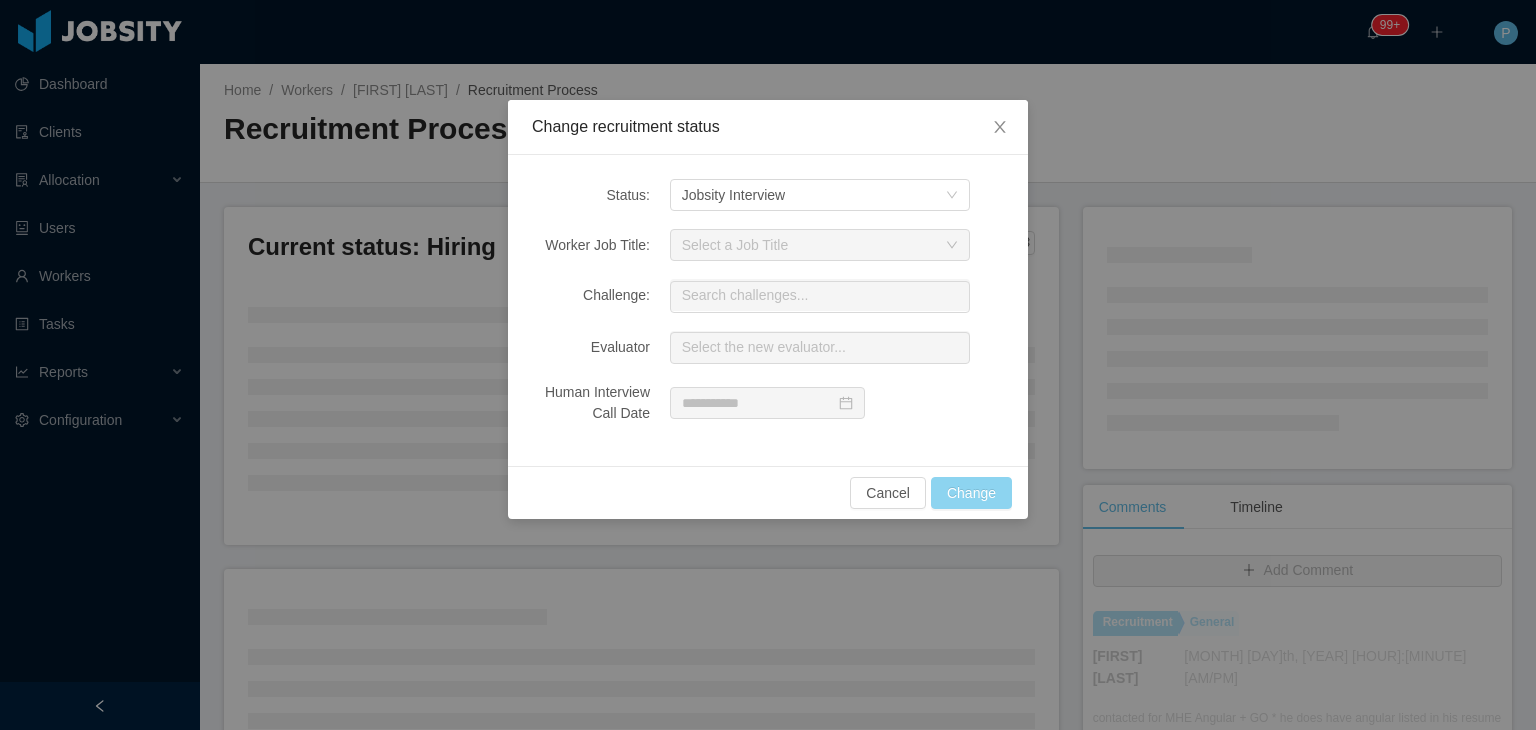 click on "Change" at bounding box center (971, 493) 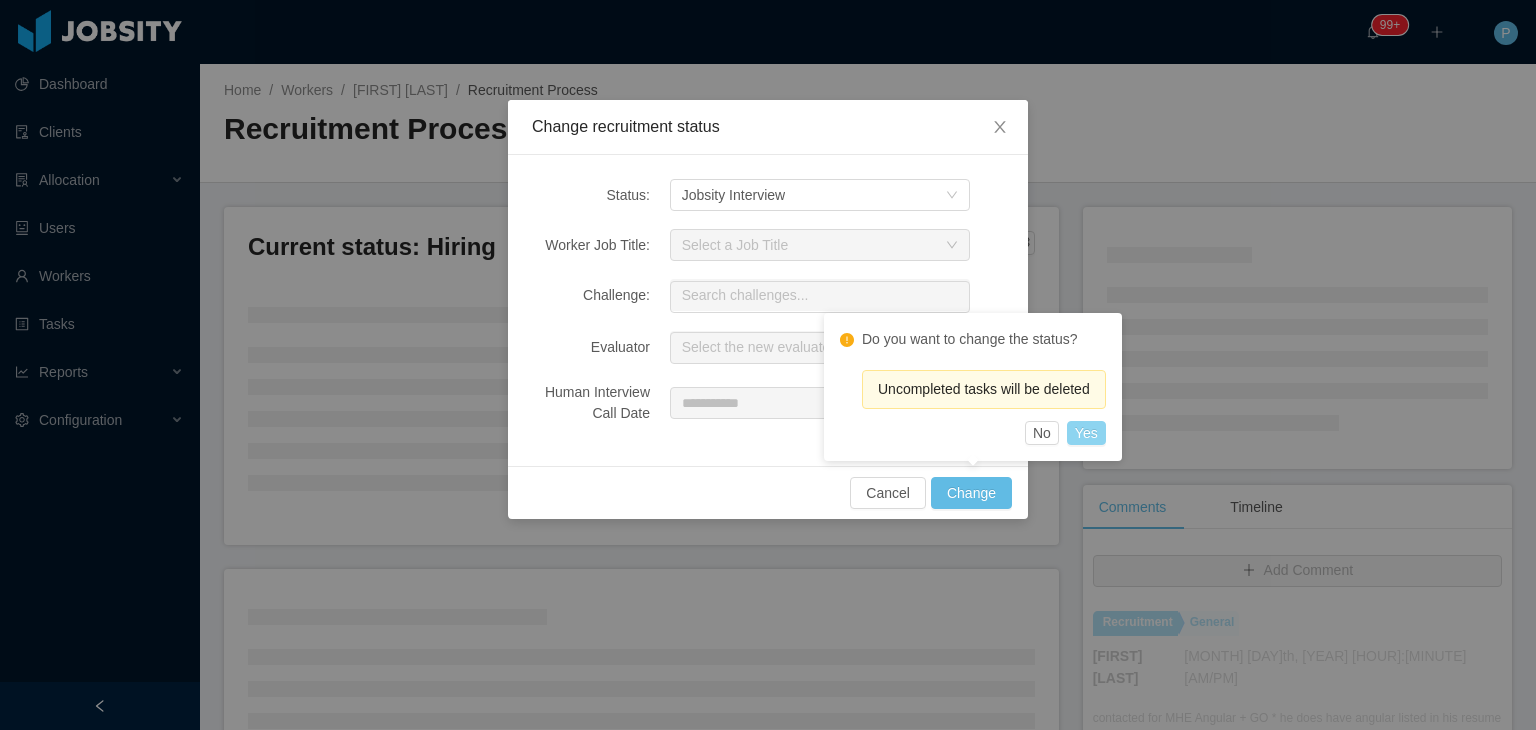 click on "Yes" at bounding box center (1086, 433) 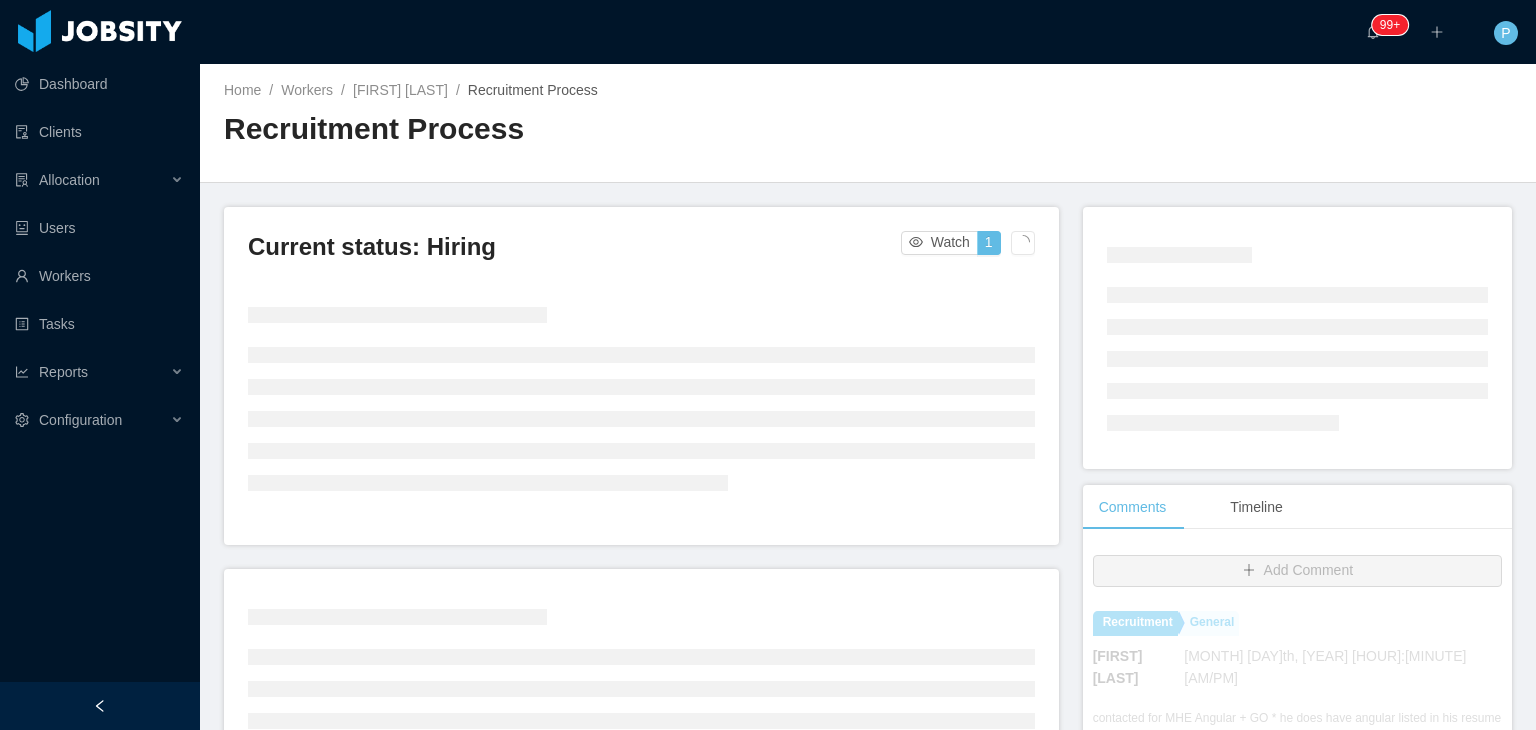 click on "Current status: Hiring Watch 1" at bounding box center [653, 662] 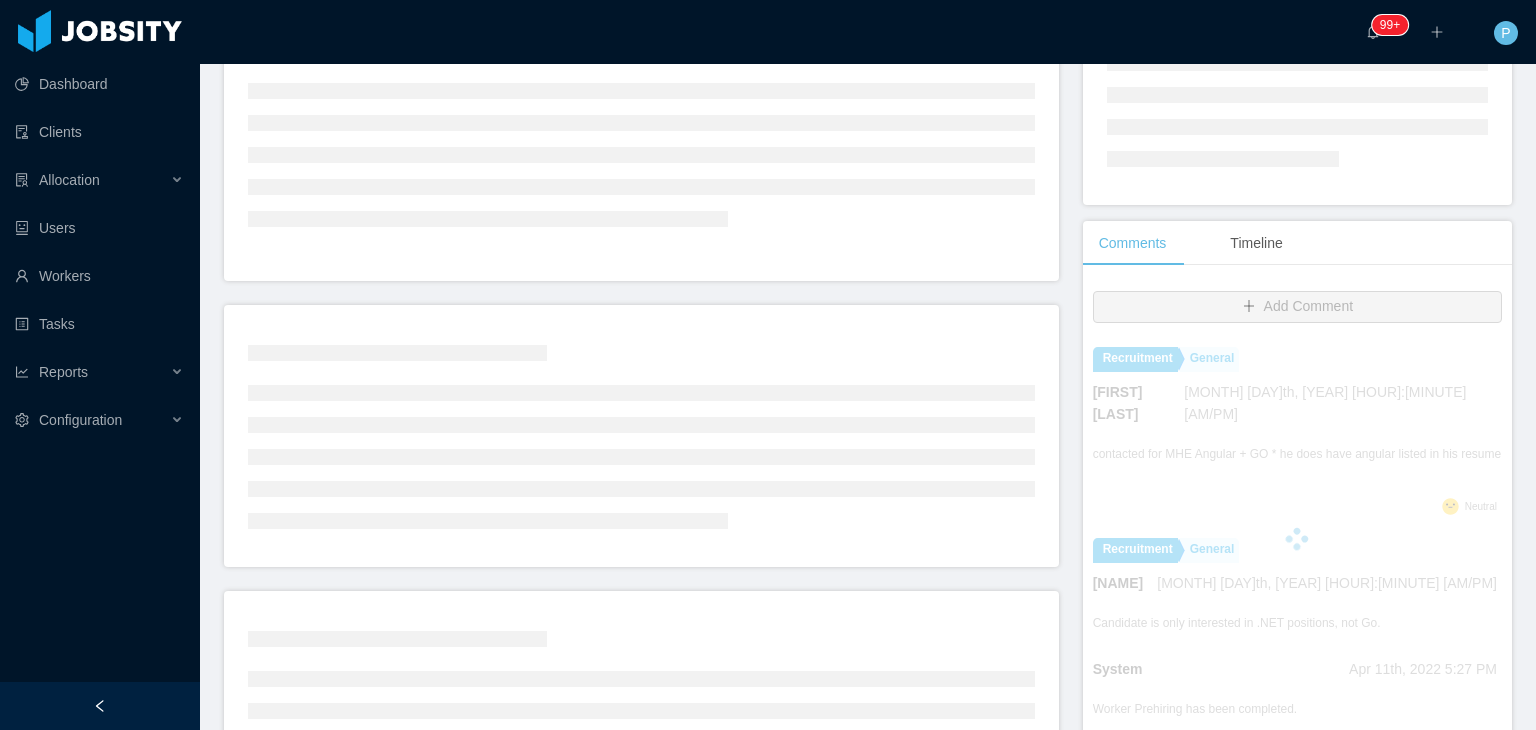 scroll, scrollTop: 285, scrollLeft: 0, axis: vertical 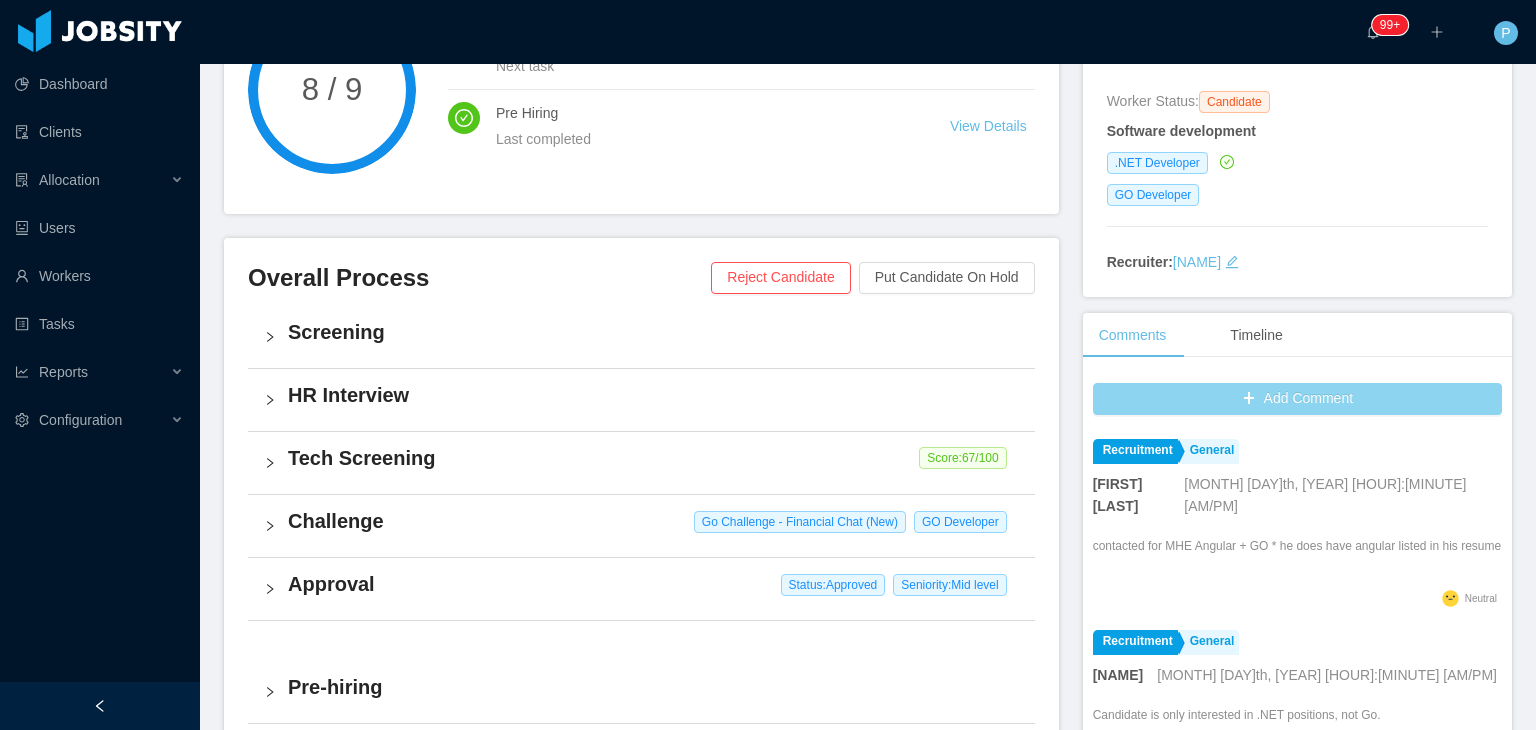 click on "Add Comment" at bounding box center (1297, 399) 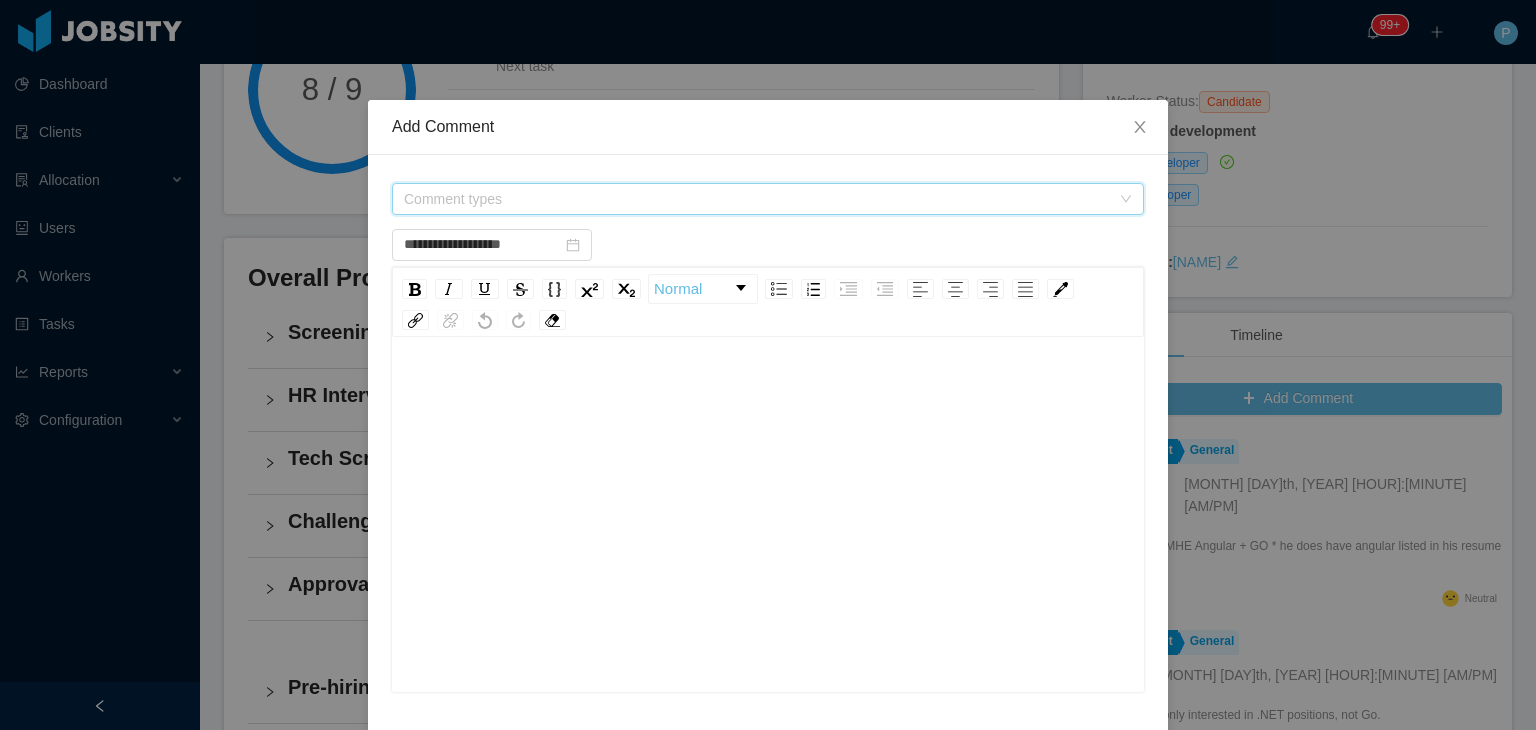 click on "Comment types" at bounding box center (757, 199) 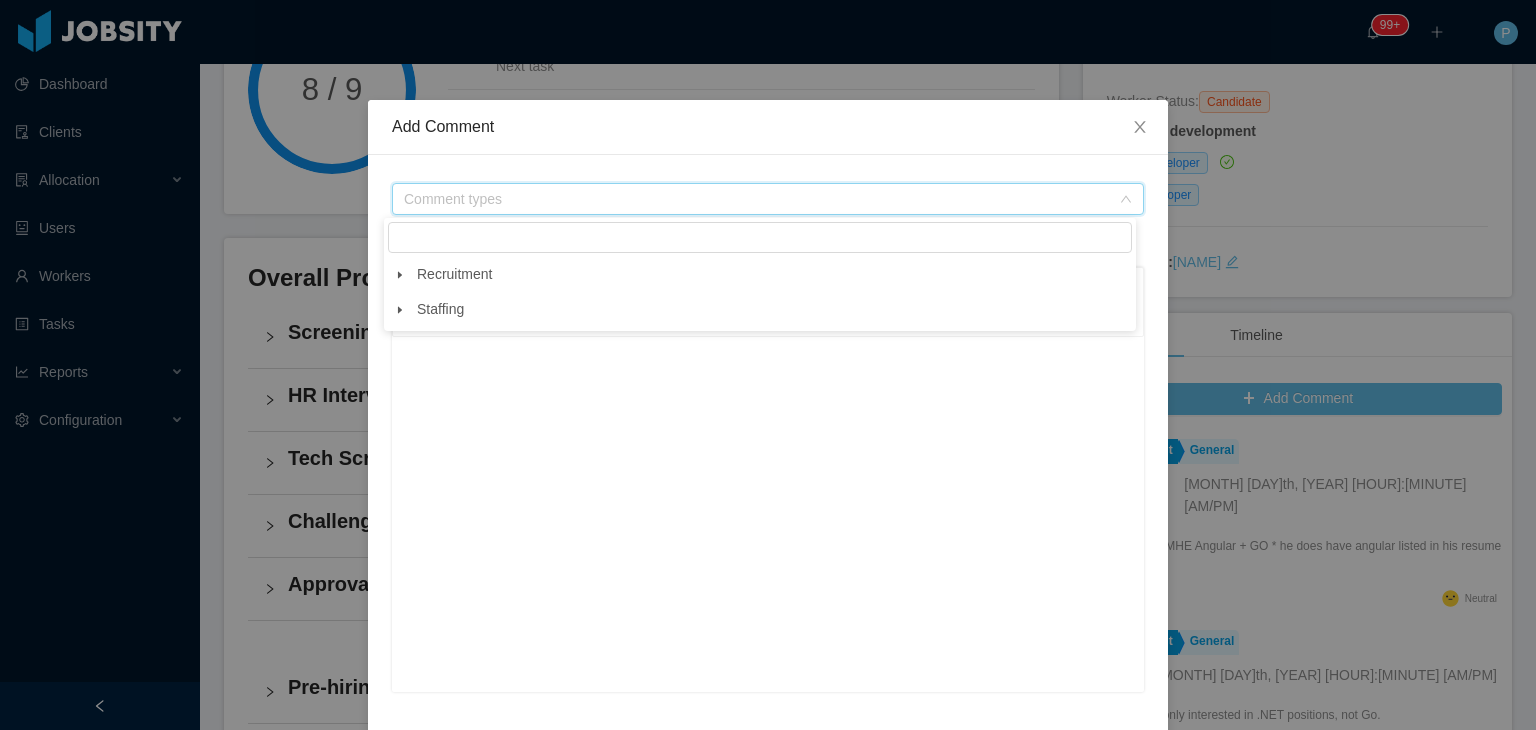 click at bounding box center [400, 275] 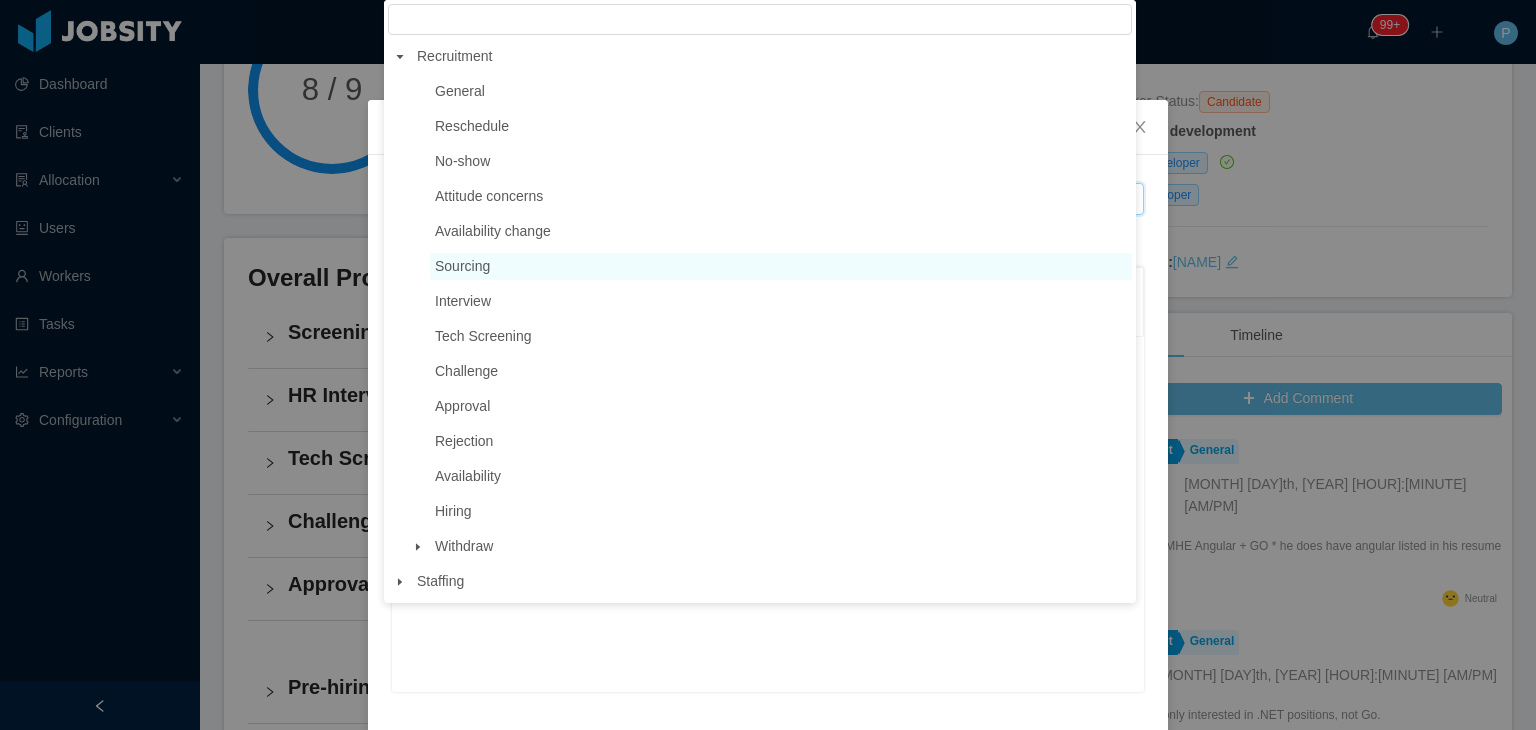 click on "Sourcing" at bounding box center (781, 266) 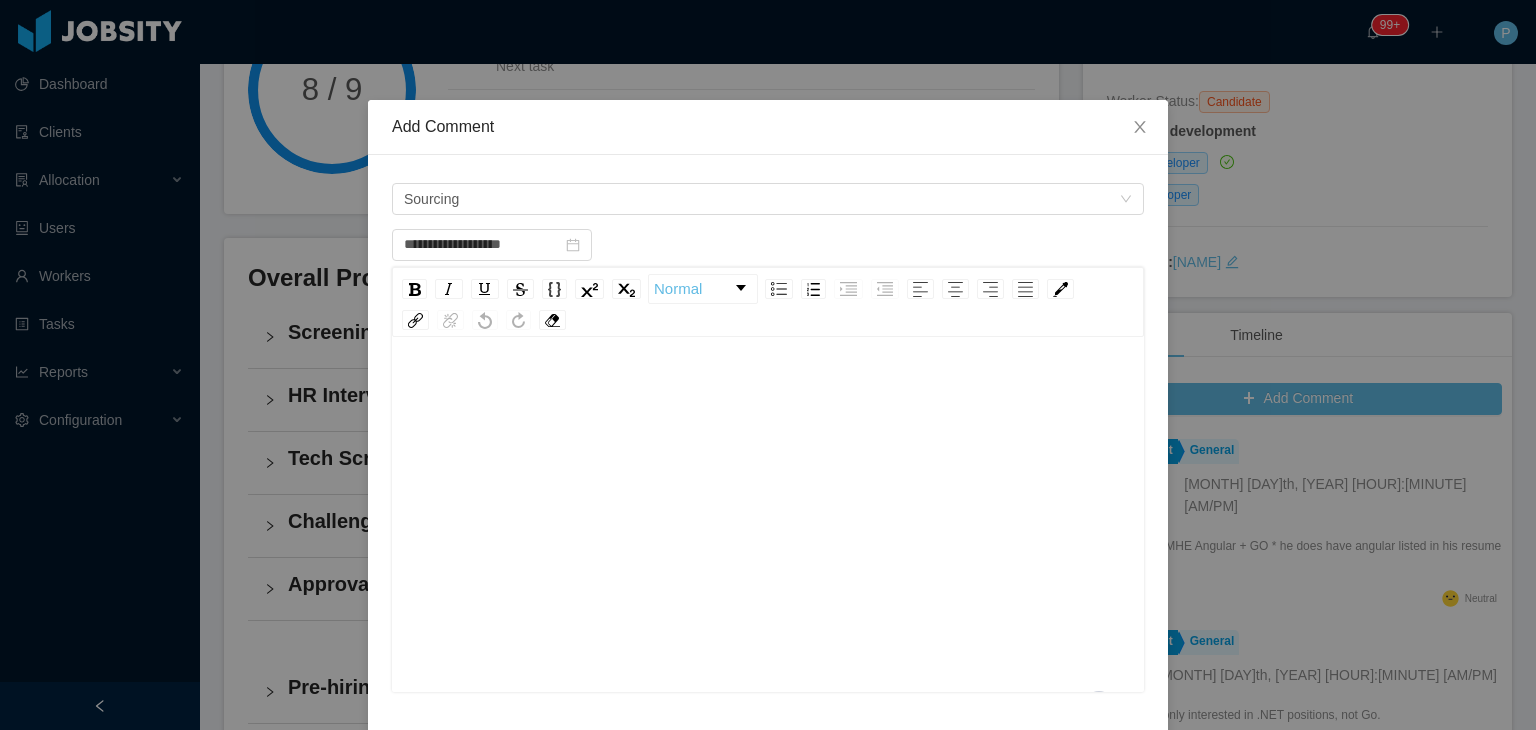 click at bounding box center [768, 546] 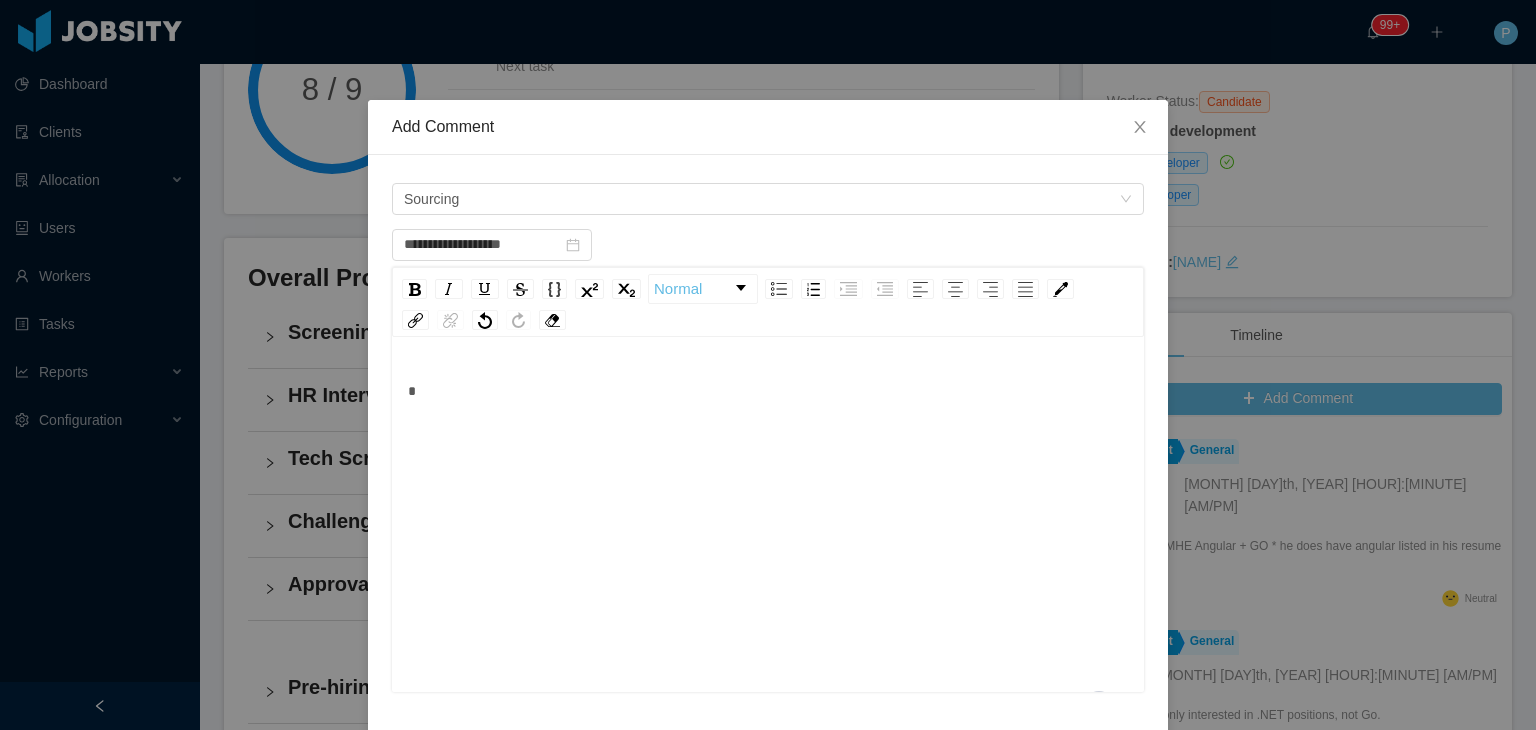 type 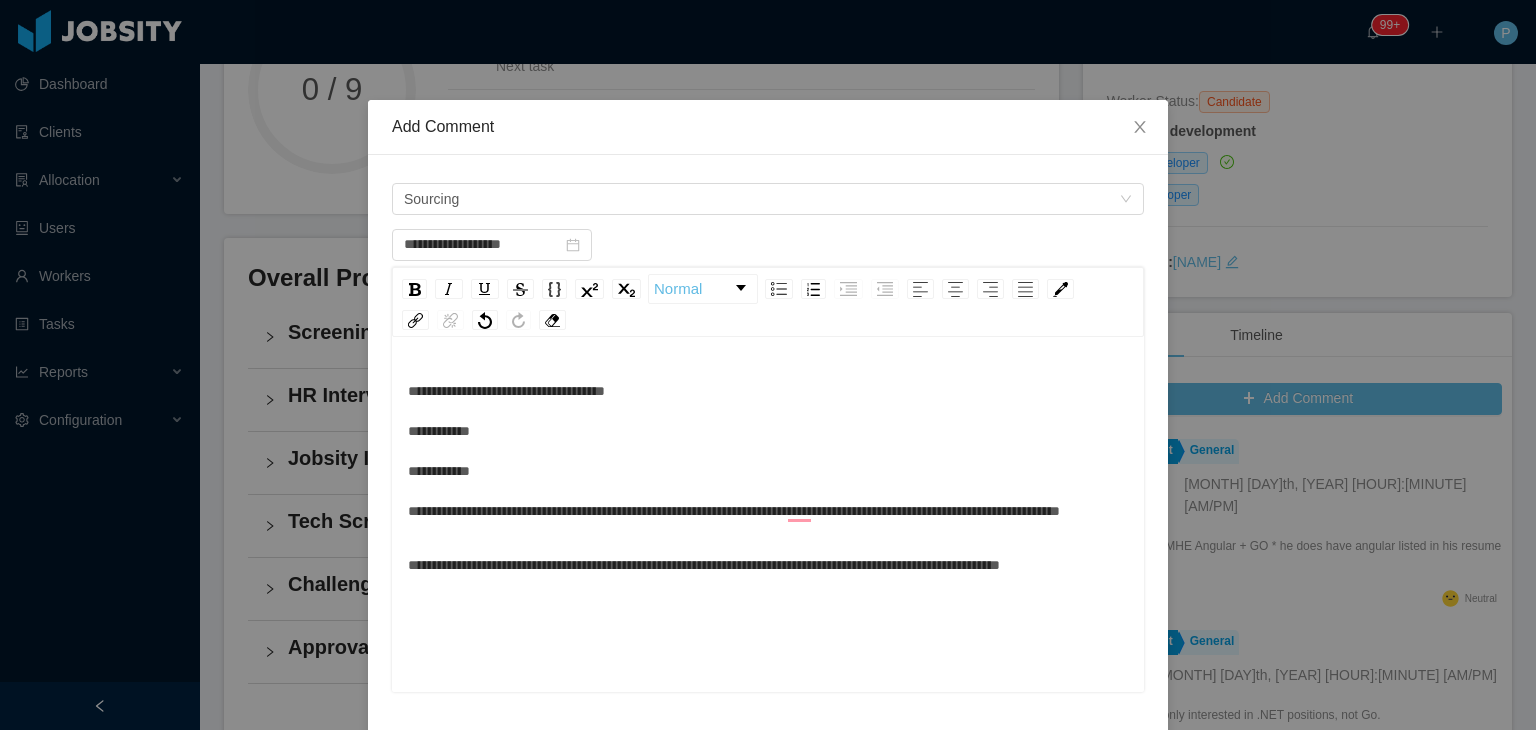 scroll, scrollTop: 2, scrollLeft: 0, axis: vertical 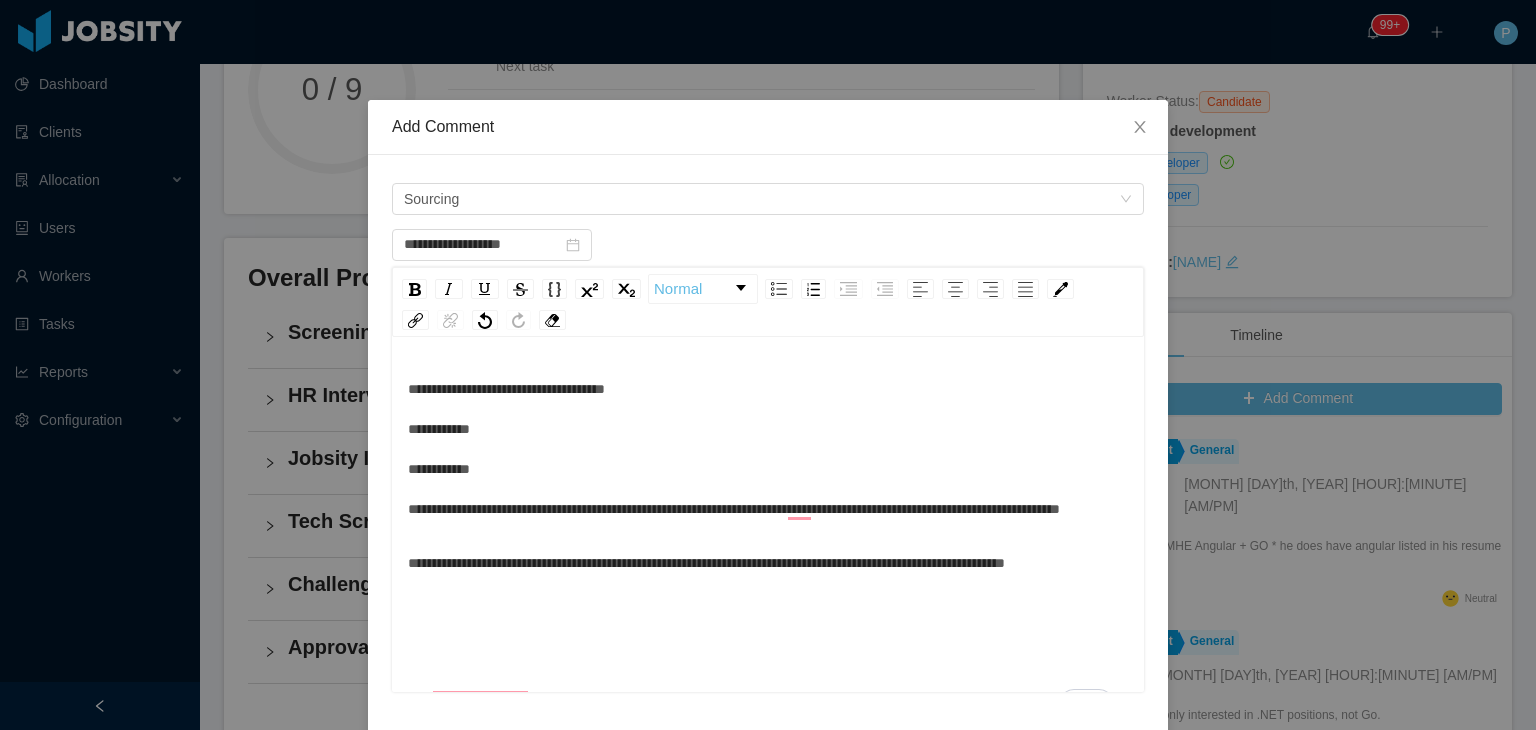 click on "**********" at bounding box center [768, 449] 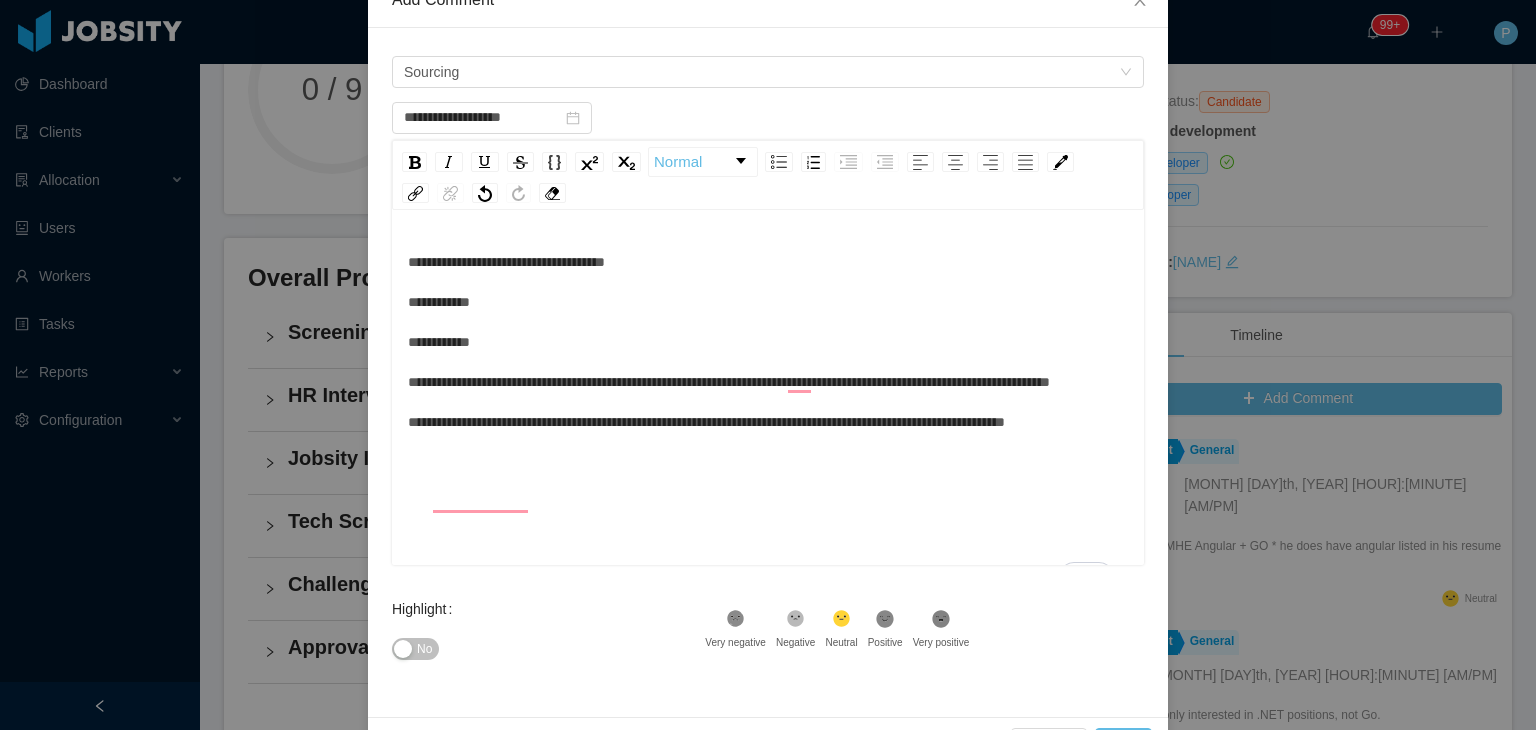 scroll, scrollTop: 190, scrollLeft: 0, axis: vertical 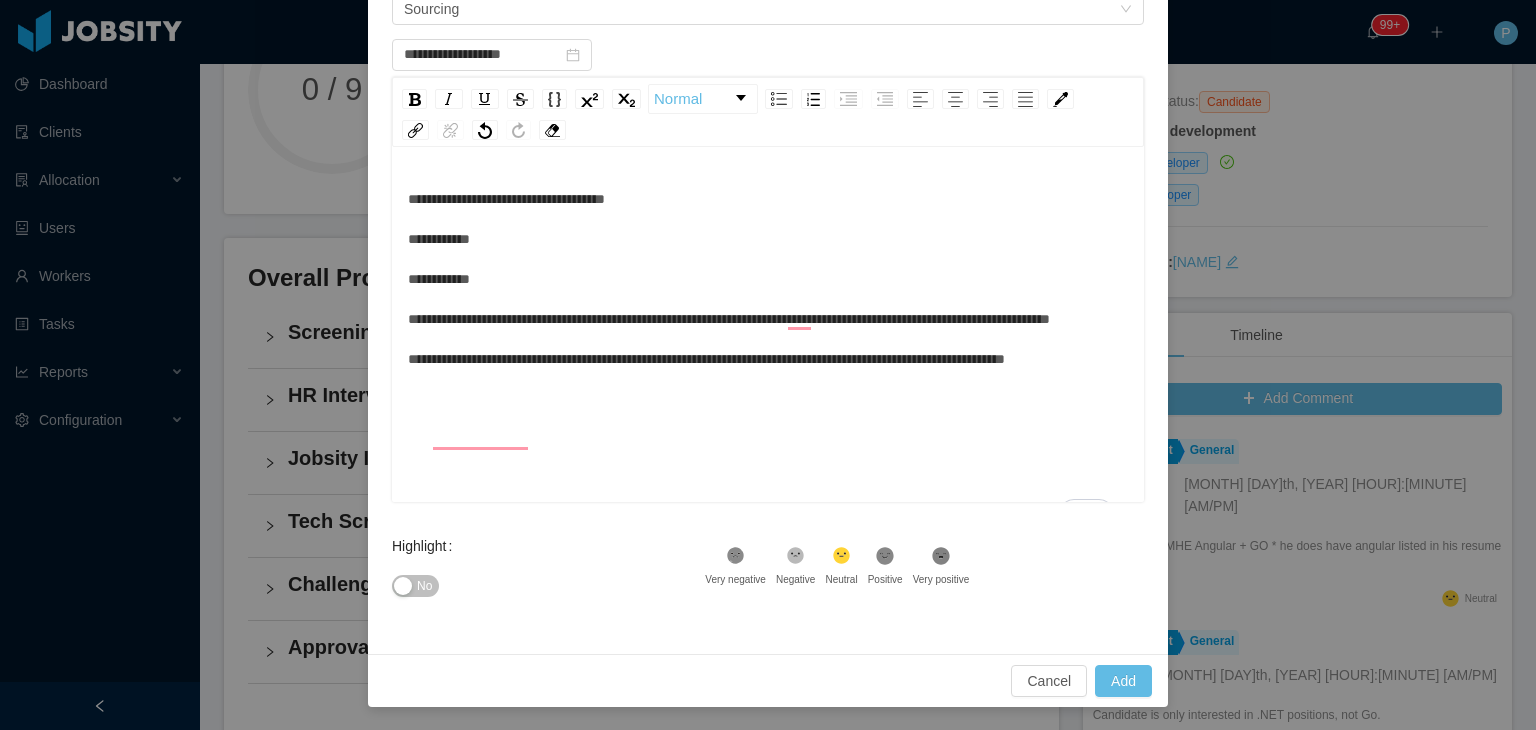 click on "No" at bounding box center (424, 586) 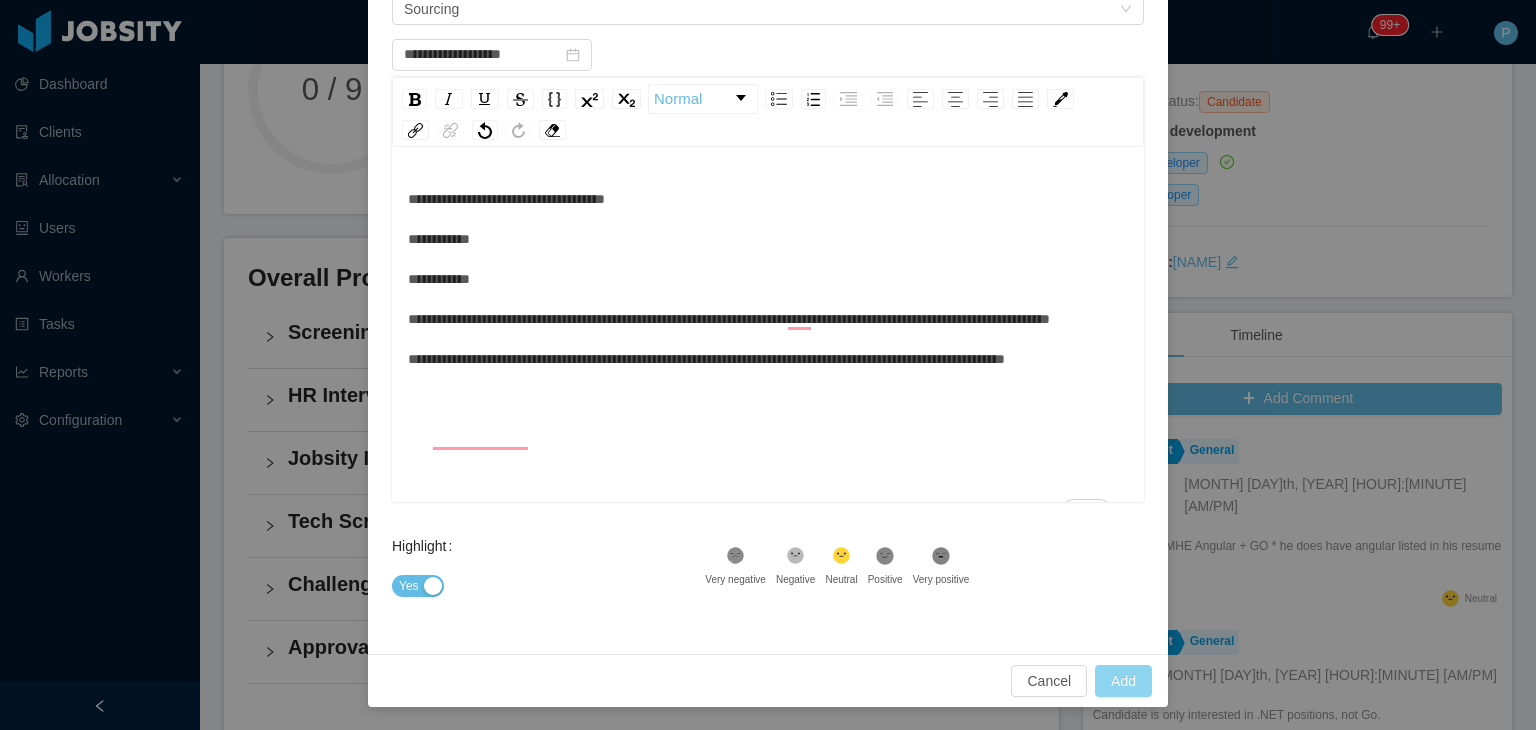 click on "Add" at bounding box center (1123, 681) 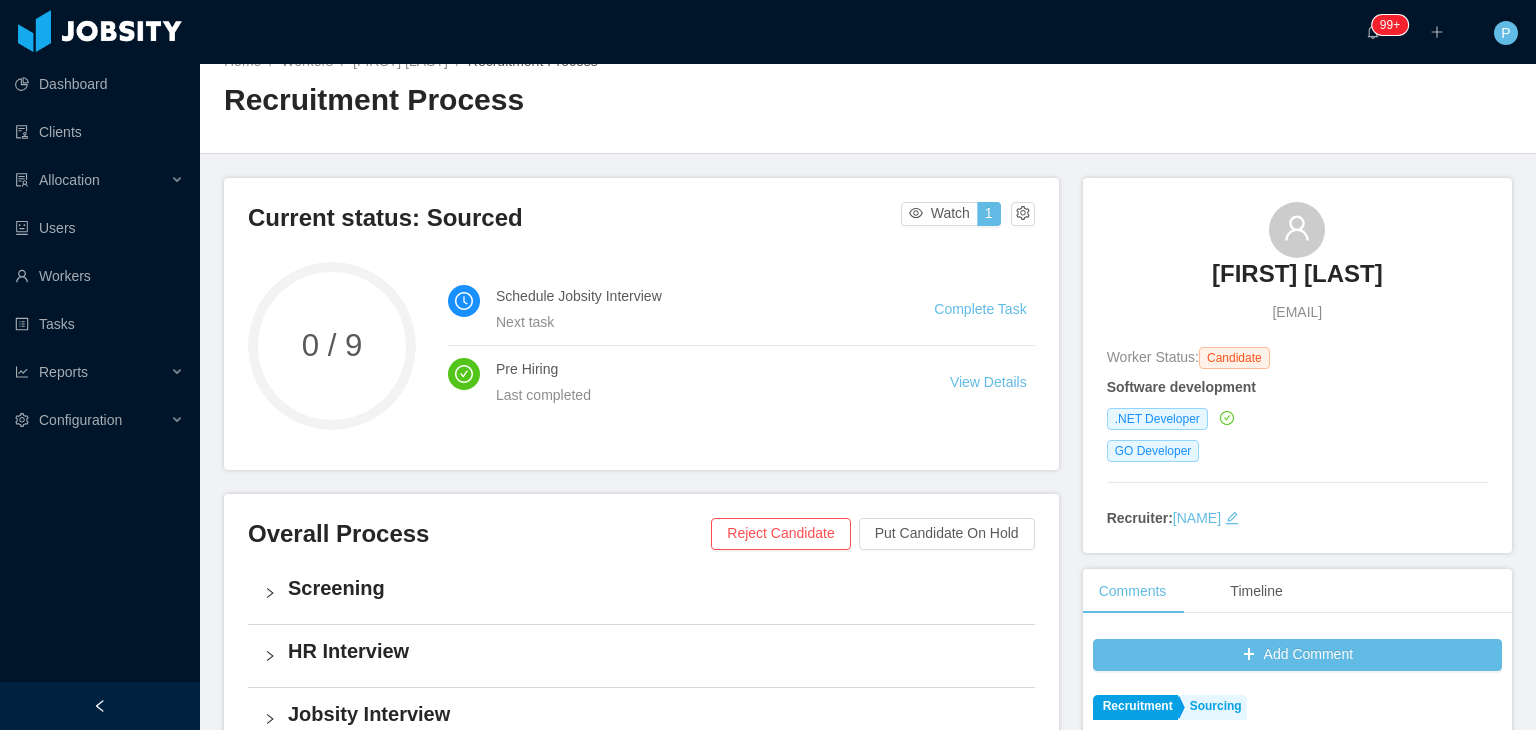 scroll, scrollTop: 0, scrollLeft: 0, axis: both 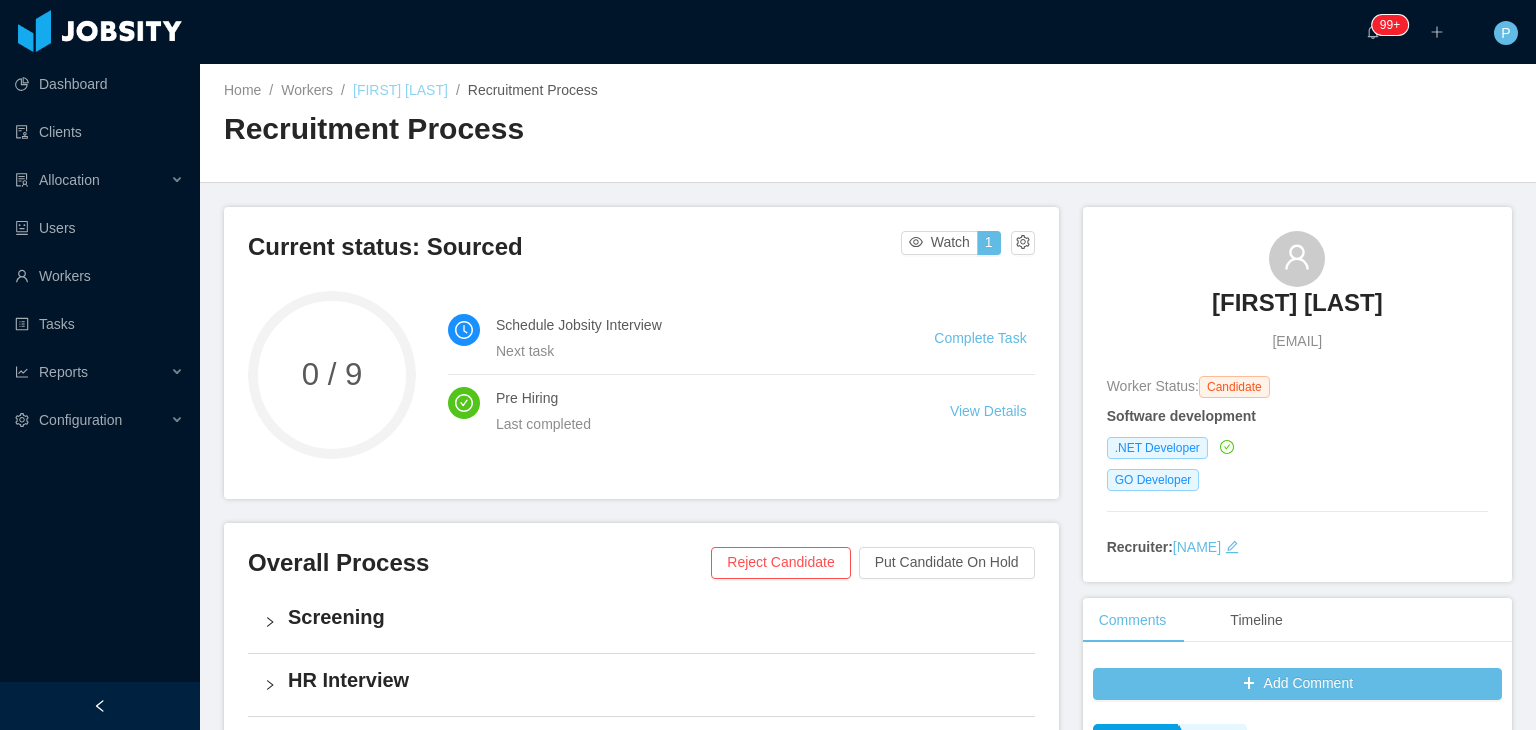 click on "[FIRST] [LAST]" at bounding box center [400, 90] 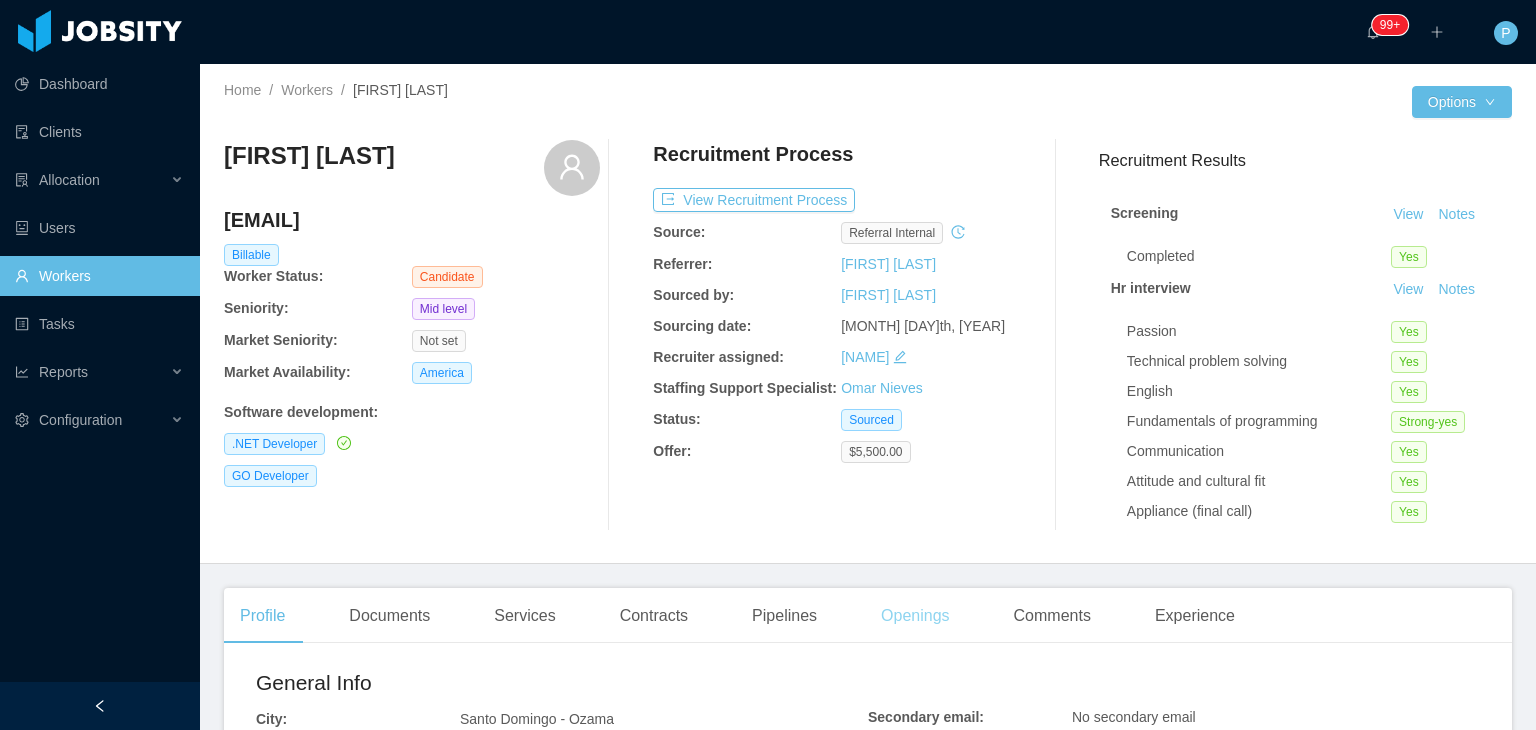 click on "Openings" at bounding box center (915, 616) 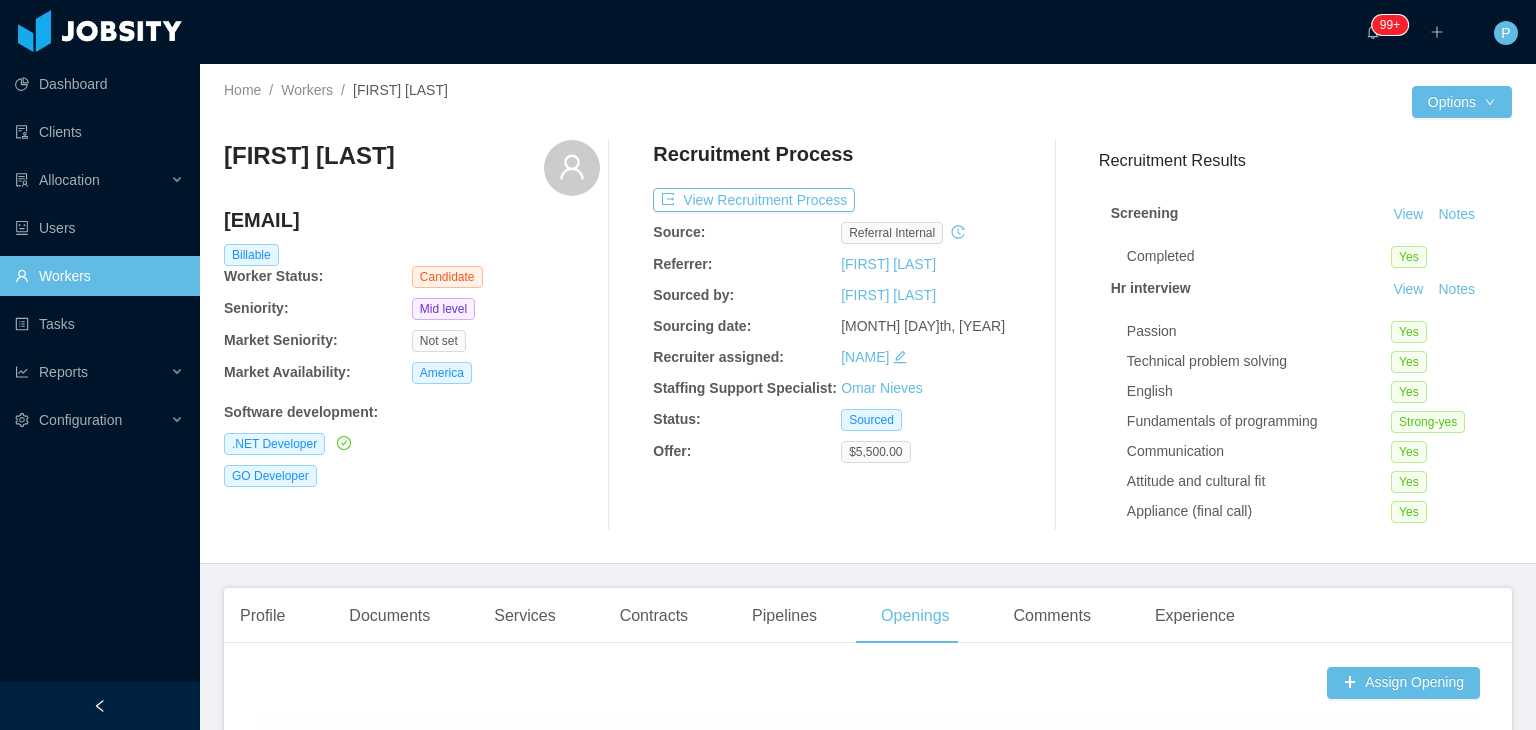 scroll, scrollTop: 192, scrollLeft: 0, axis: vertical 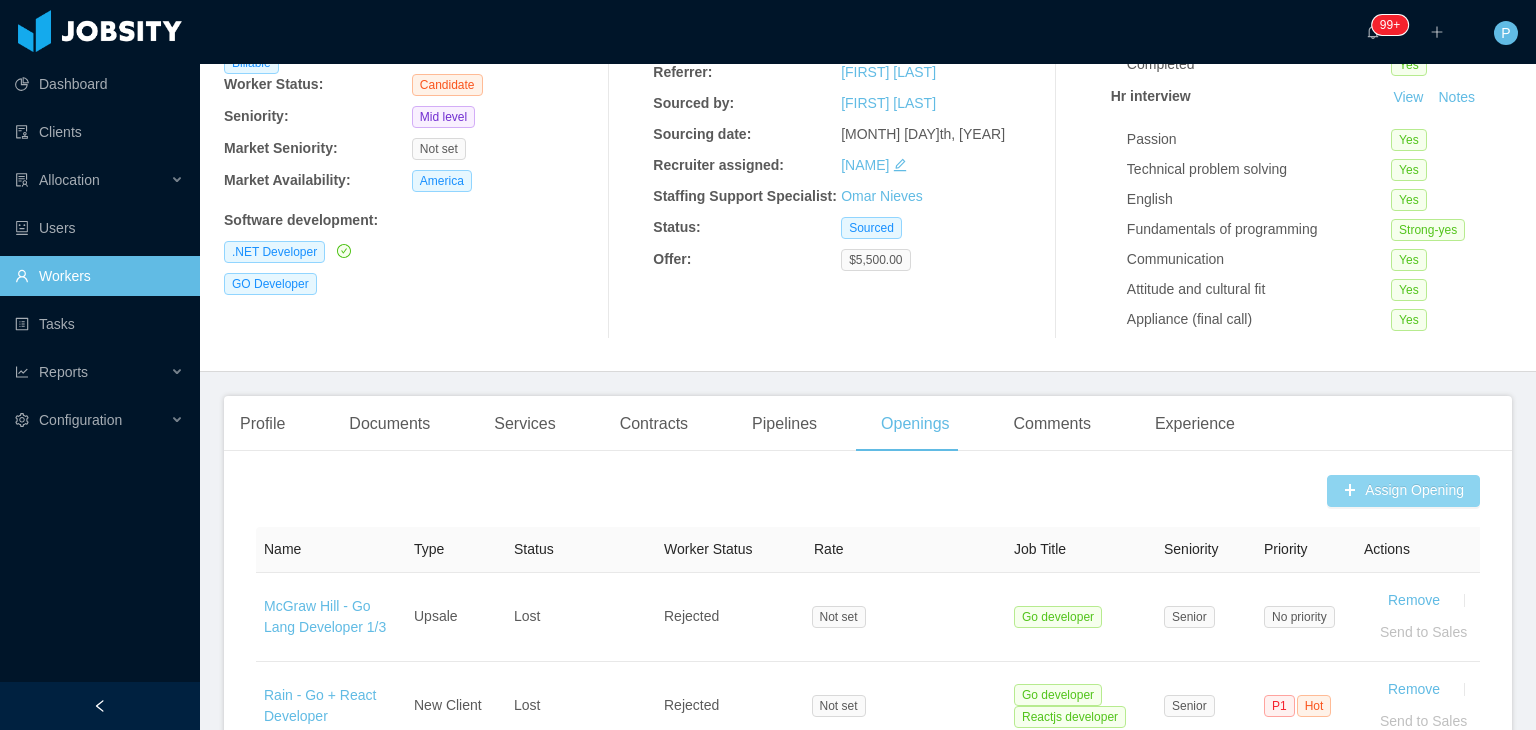 click on "Assign Opening" at bounding box center [1403, 491] 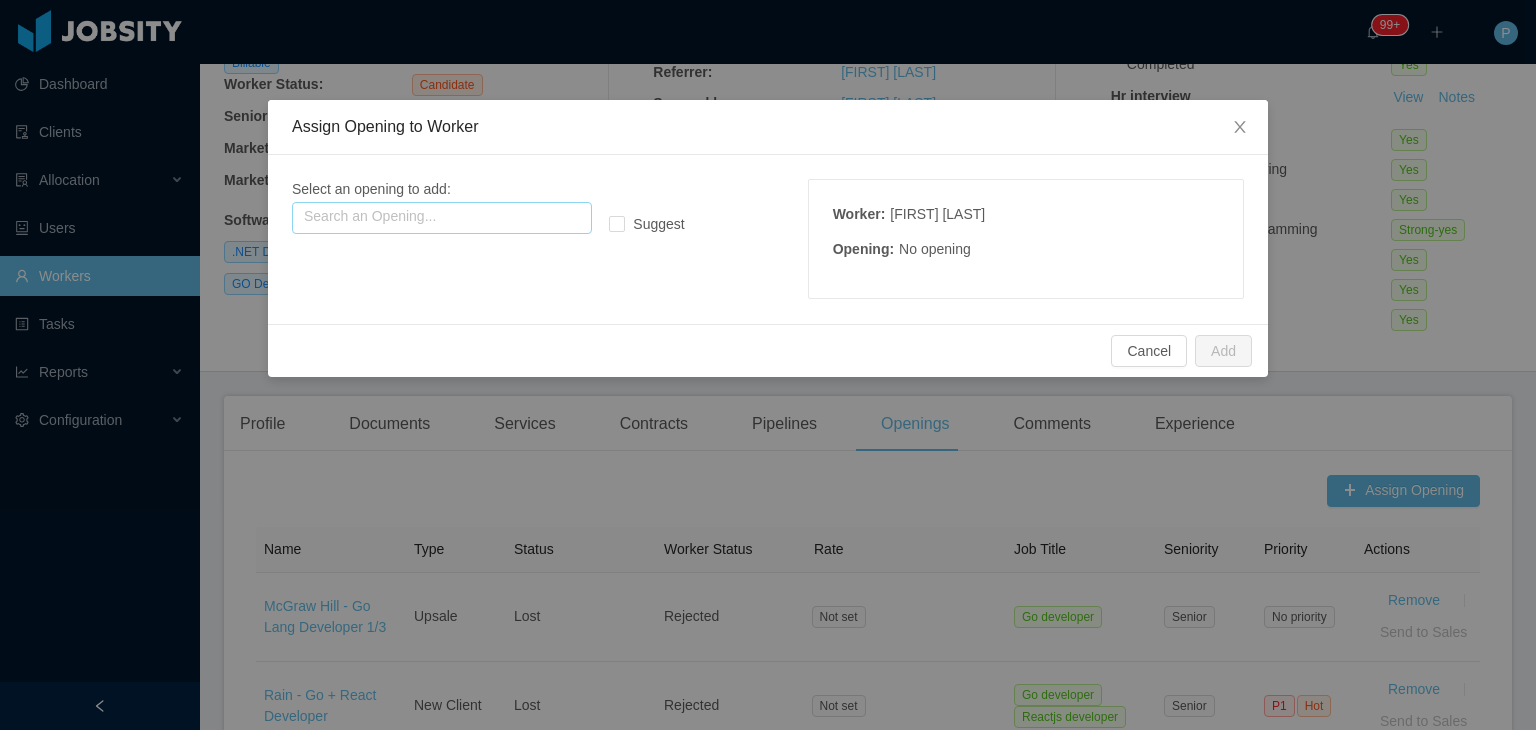 click at bounding box center (442, 218) 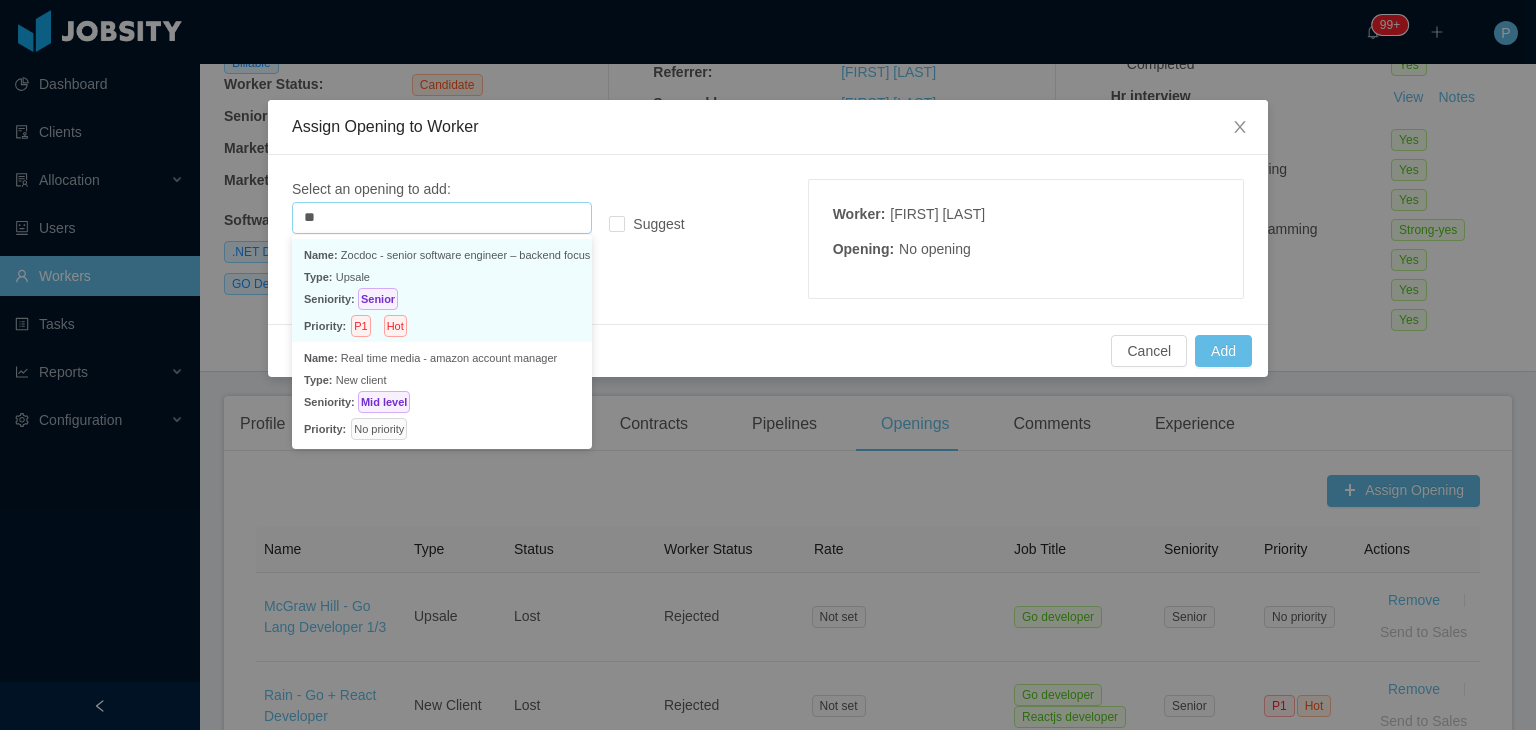 click on "Name: Zocdoc - senior software engineer – backend focus (c# / aws / security) -" at bounding box center (442, 255) 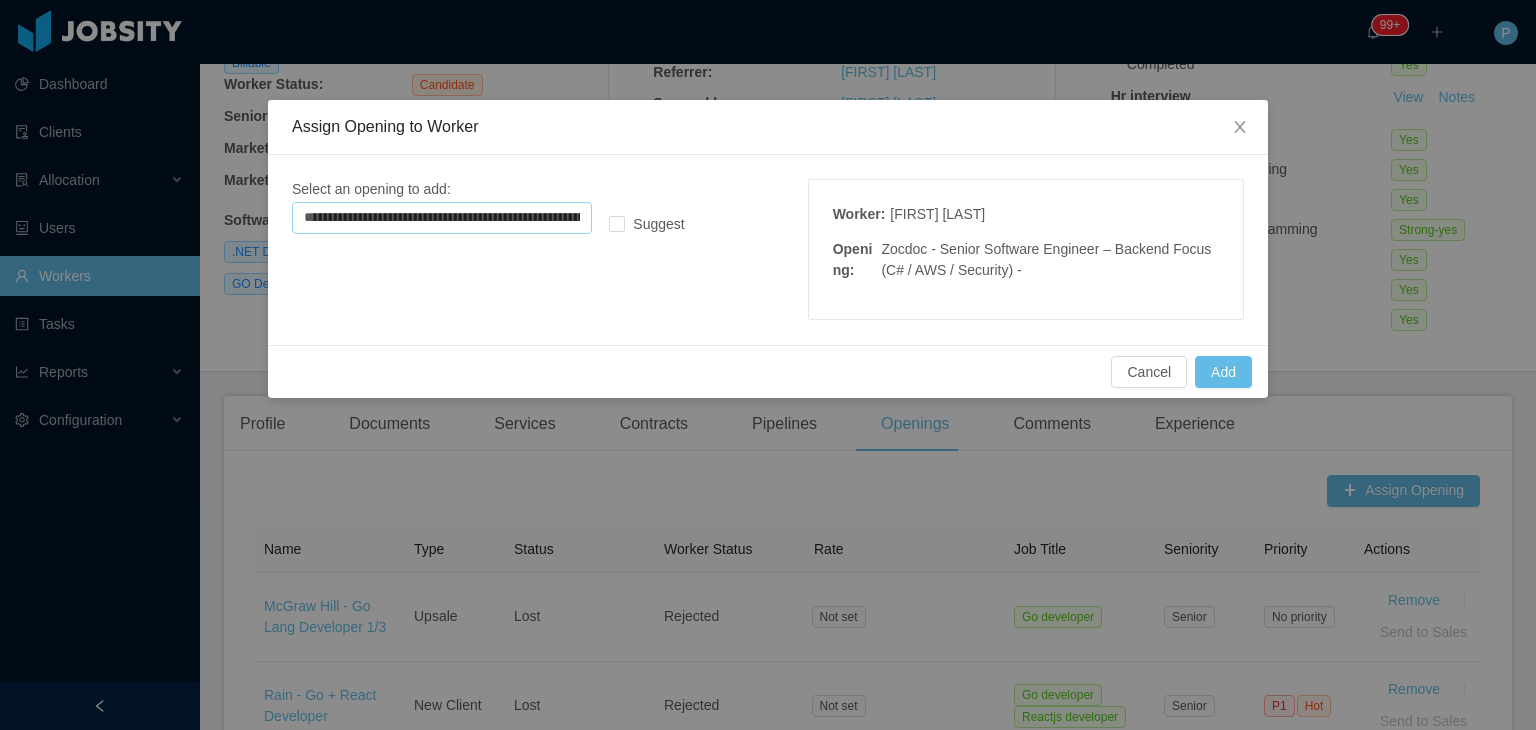 type on "**********" 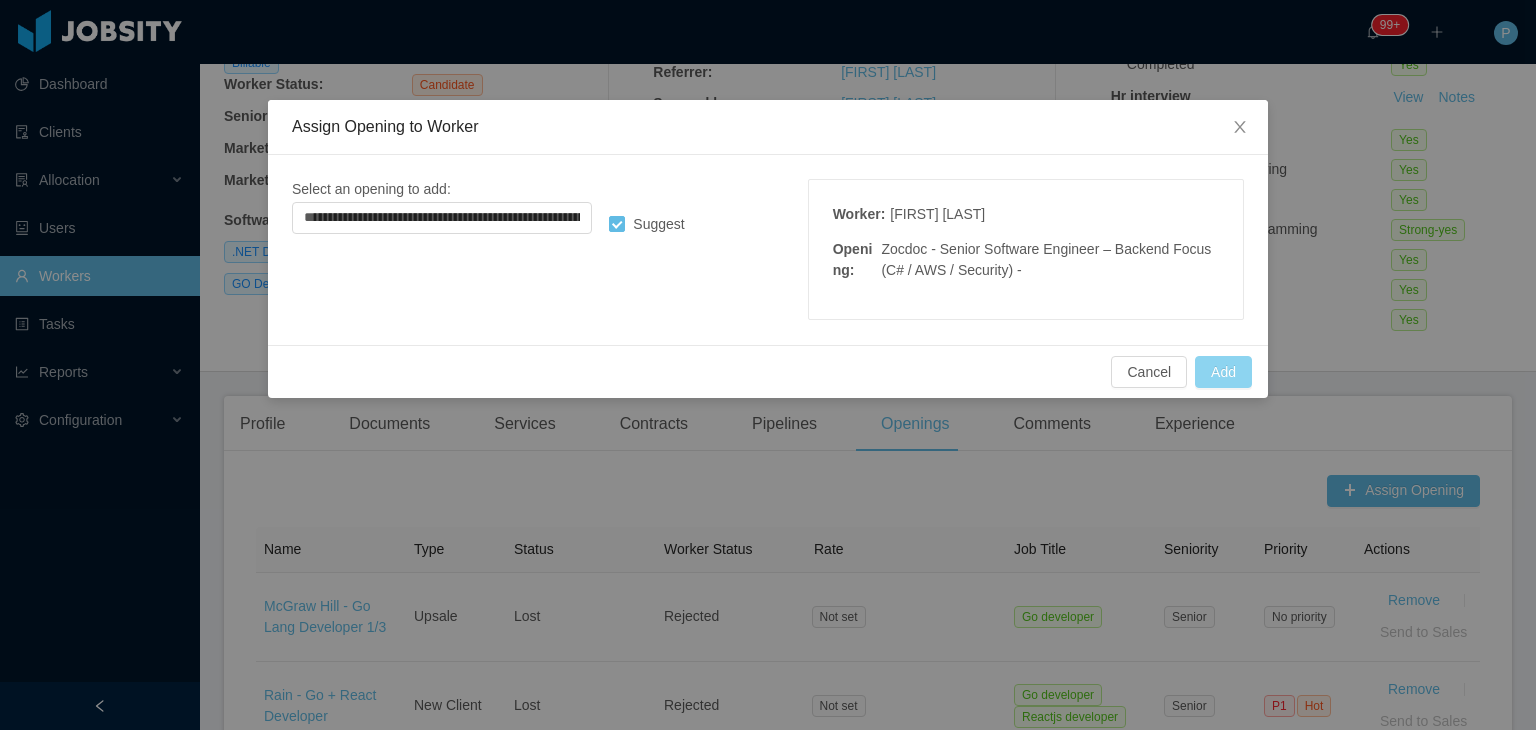 click on "Add" at bounding box center (1223, 372) 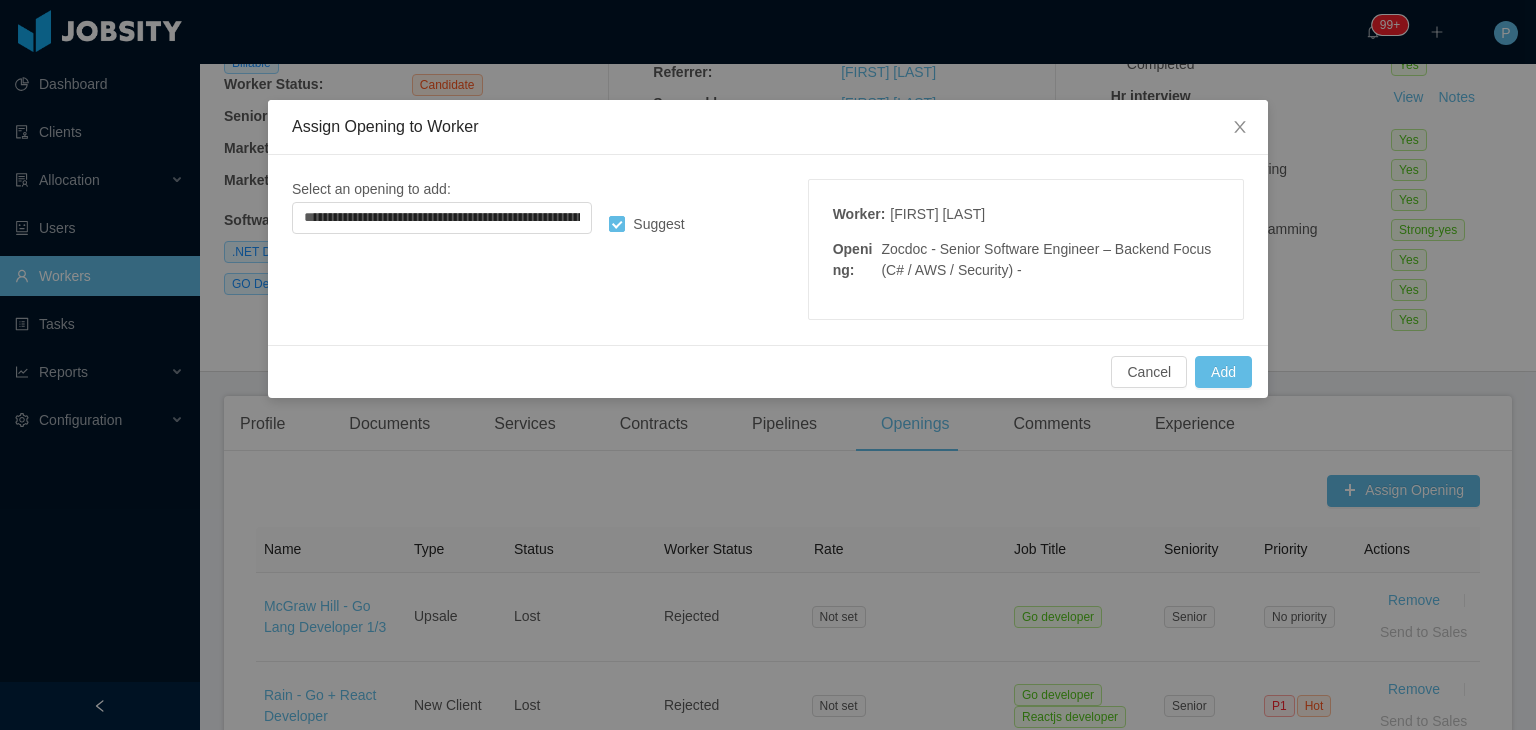 type 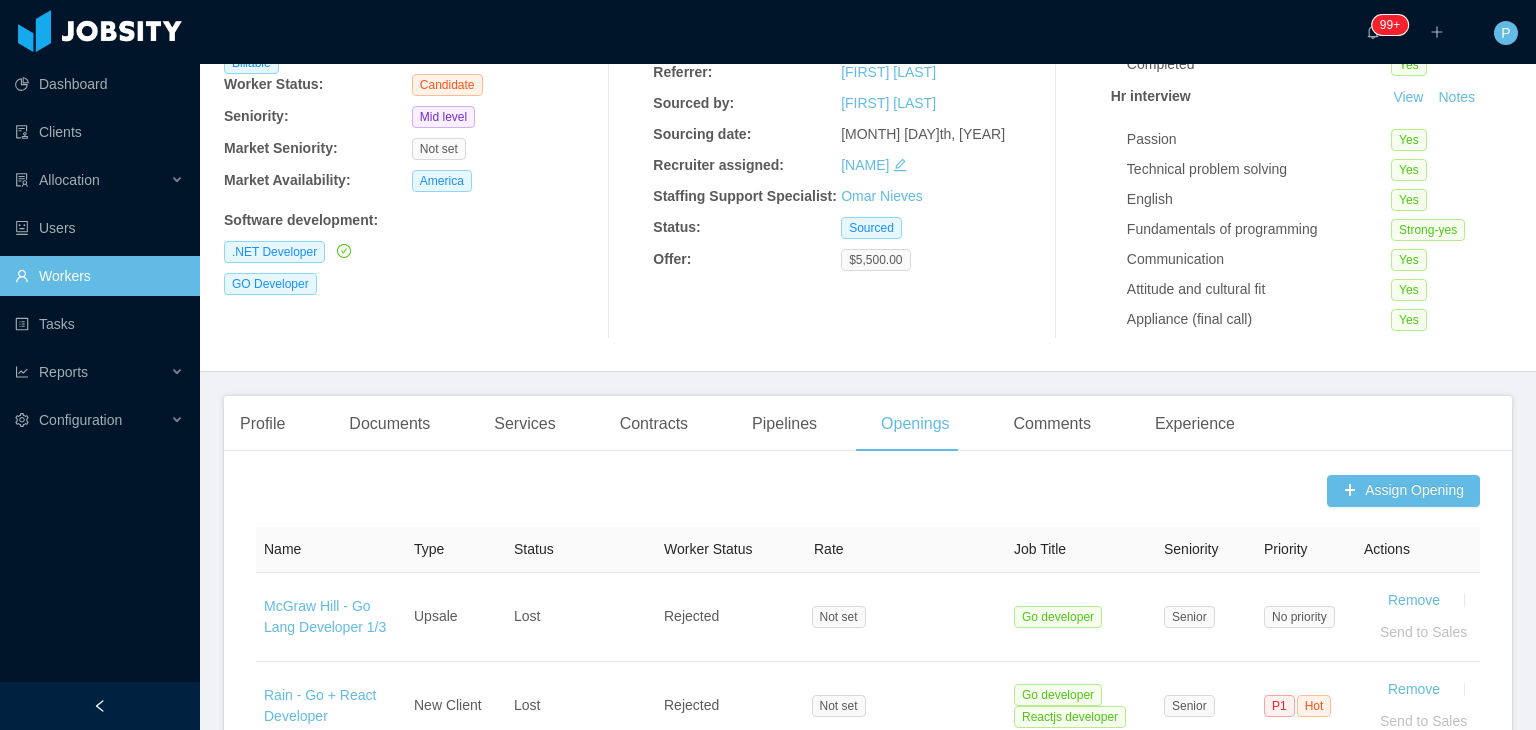 click on "Workers" at bounding box center [99, 276] 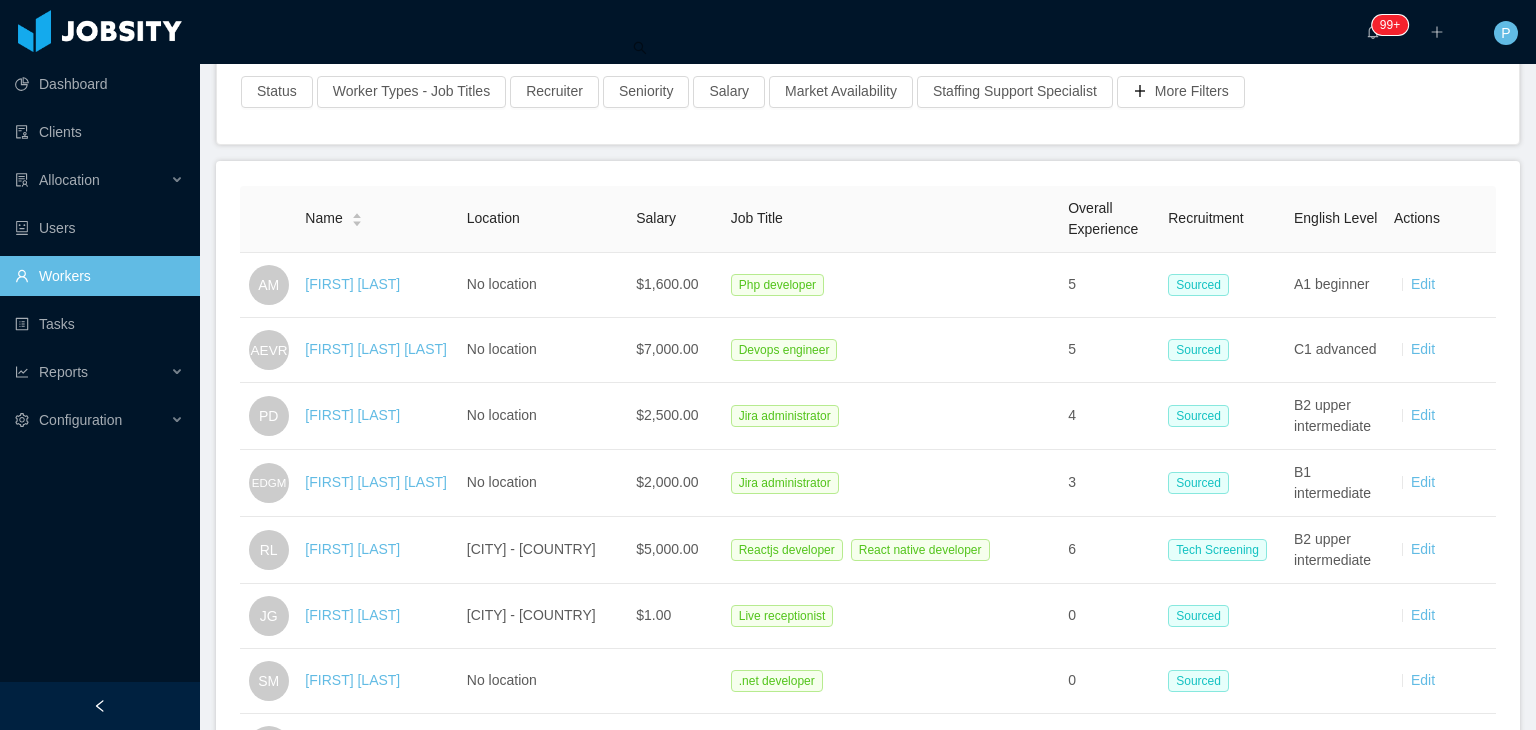 scroll, scrollTop: 0, scrollLeft: 0, axis: both 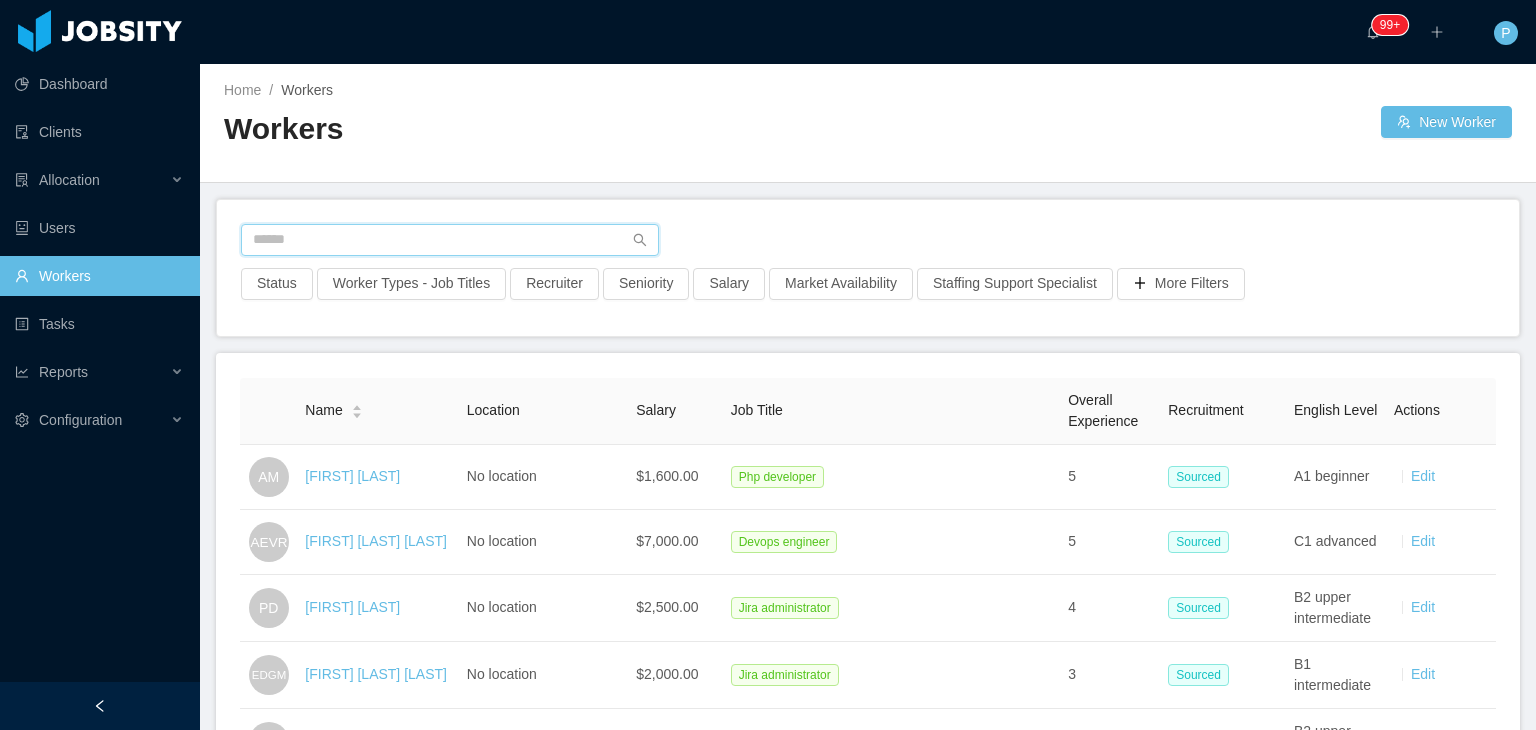 click at bounding box center [450, 240] 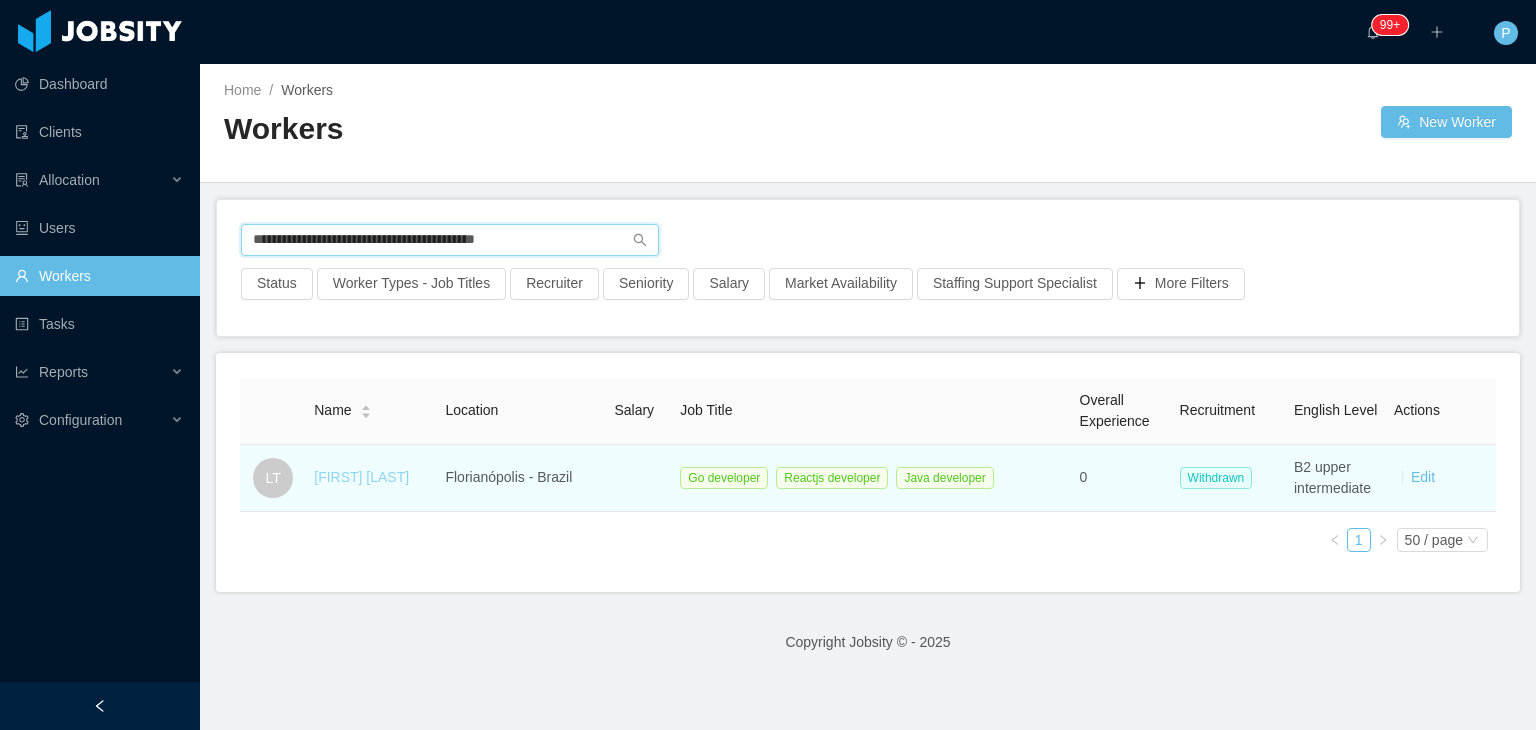 type on "**********" 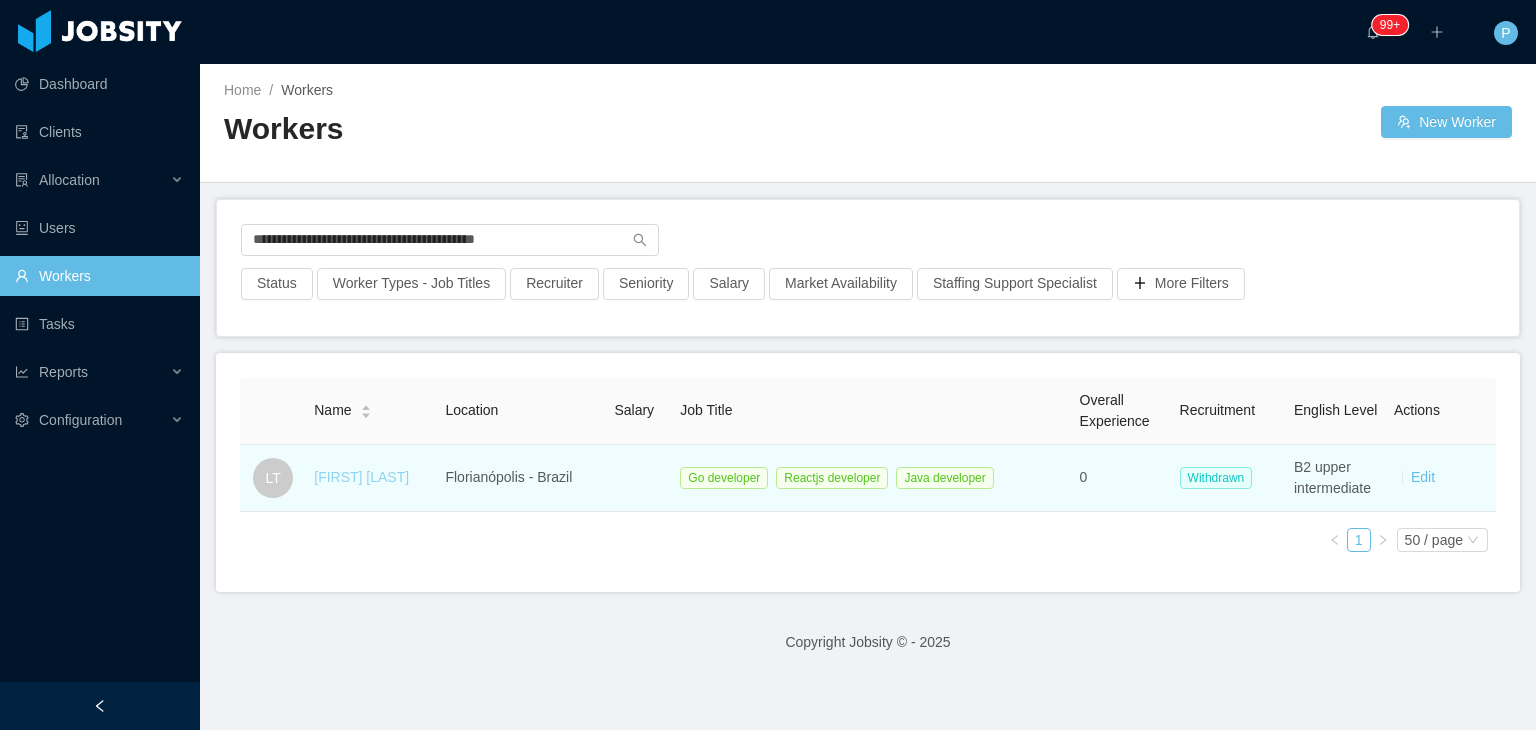click on "[FIRST] [LAST]" at bounding box center [361, 477] 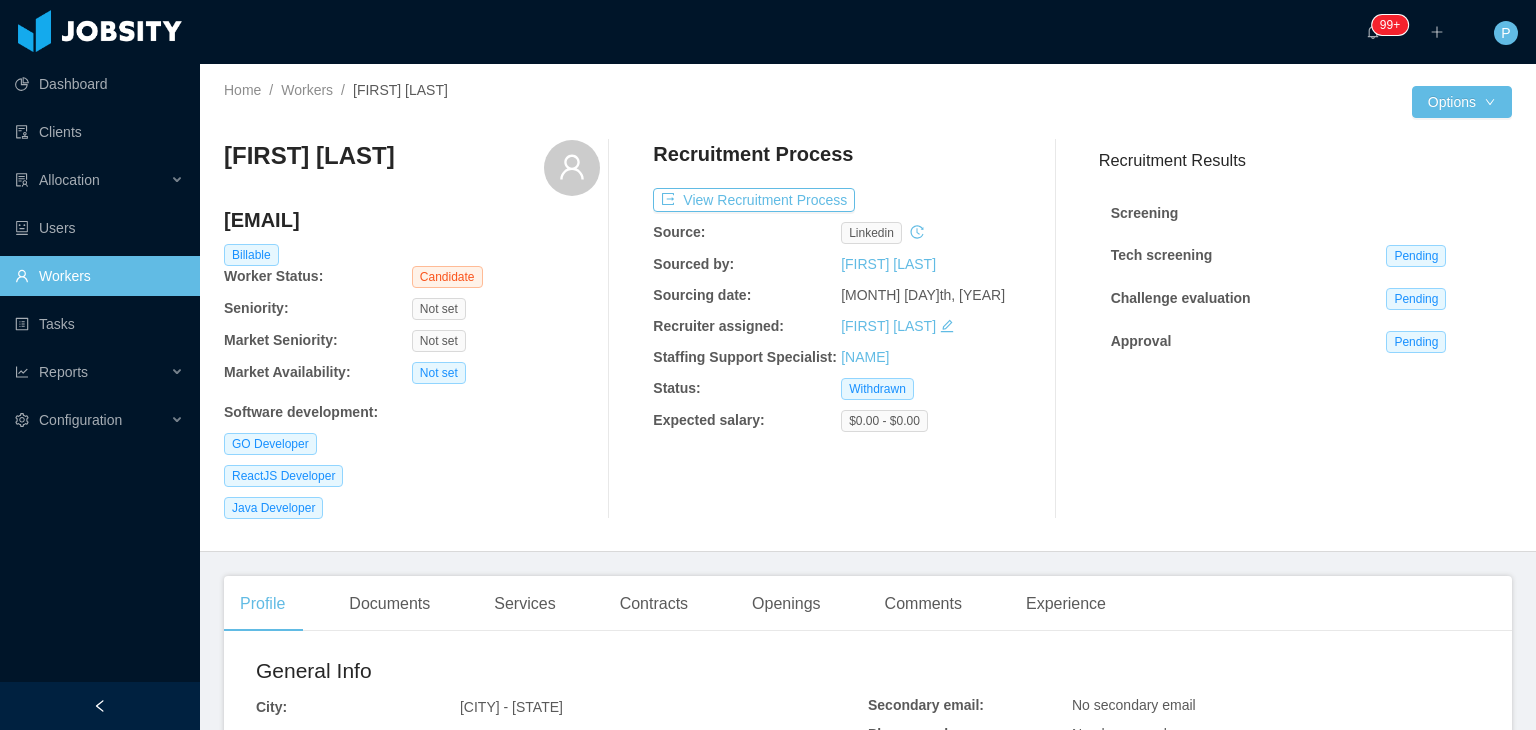 click on "ReactJS Developer" at bounding box center [412, 476] 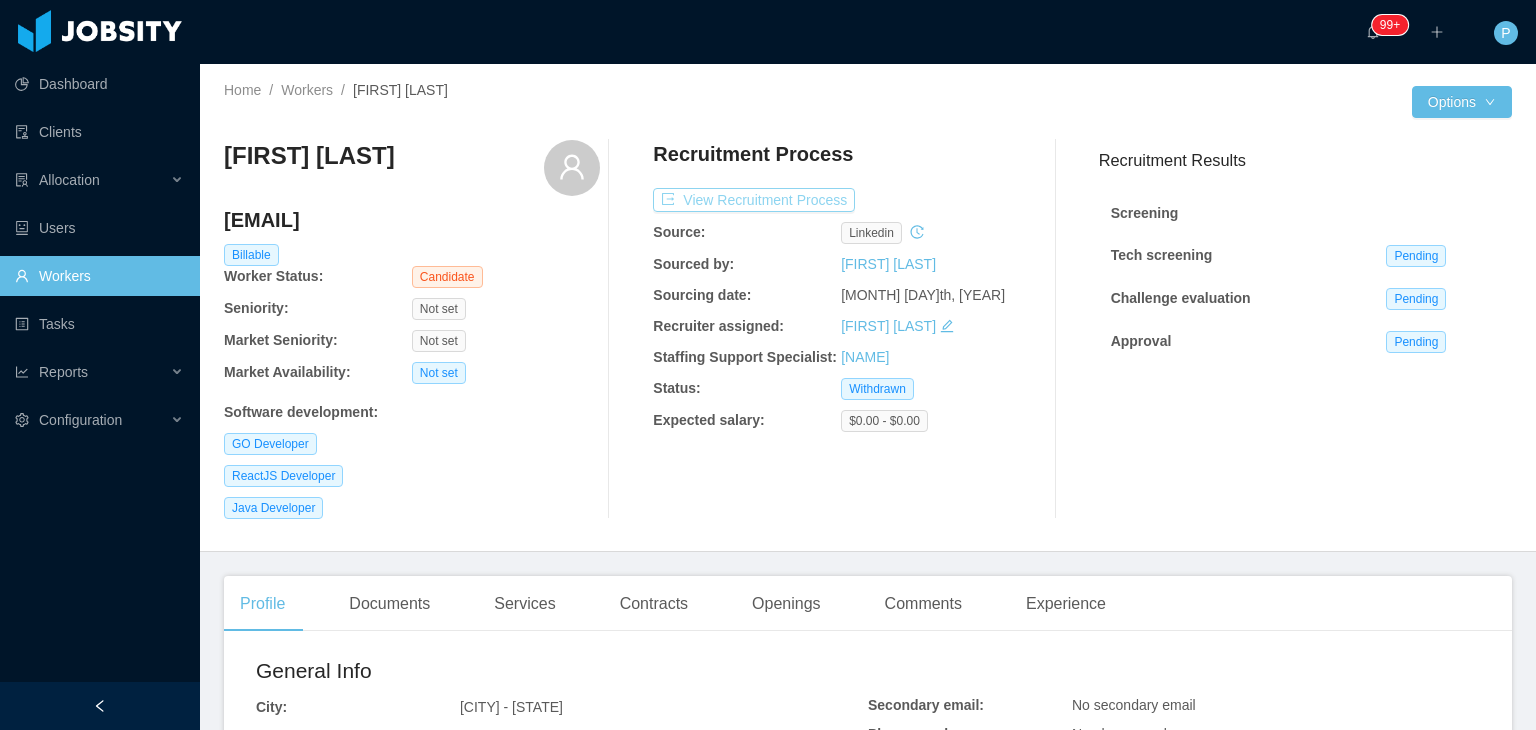 click on "View Recruitment Process" at bounding box center (754, 200) 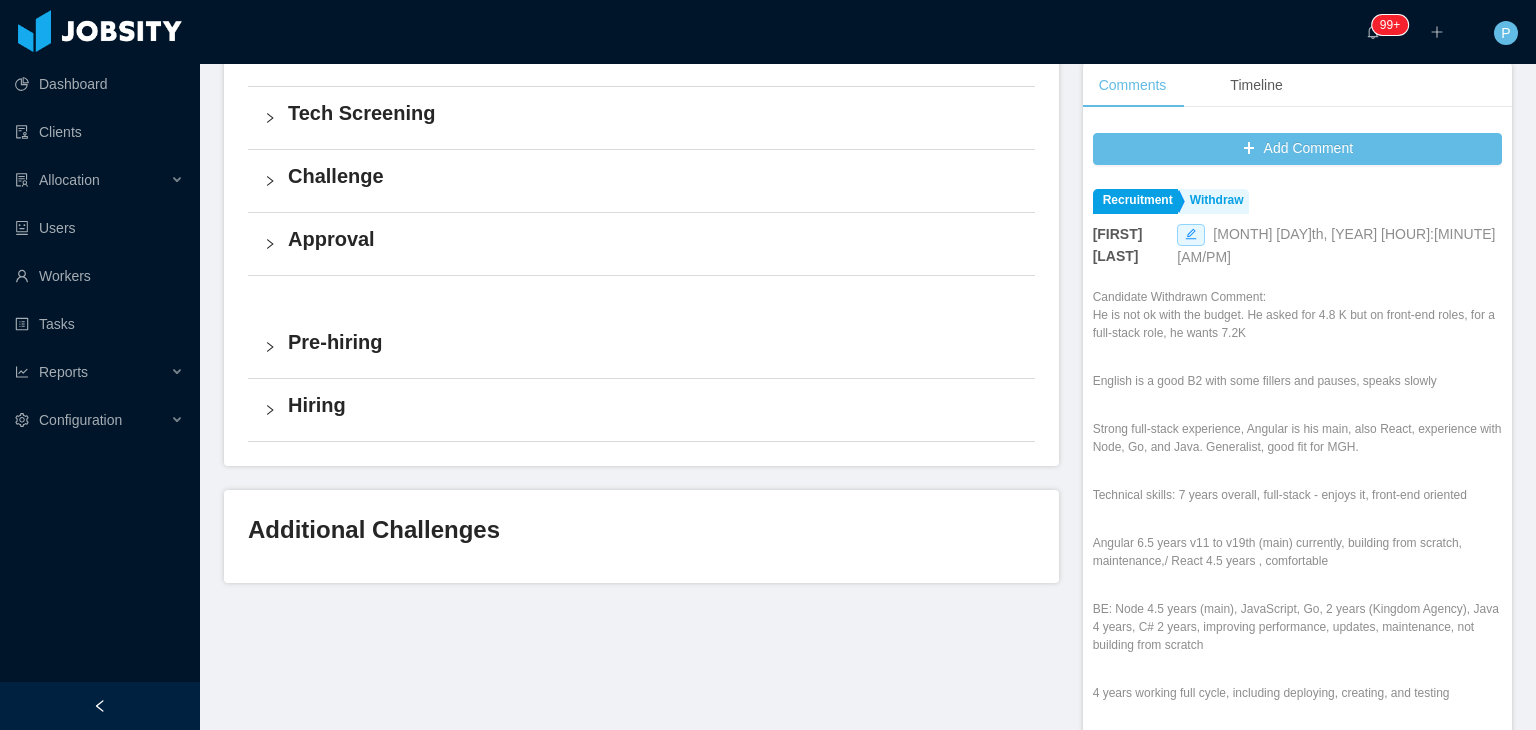scroll, scrollTop: 570, scrollLeft: 0, axis: vertical 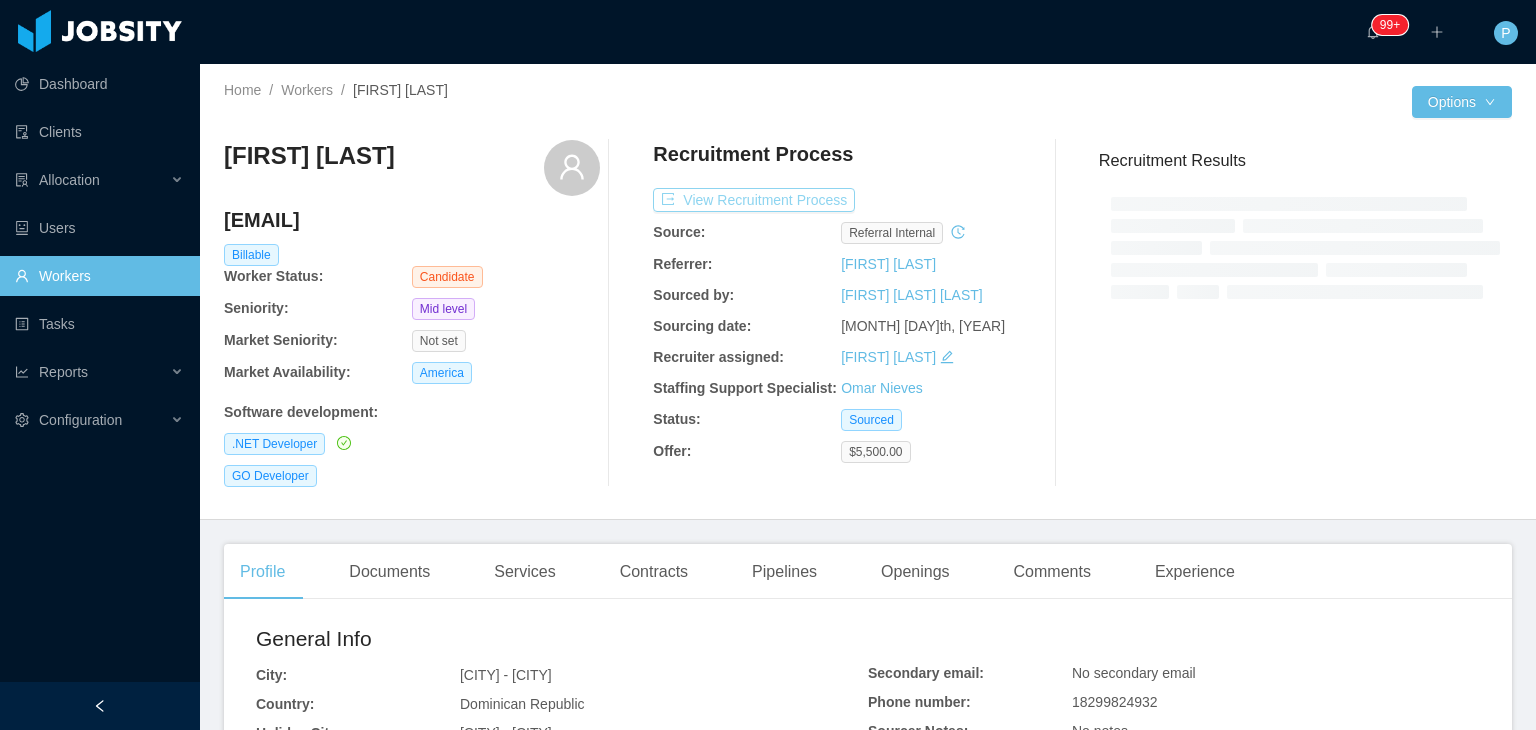 click on "View Recruitment Process" at bounding box center (754, 200) 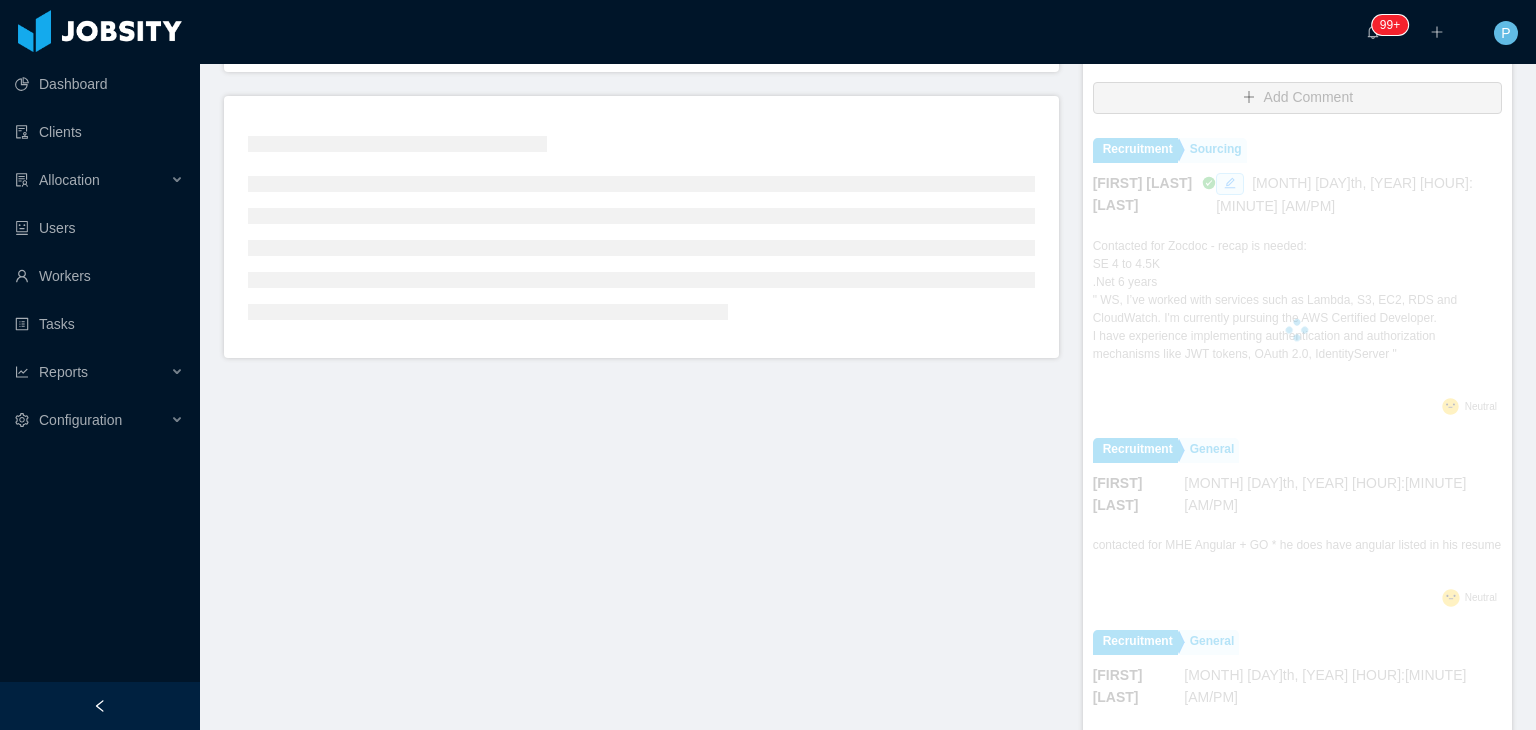 scroll, scrollTop: 487, scrollLeft: 0, axis: vertical 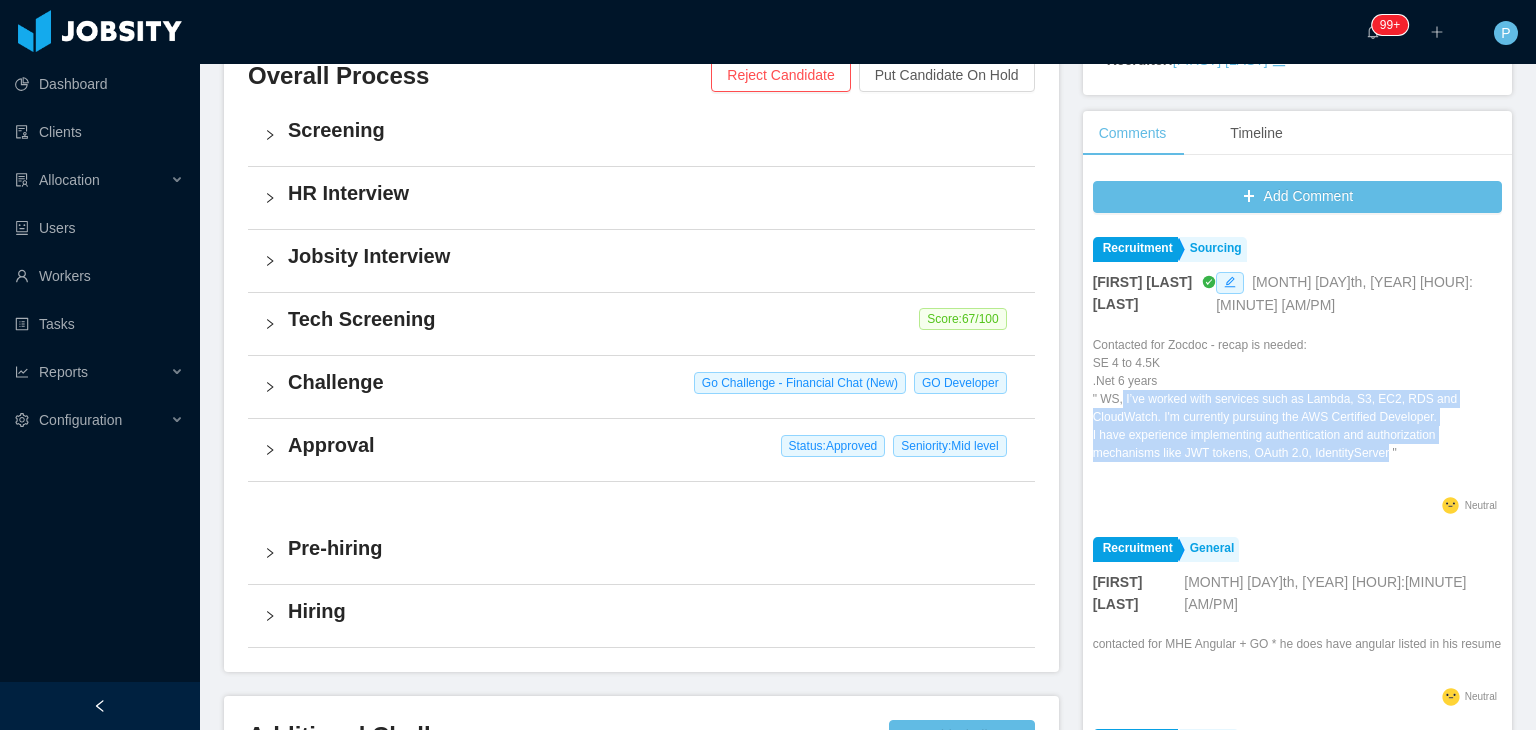 drag, startPoint x: 1112, startPoint y: 374, endPoint x: 1372, endPoint y: 429, distance: 265.75363 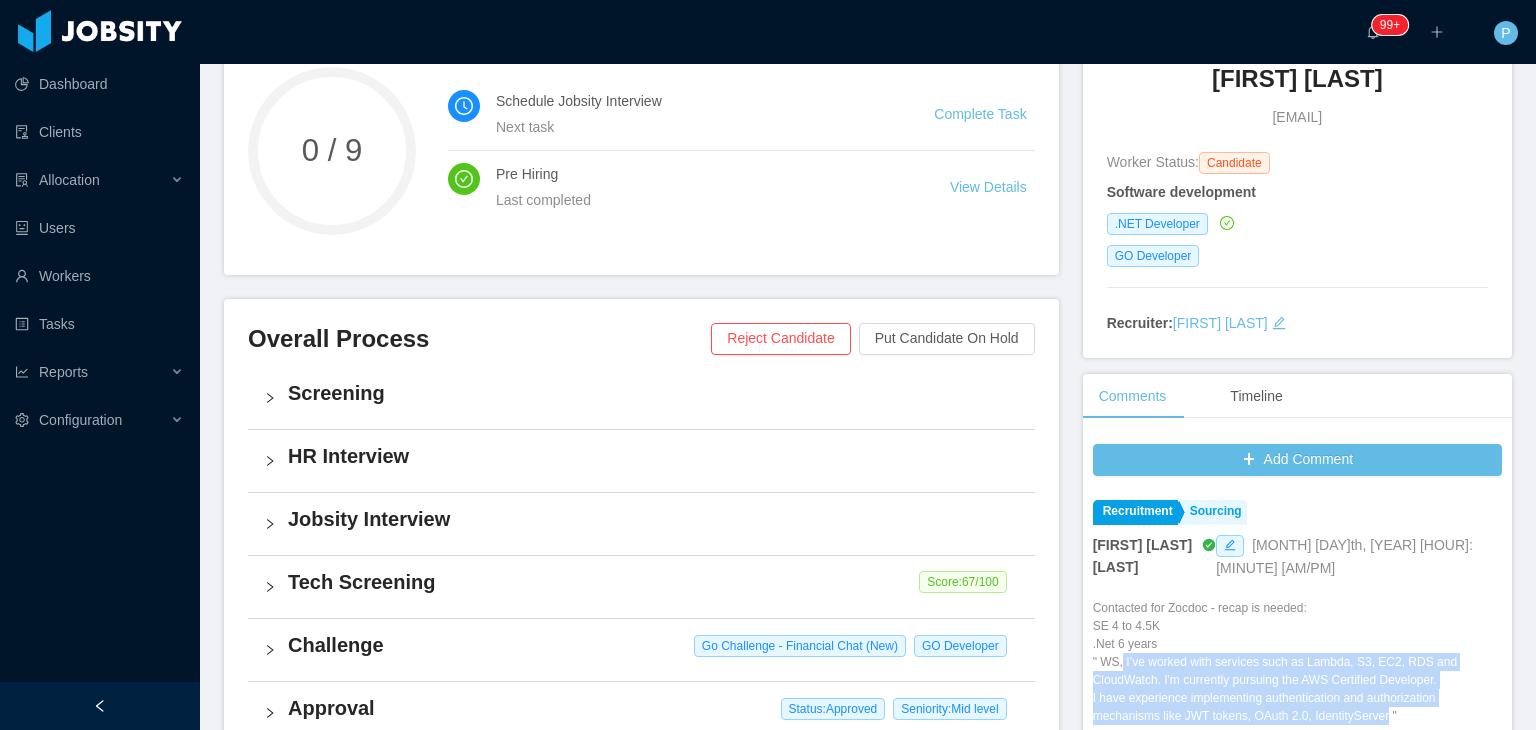 scroll, scrollTop: 0, scrollLeft: 0, axis: both 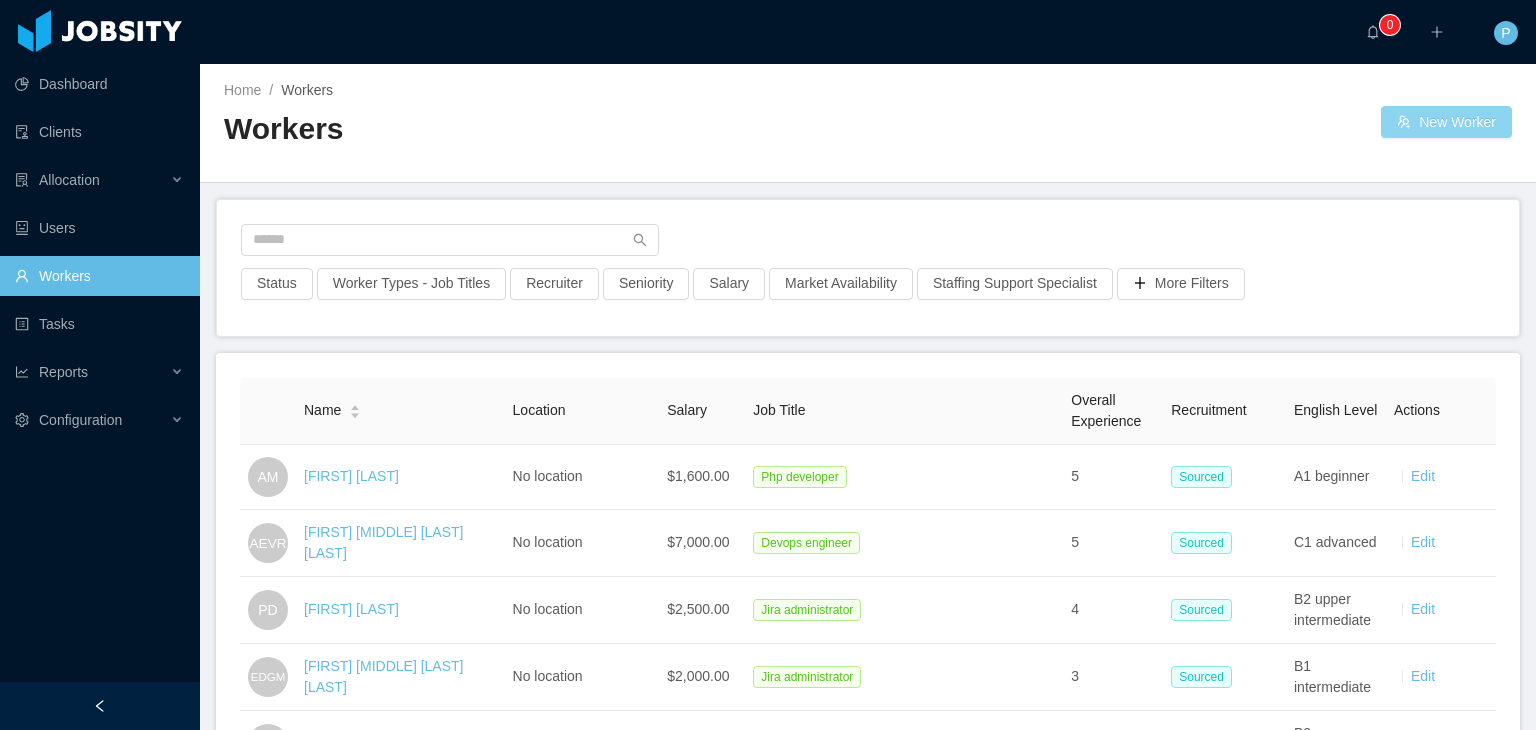 click on "New Worker" at bounding box center (1446, 122) 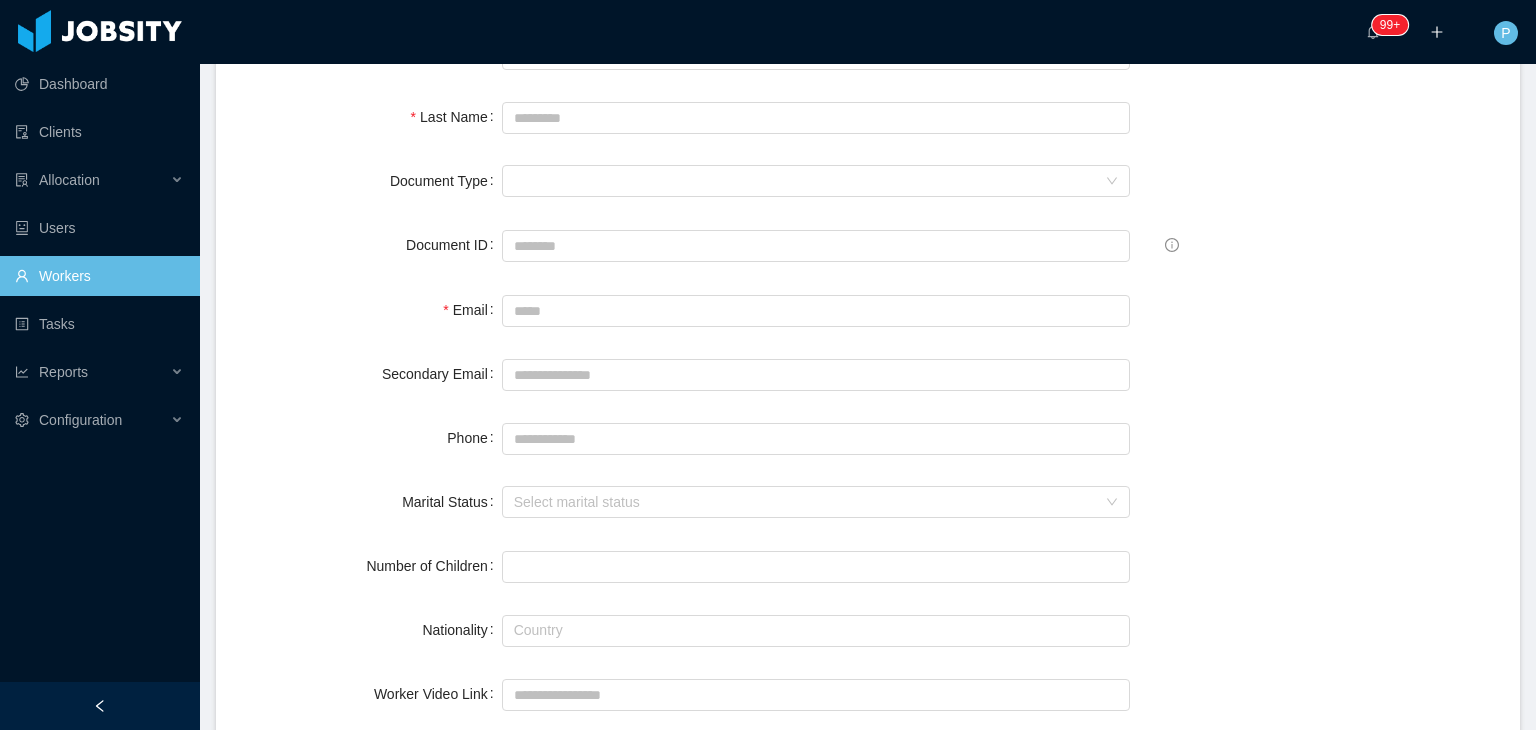 scroll, scrollTop: 112, scrollLeft: 0, axis: vertical 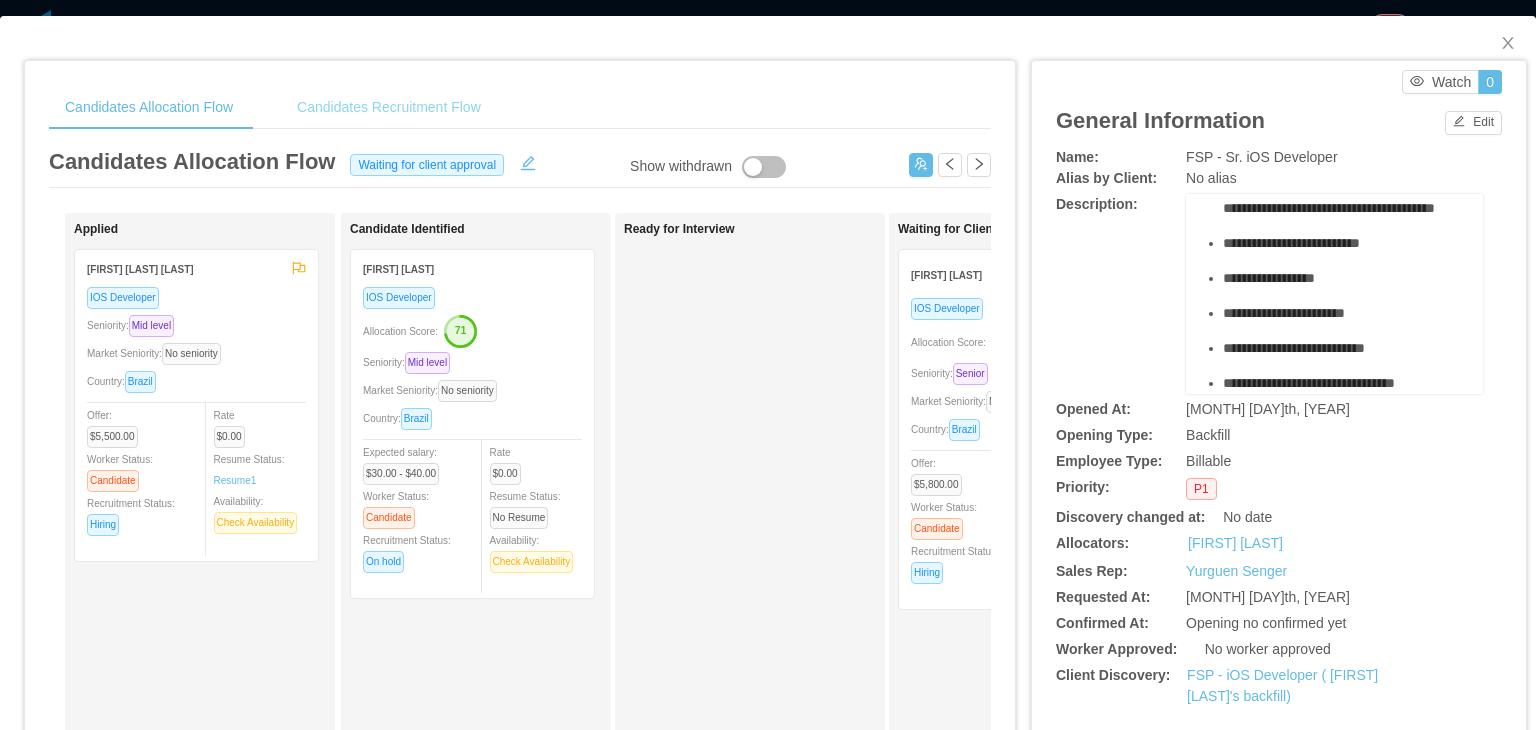 click on "Candidates Recruitment Flow" at bounding box center (389, 107) 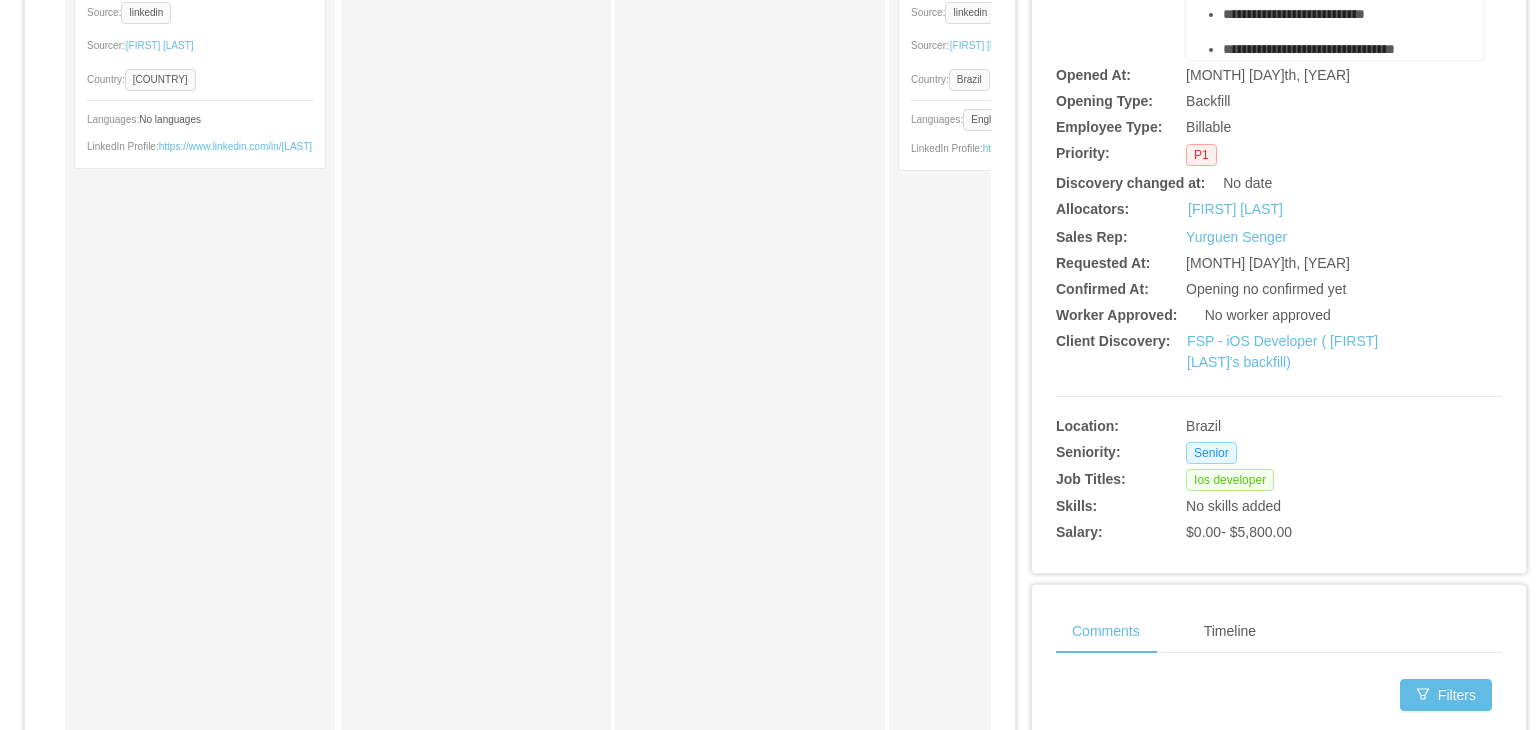 scroll, scrollTop: 337, scrollLeft: 0, axis: vertical 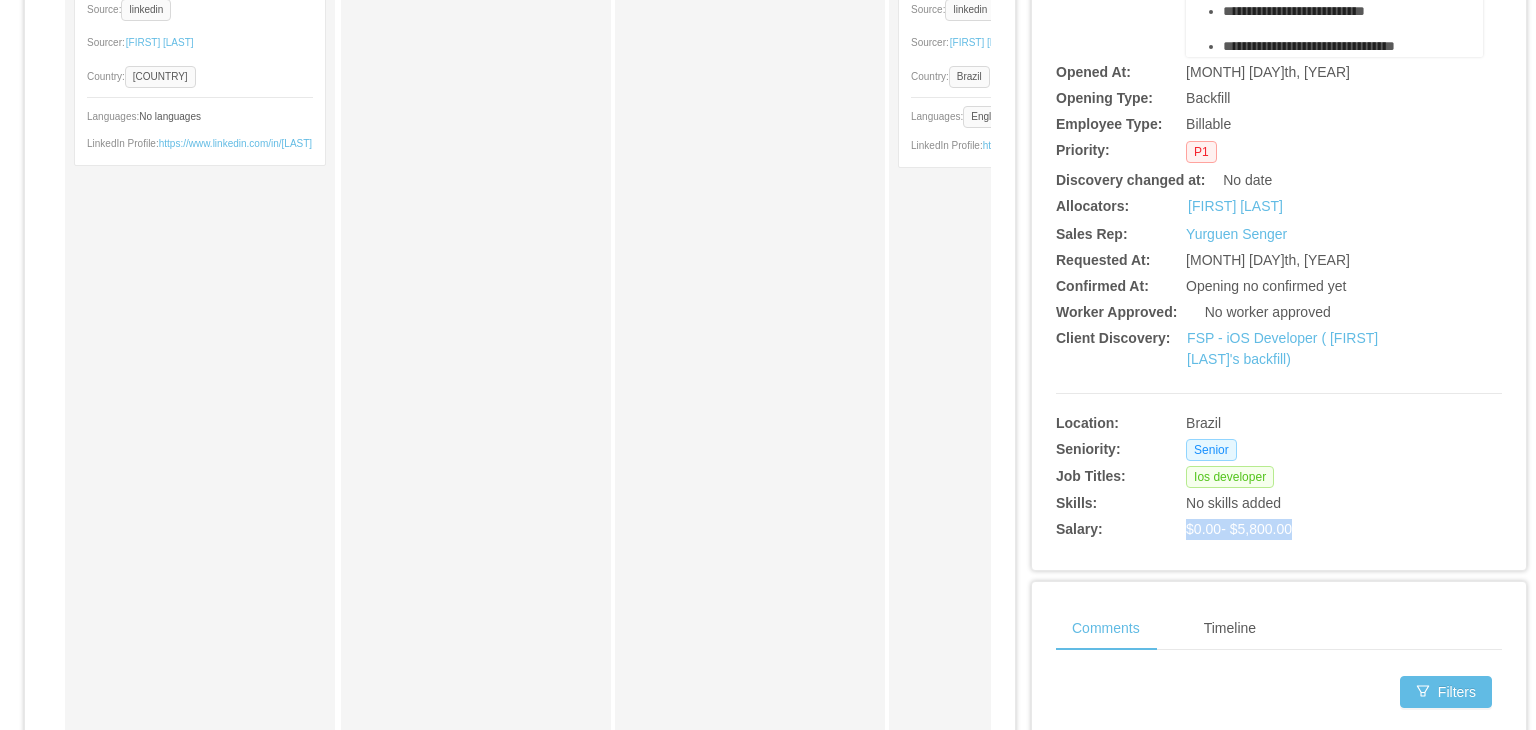 drag, startPoint x: 1286, startPoint y: 522, endPoint x: 1136, endPoint y: 538, distance: 150.85092 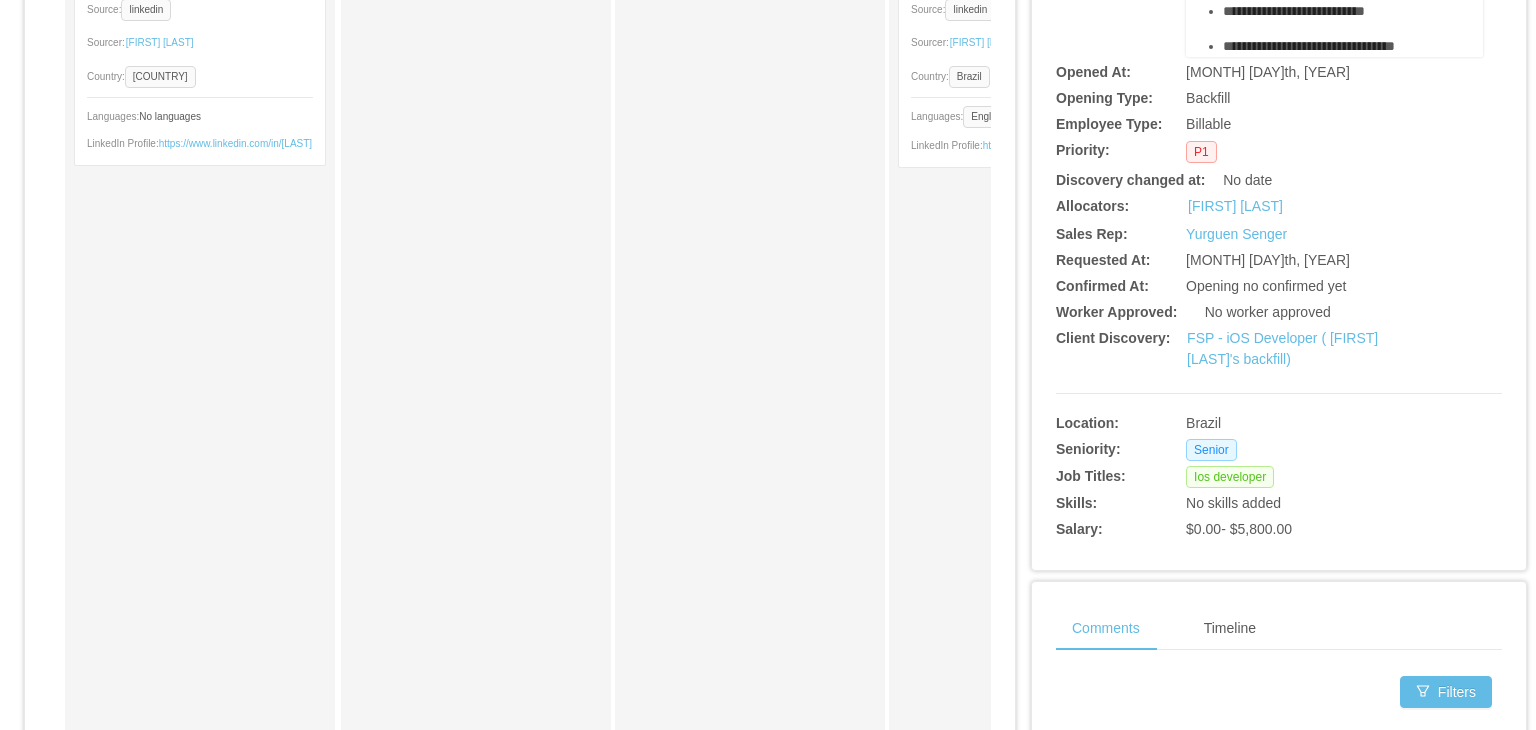drag, startPoint x: 1518, startPoint y: 358, endPoint x: 1520, endPoint y: 482, distance: 124.01613 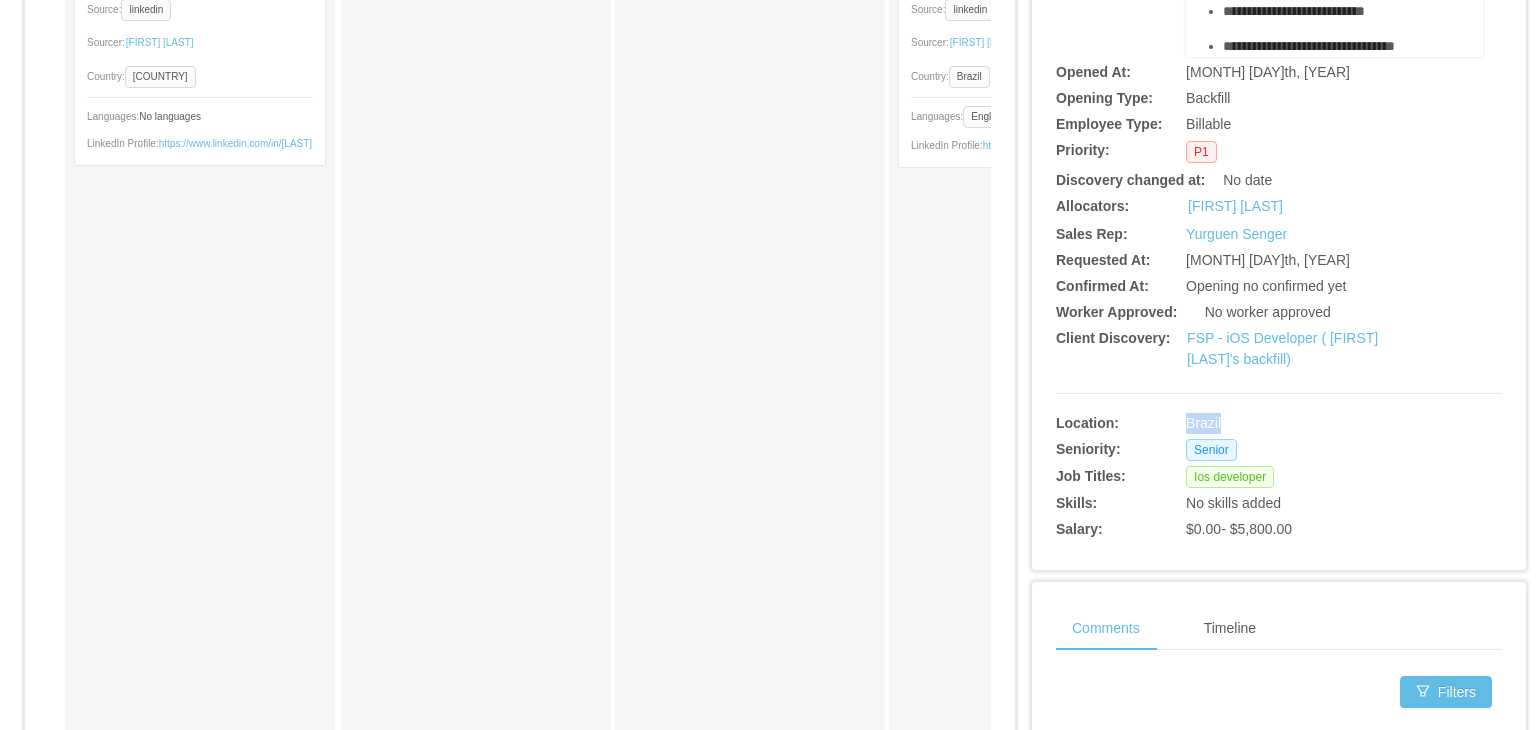 drag, startPoint x: 1168, startPoint y: 421, endPoint x: 1219, endPoint y: 425, distance: 51.156624 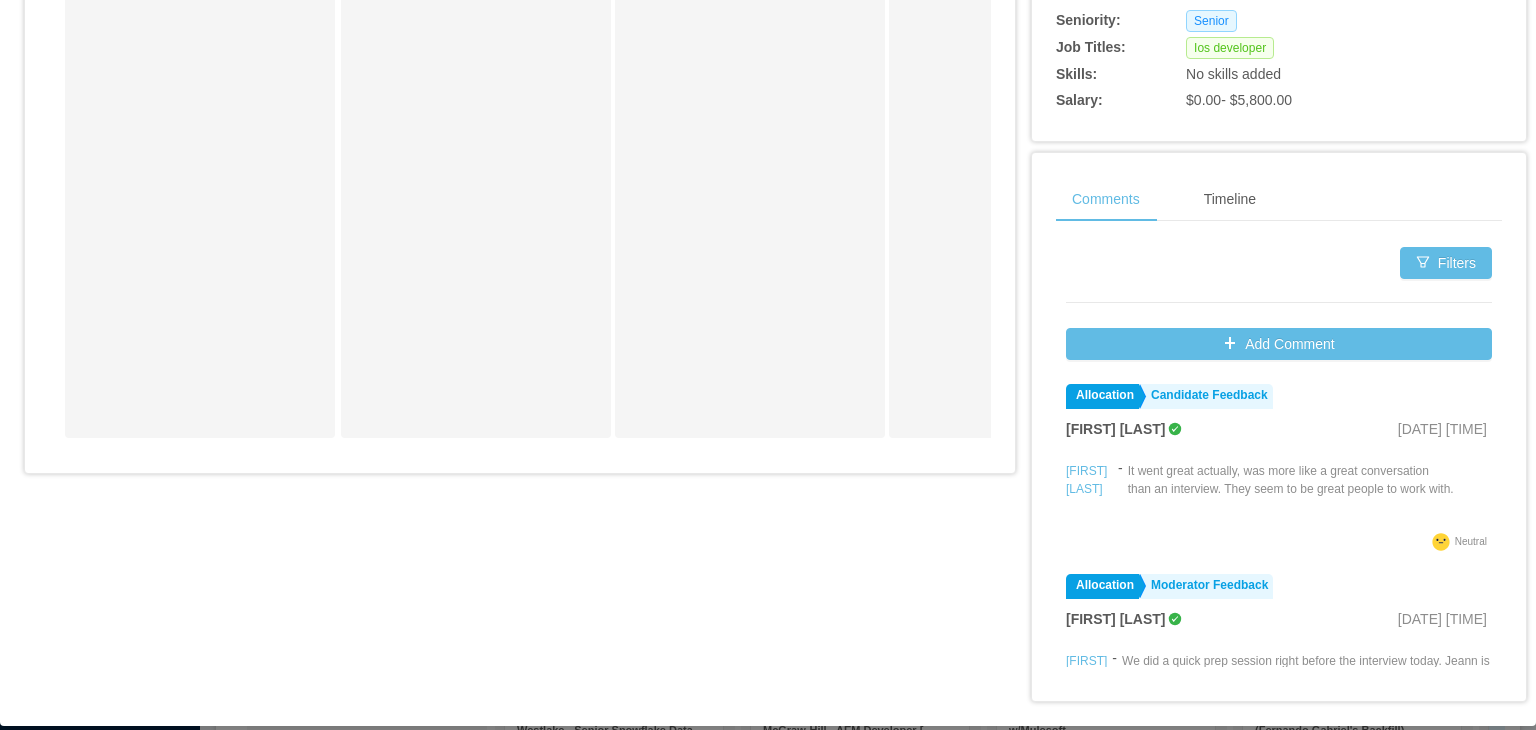 scroll, scrollTop: 788, scrollLeft: 0, axis: vertical 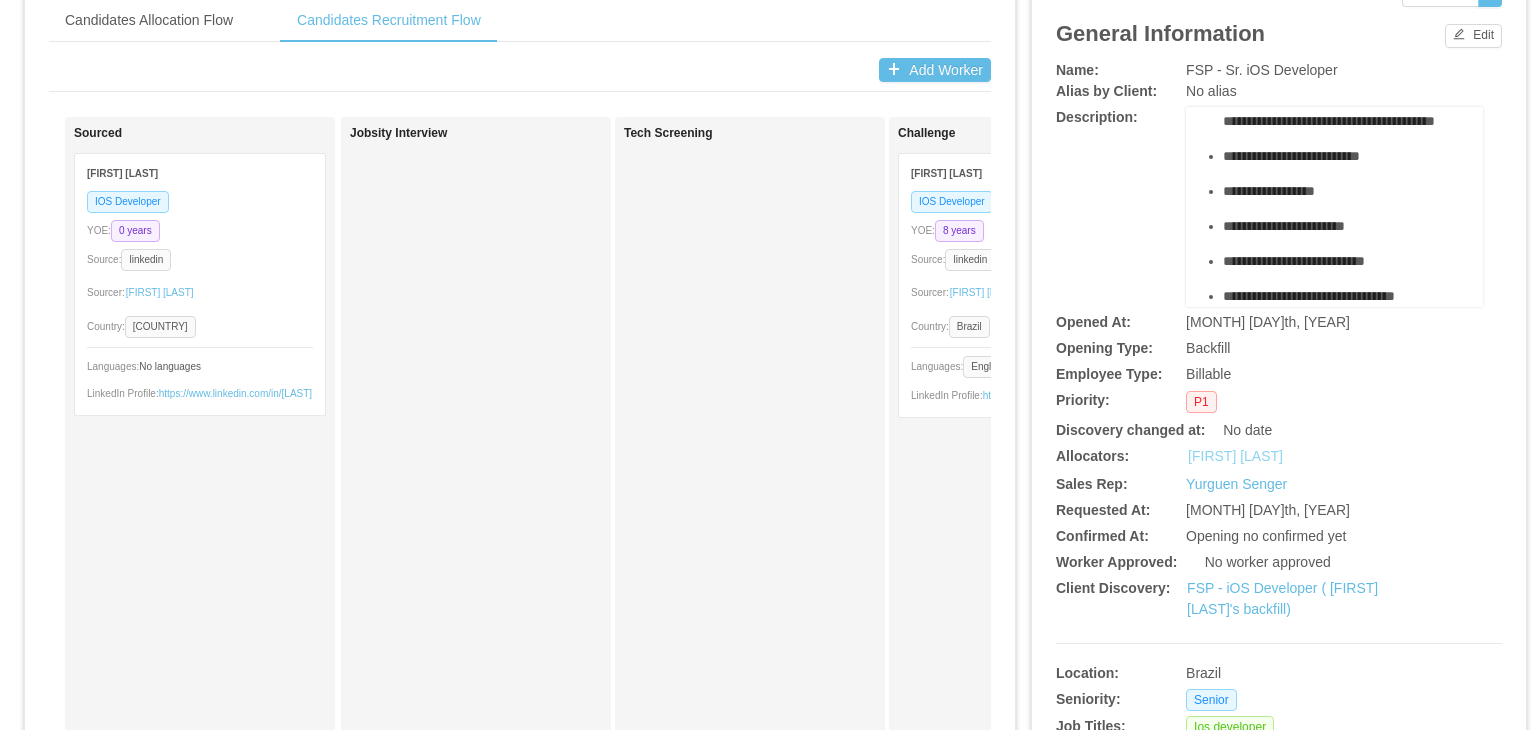 click on "[FIRST] [LAST]" at bounding box center [1235, 456] 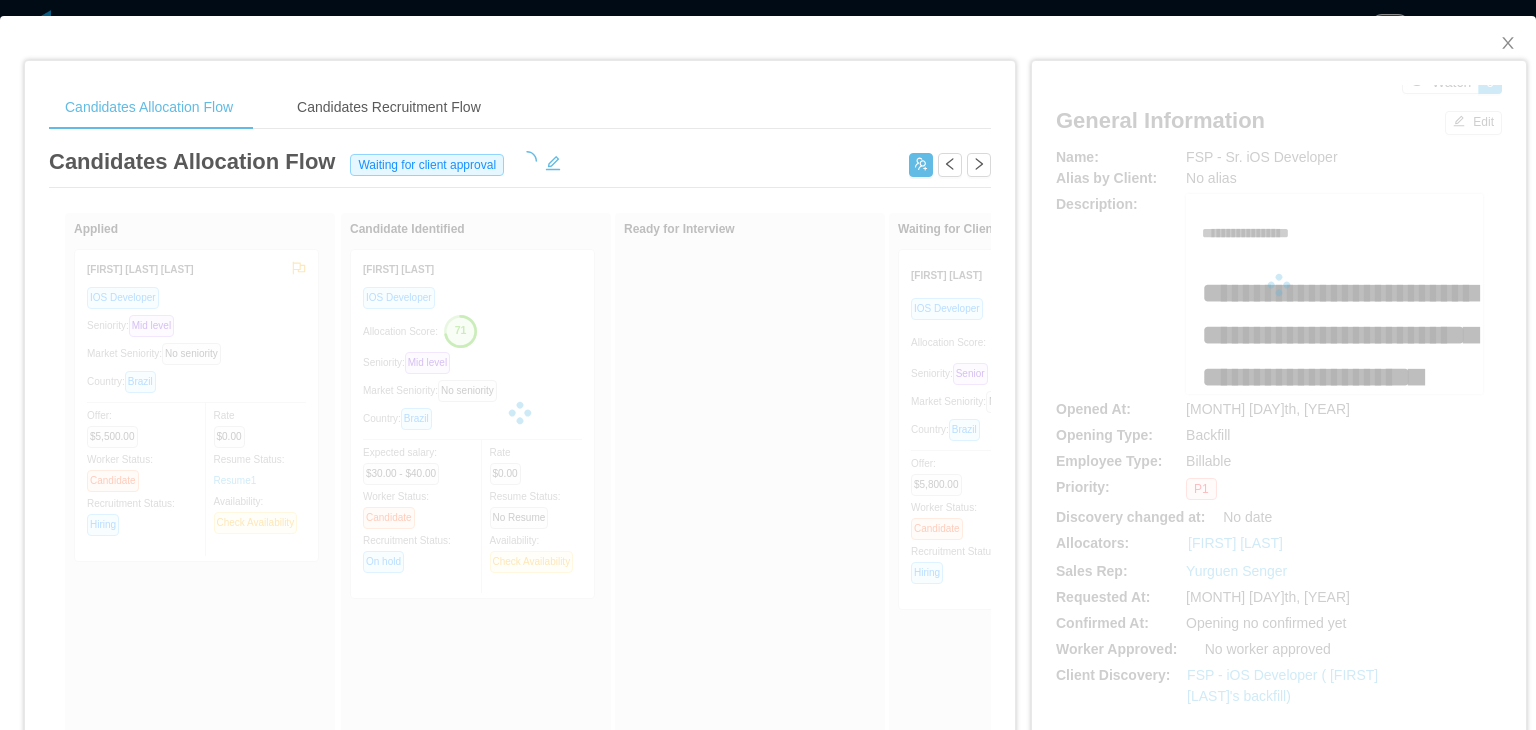 scroll, scrollTop: 602, scrollLeft: 0, axis: vertical 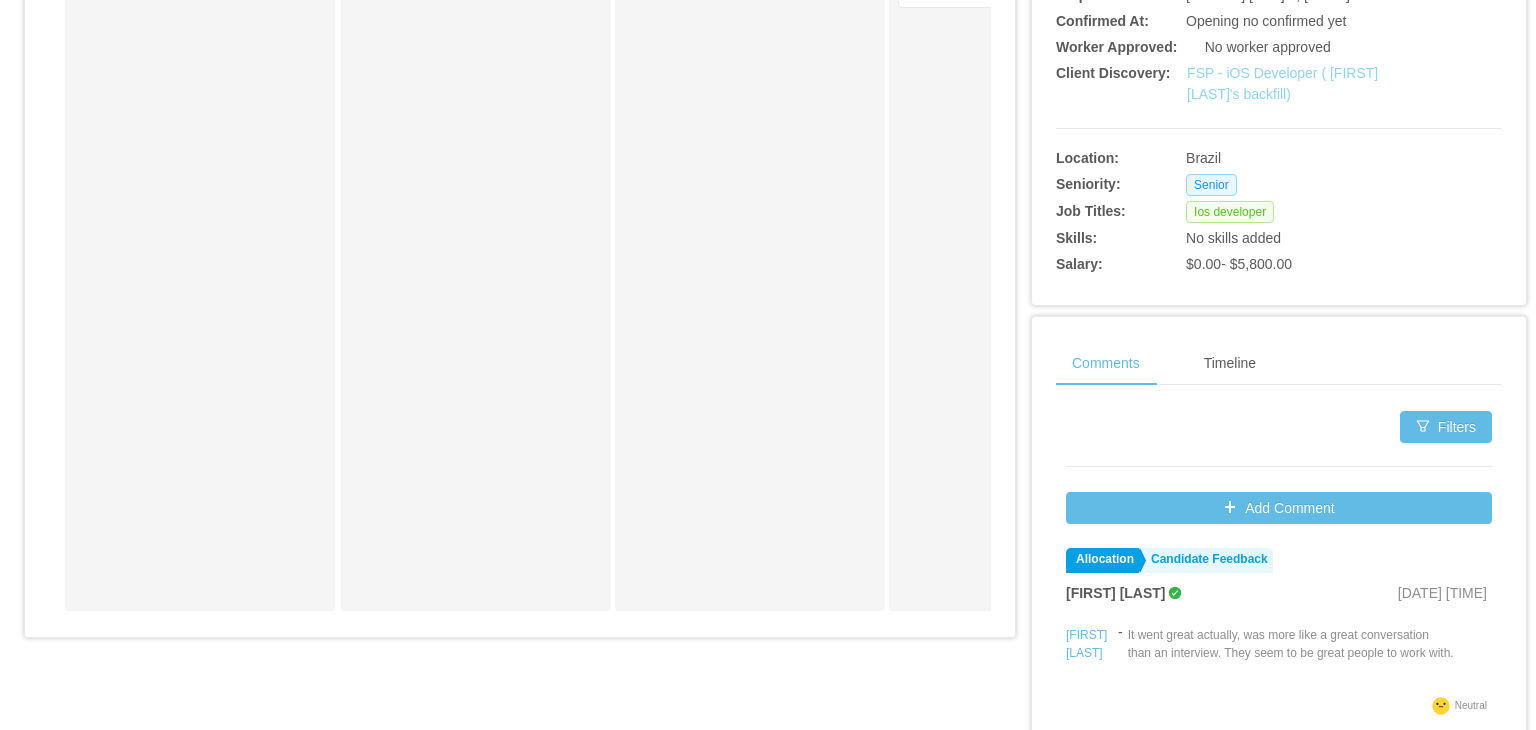 click on "FSP - iOS Developer (Ivo Gimenes Dutra's backfill)" at bounding box center (1282, 83) 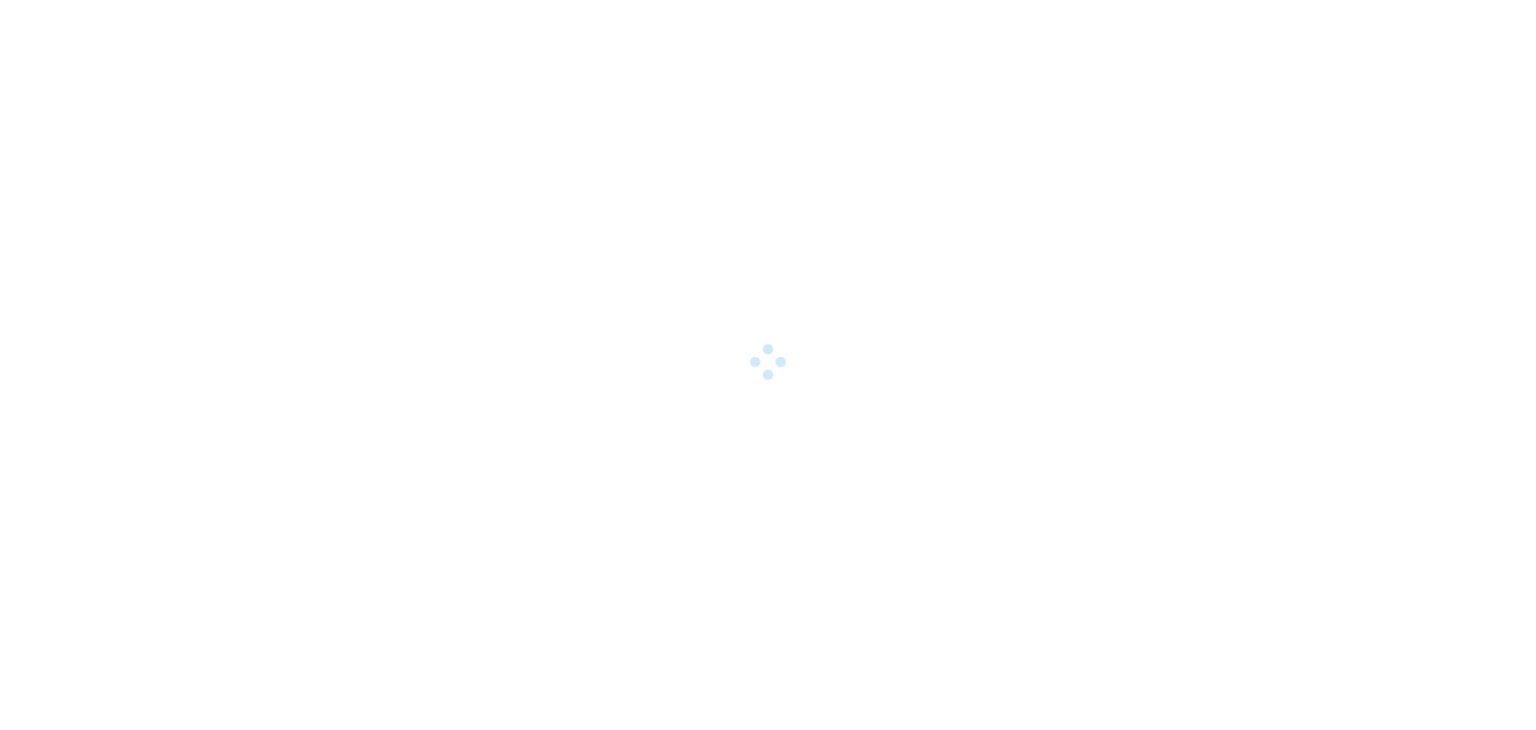 scroll, scrollTop: 0, scrollLeft: 0, axis: both 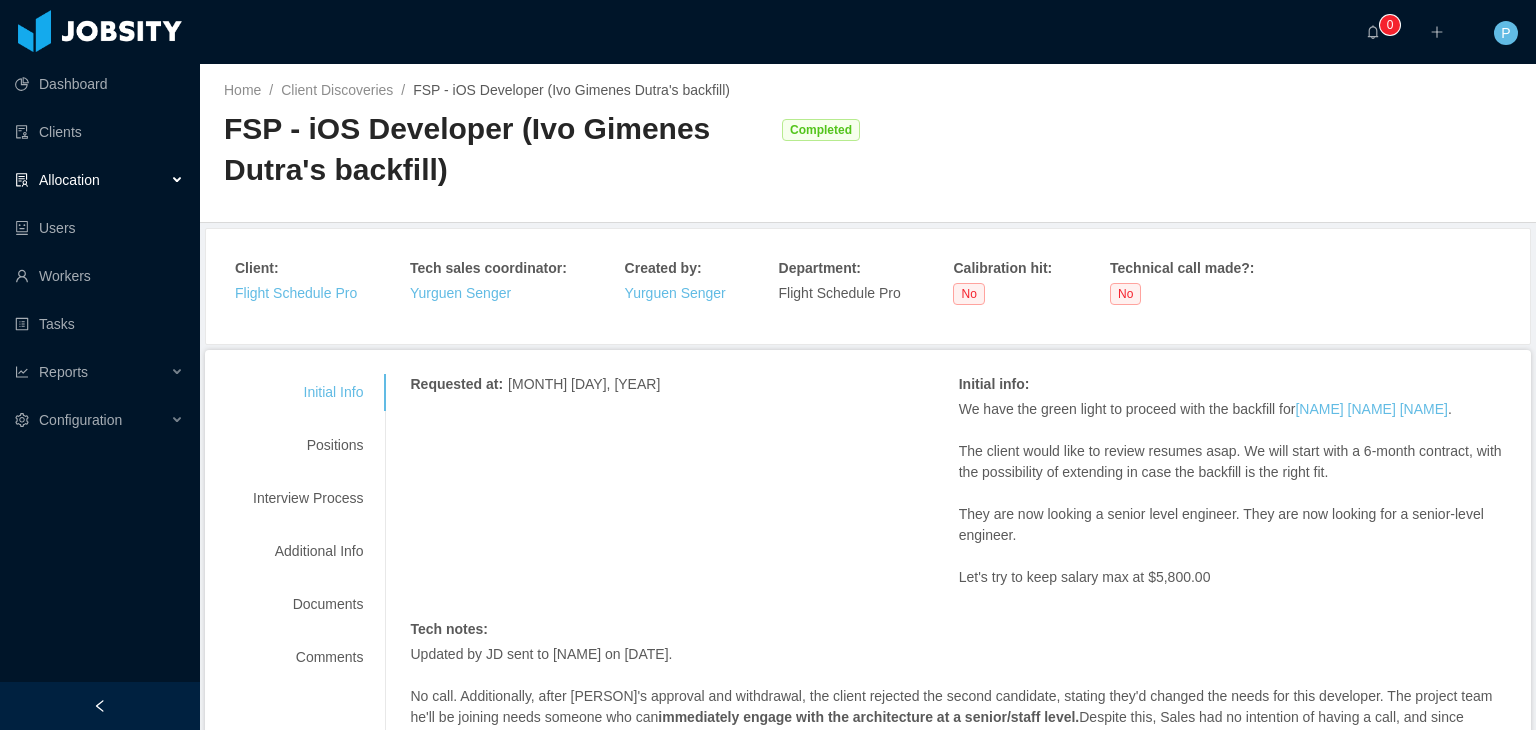 click on "Home / Client Discoveries / FSP - iOS Developer (Ivo Gimenes Dutra's backfill) / FSP - iOS Developer (Ivo Gimenes Dutra's backfill) Completed" at bounding box center (868, 143) 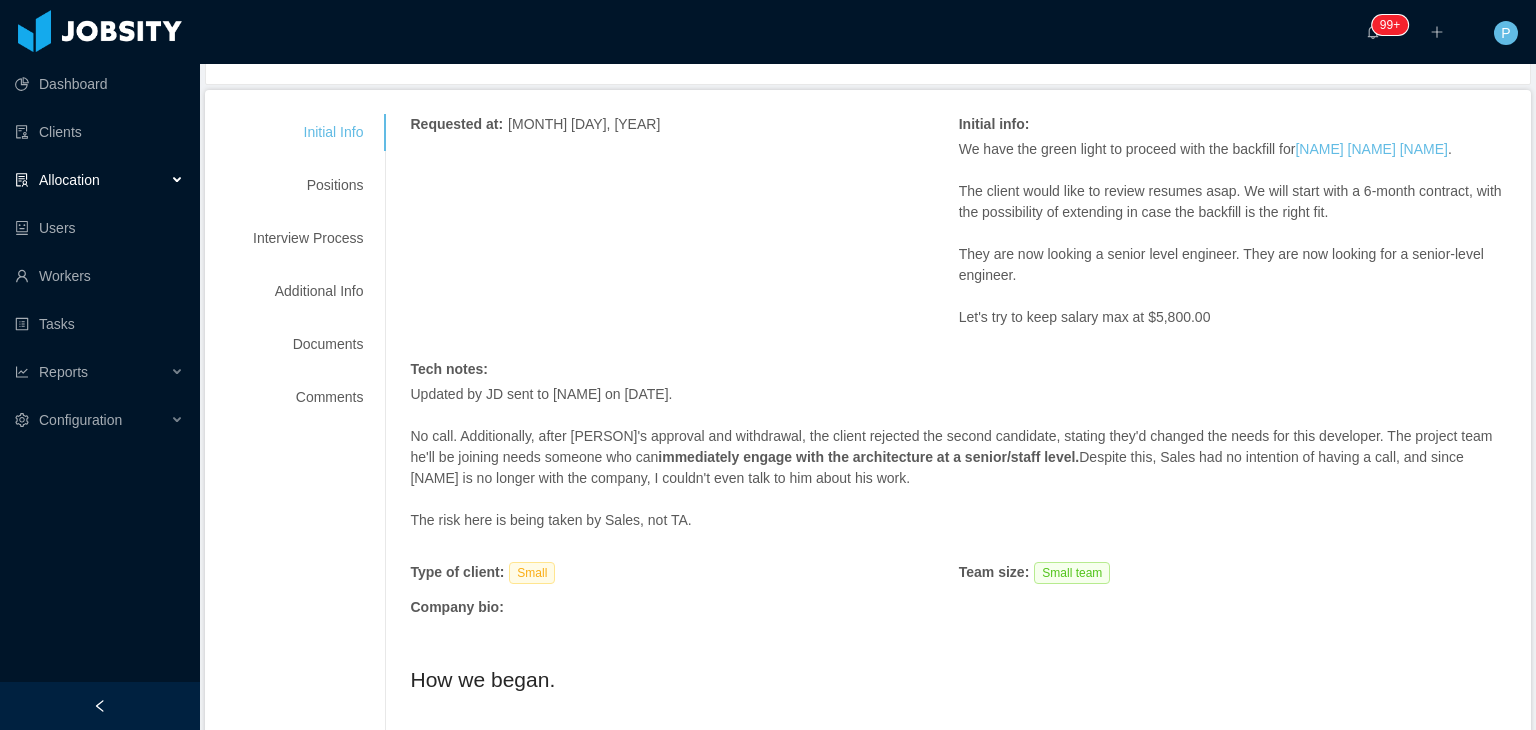 scroll, scrollTop: 281, scrollLeft: 0, axis: vertical 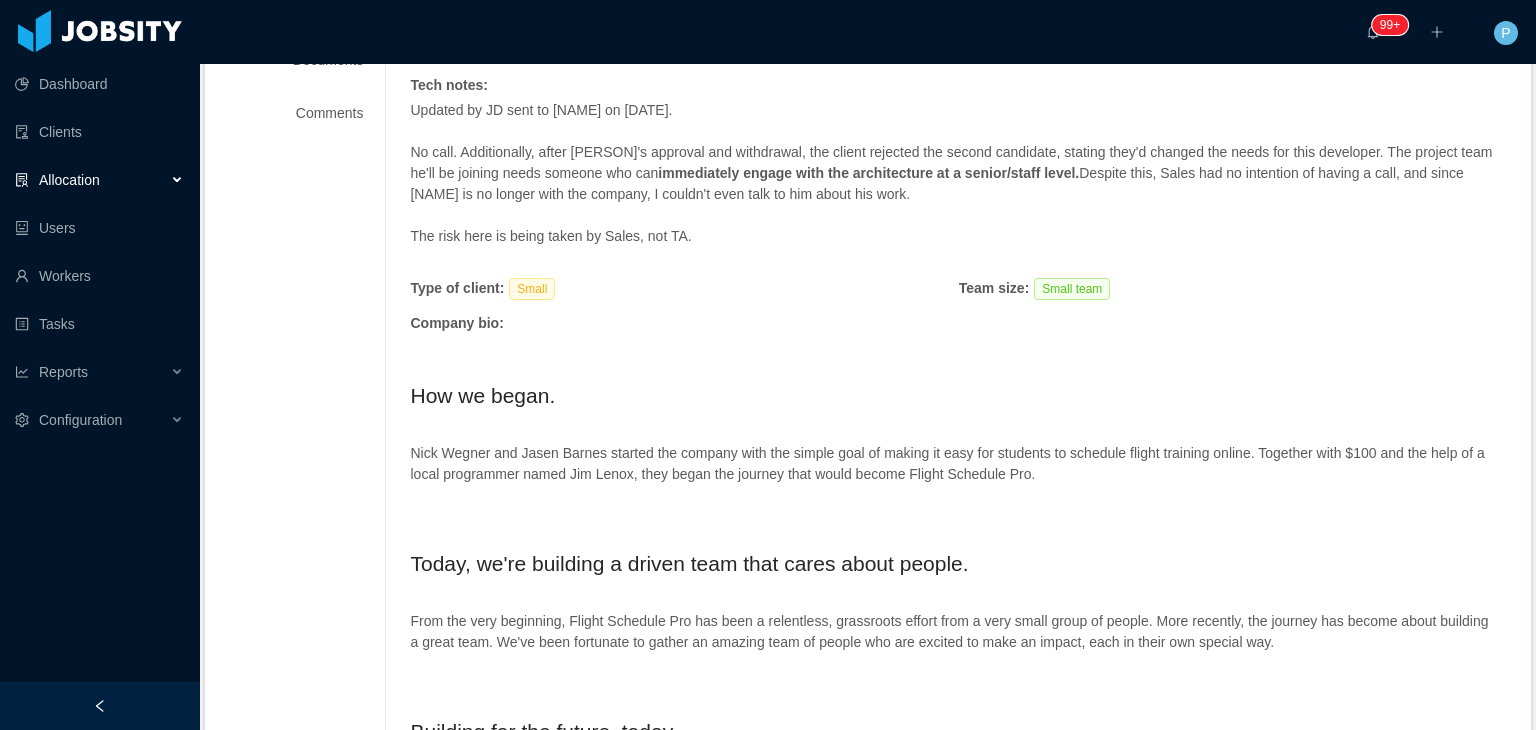 click on "Updated by JD sent to Santi on 3/15/24." at bounding box center [958, 110] 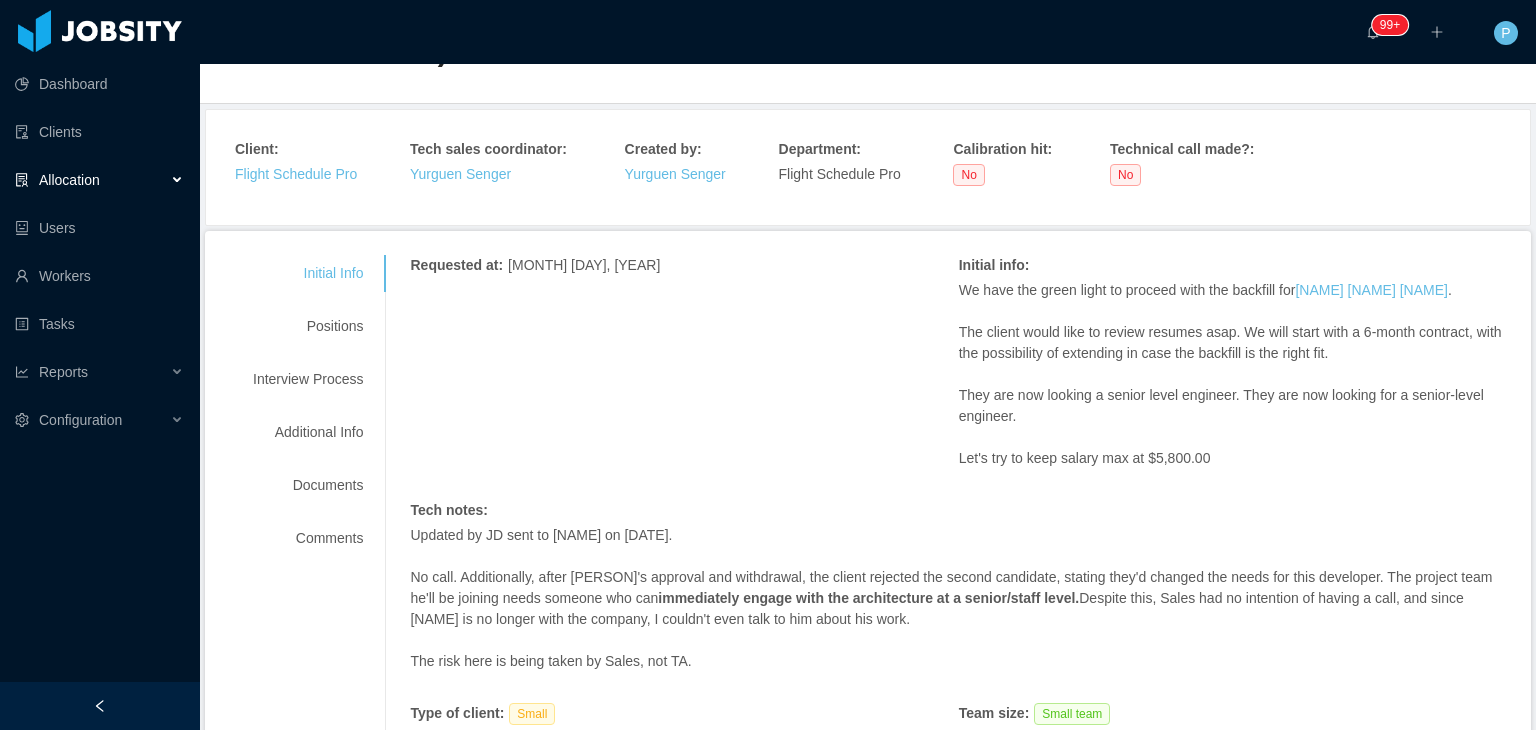 scroll, scrollTop: 0, scrollLeft: 0, axis: both 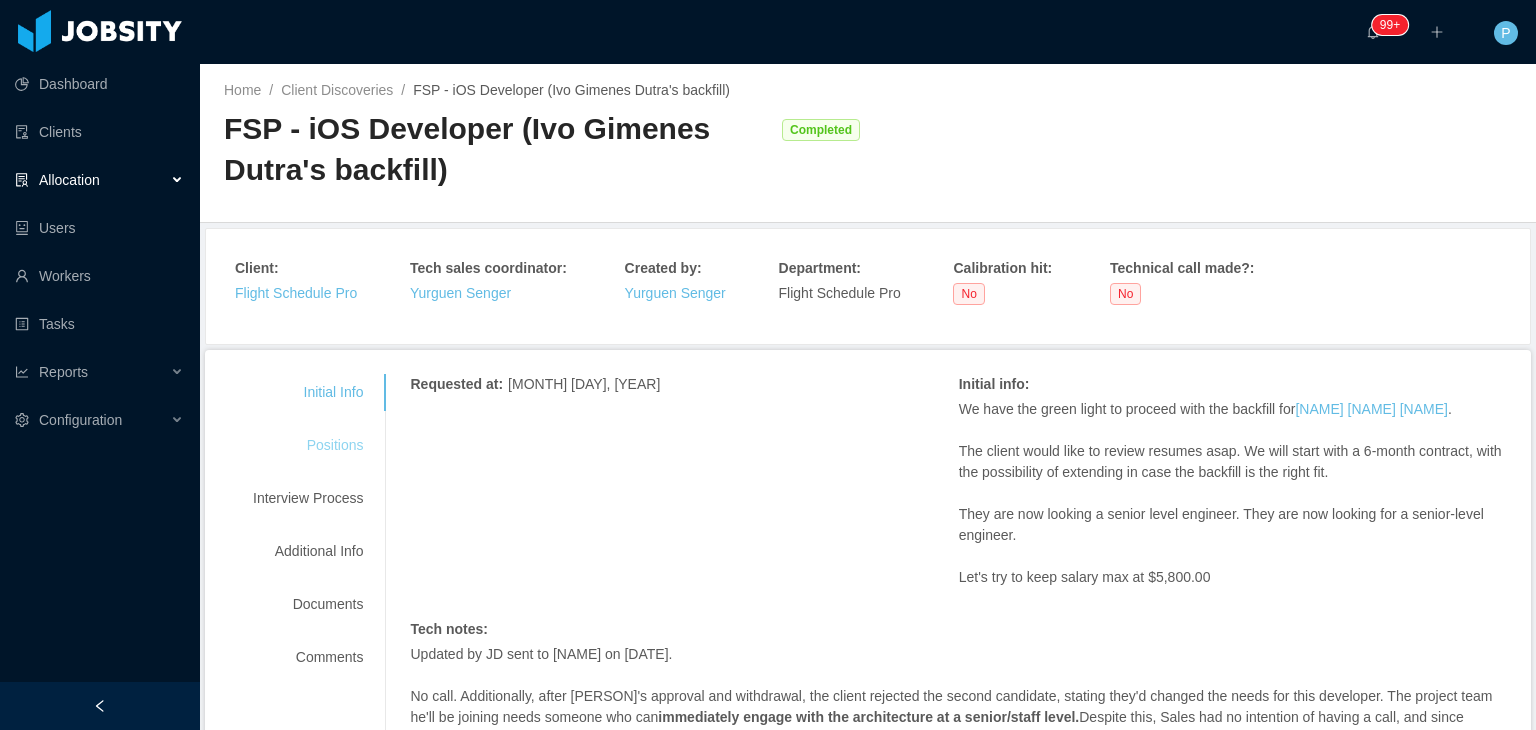click on "Positions" at bounding box center (308, 445) 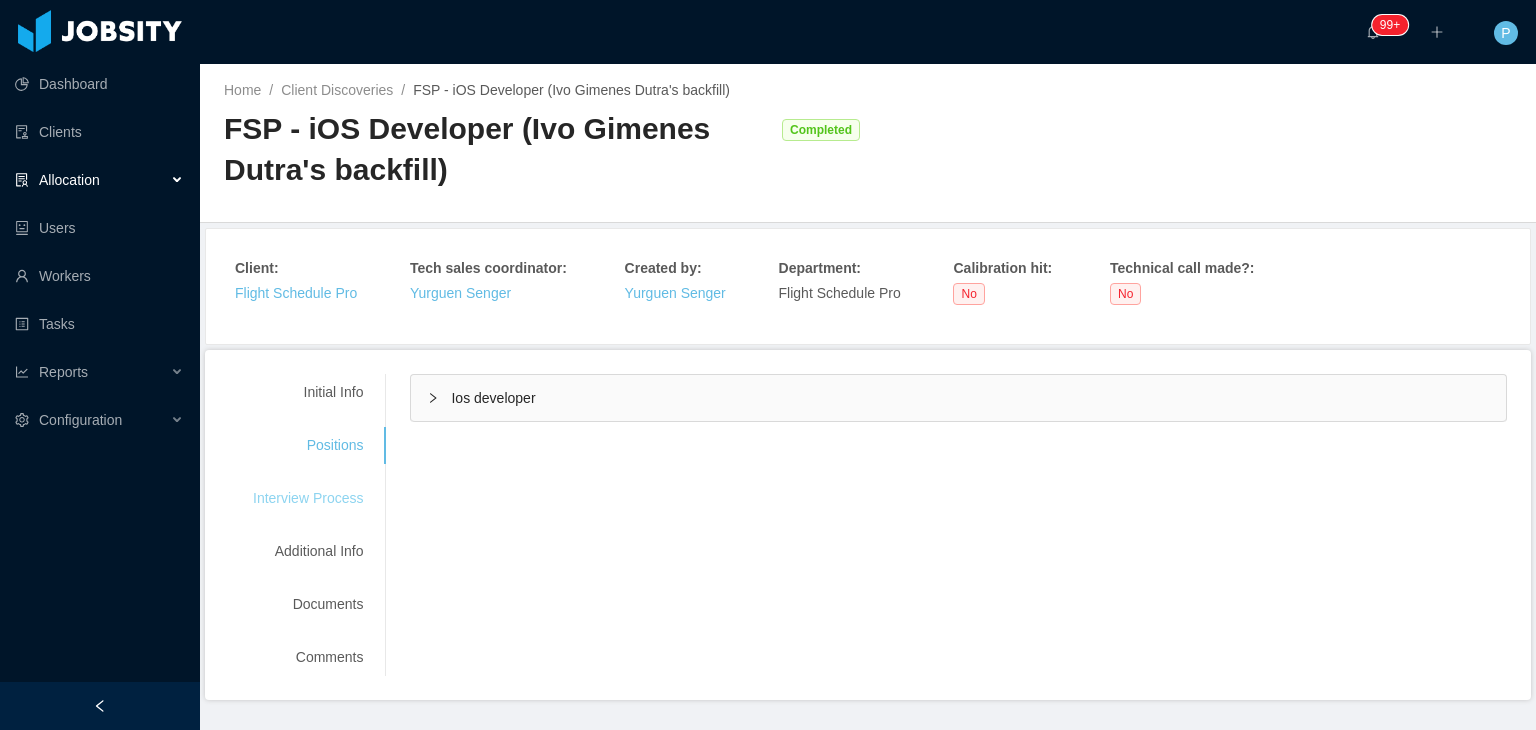 click on "Interview Process" at bounding box center (308, 498) 